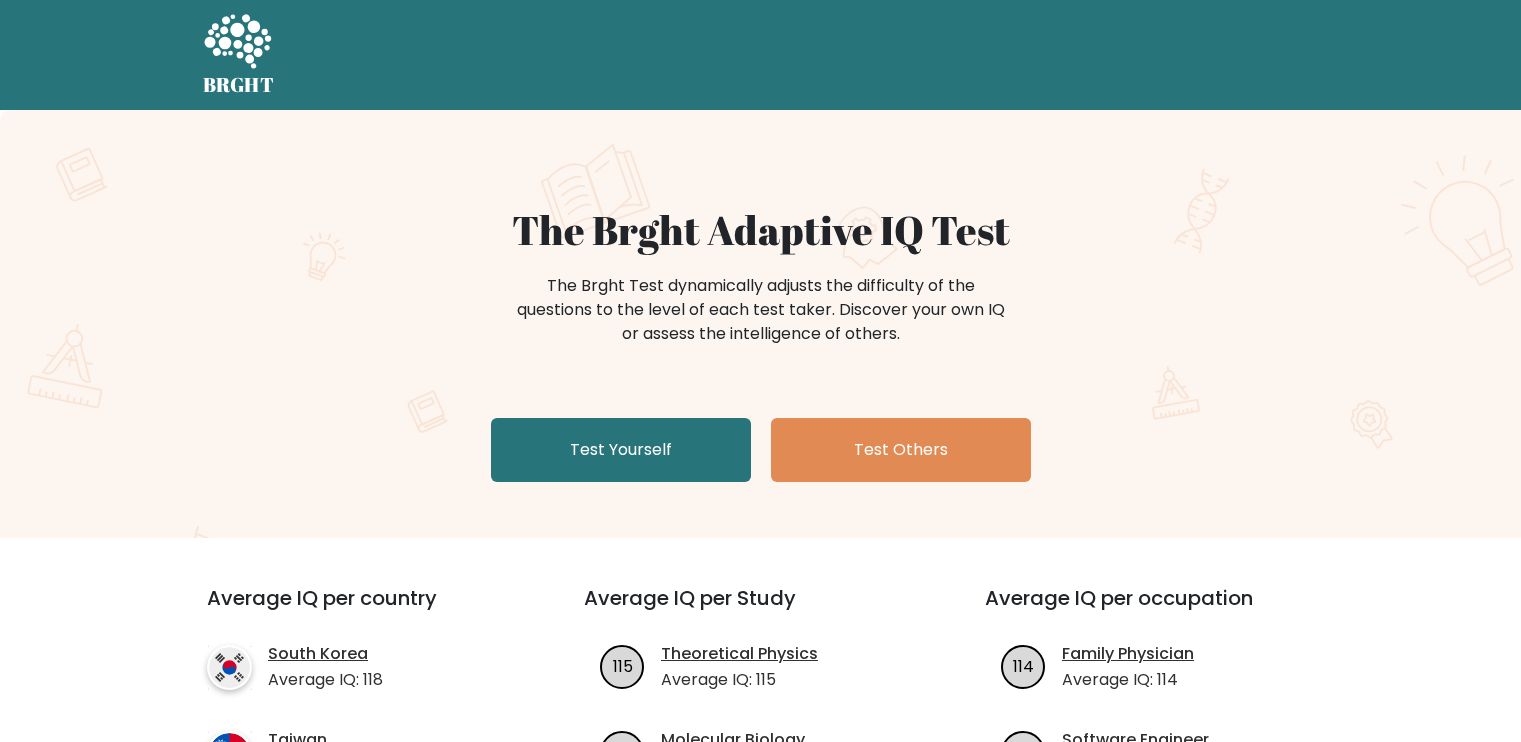 scroll, scrollTop: 0, scrollLeft: 0, axis: both 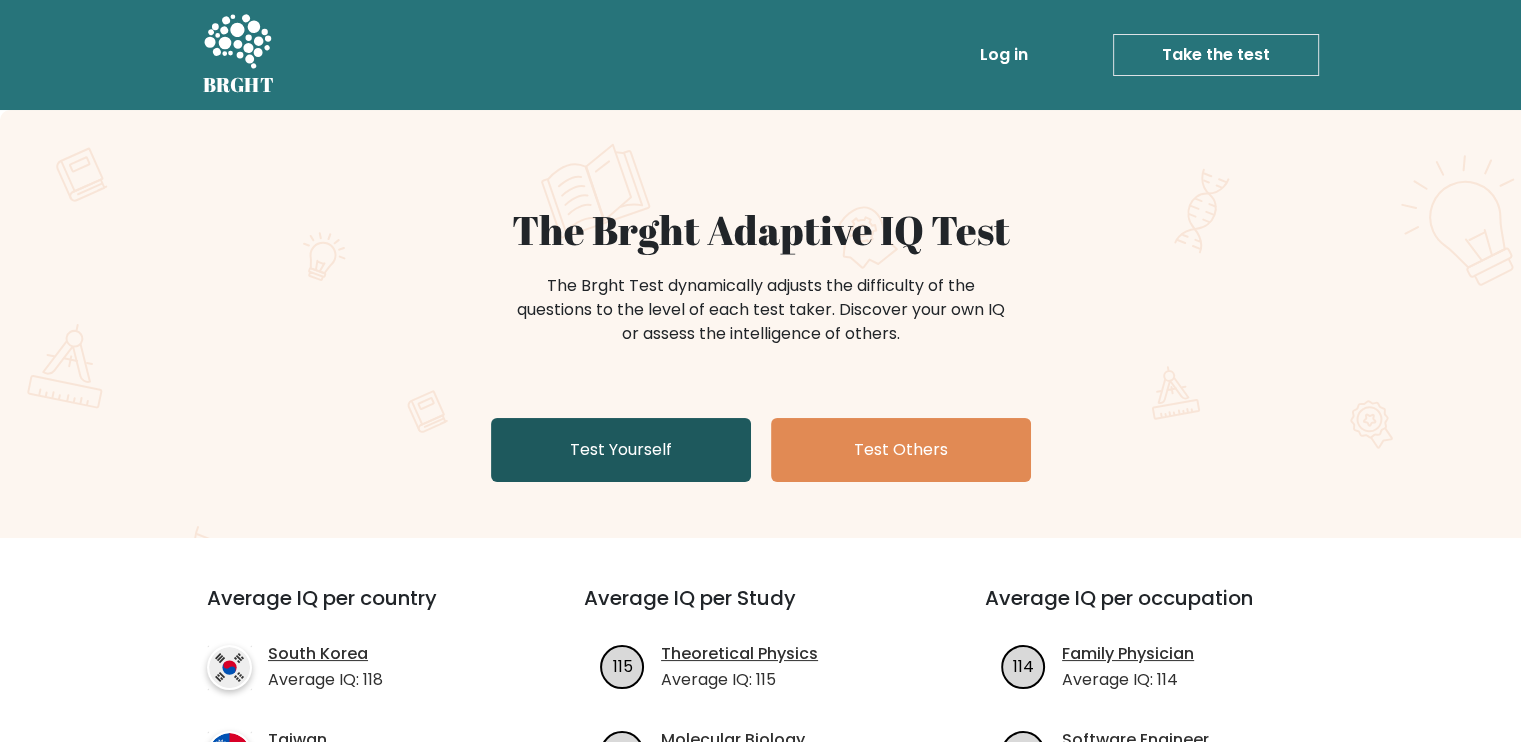 click on "Test Yourself" at bounding box center (621, 450) 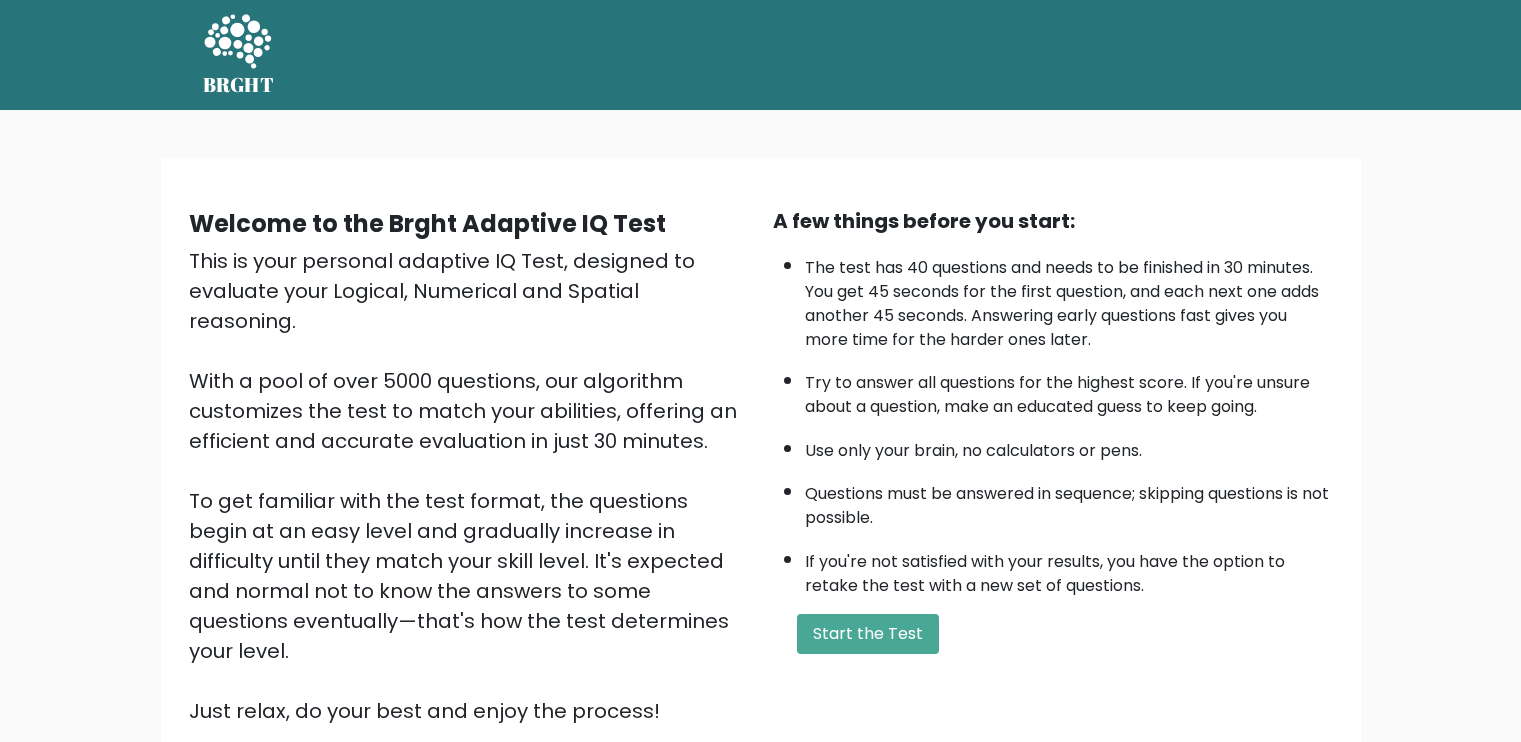 scroll, scrollTop: 0, scrollLeft: 0, axis: both 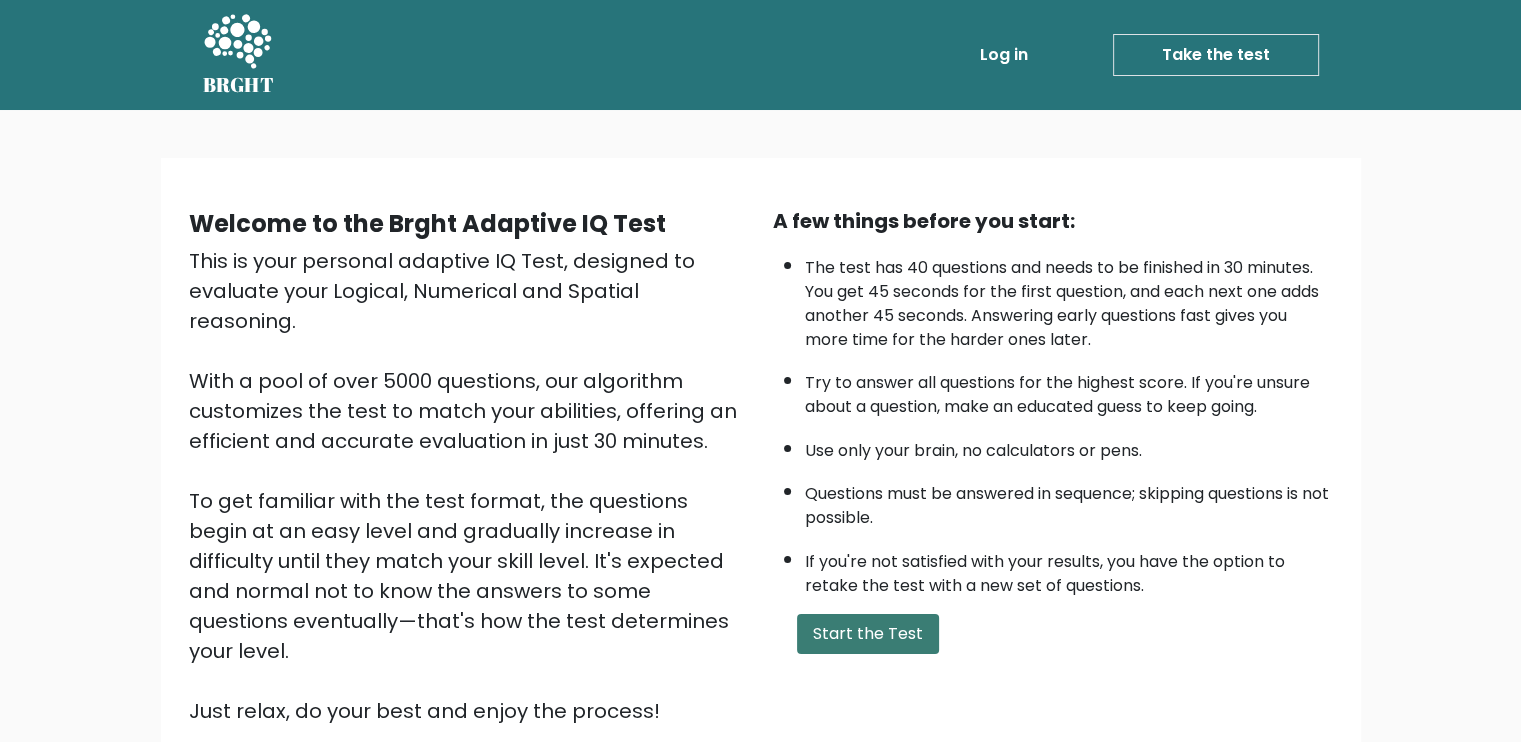 click on "Start the Test" at bounding box center [868, 634] 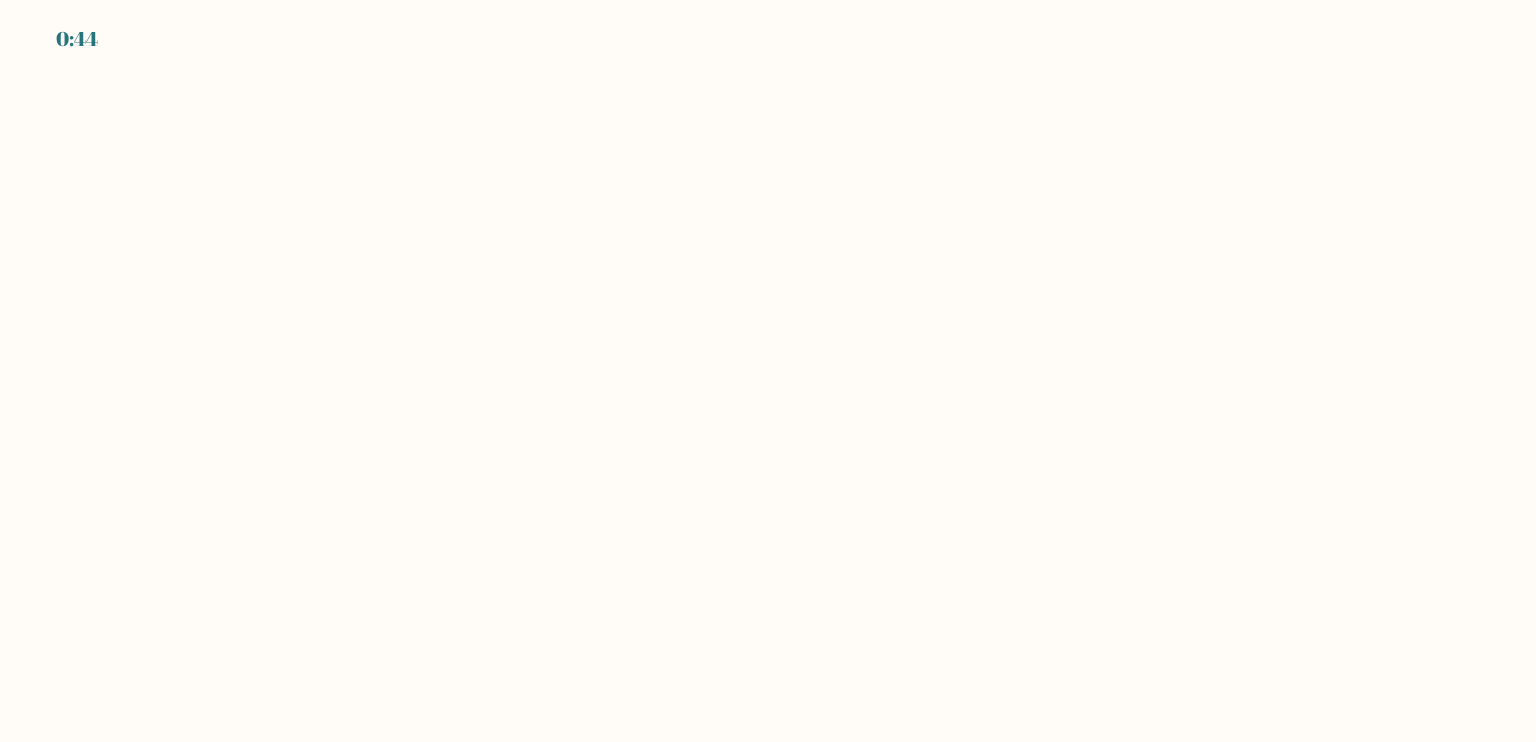 scroll, scrollTop: 0, scrollLeft: 0, axis: both 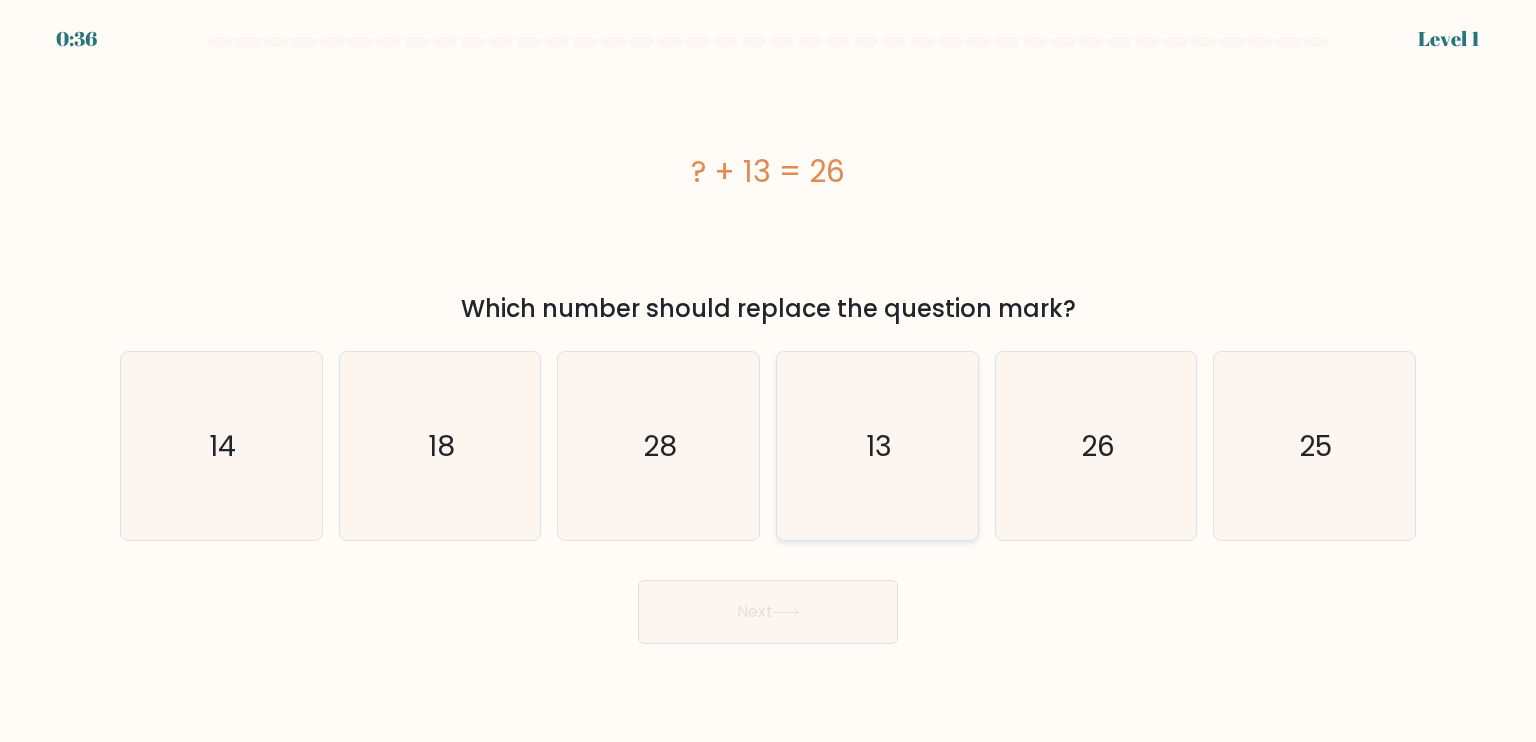 click on "13" 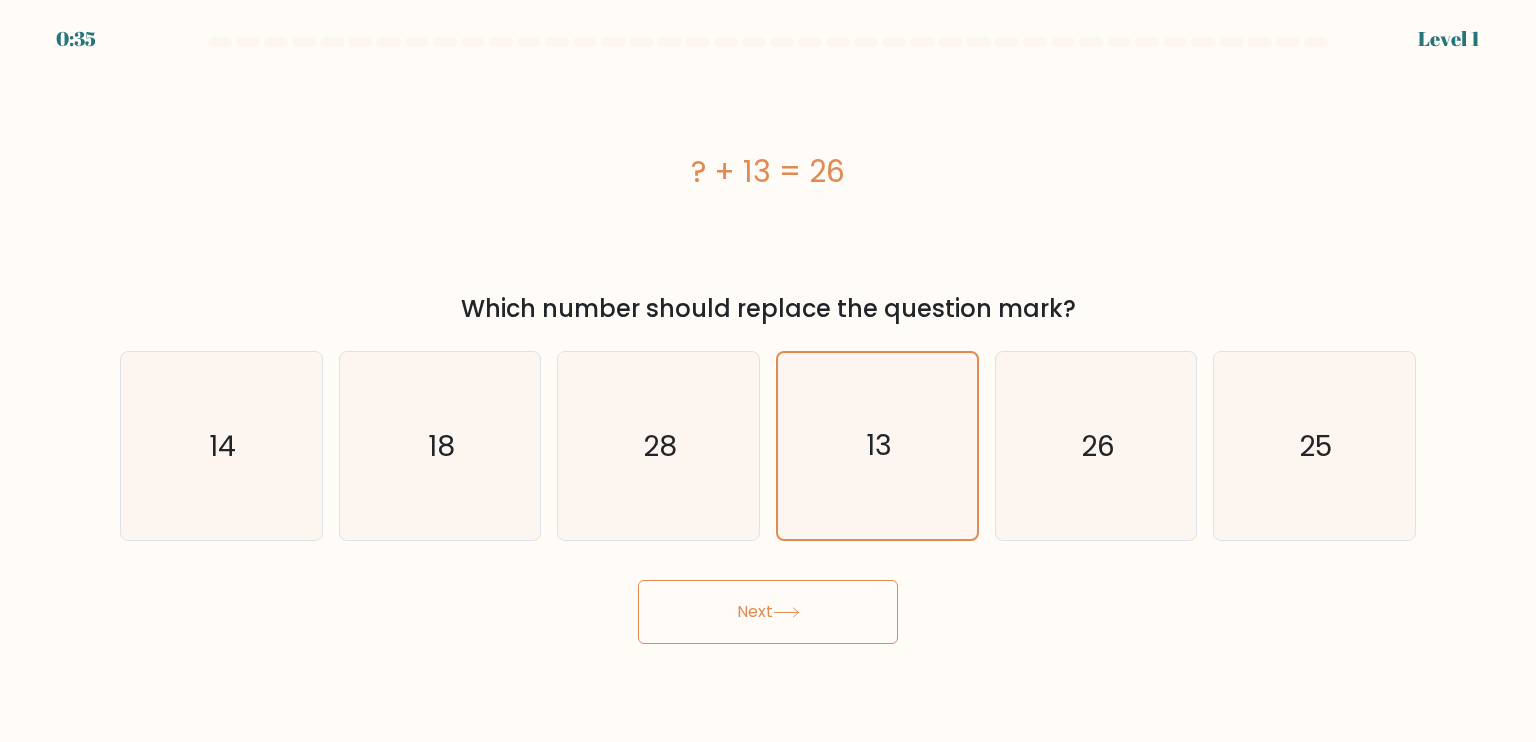 click on "Next" at bounding box center [768, 612] 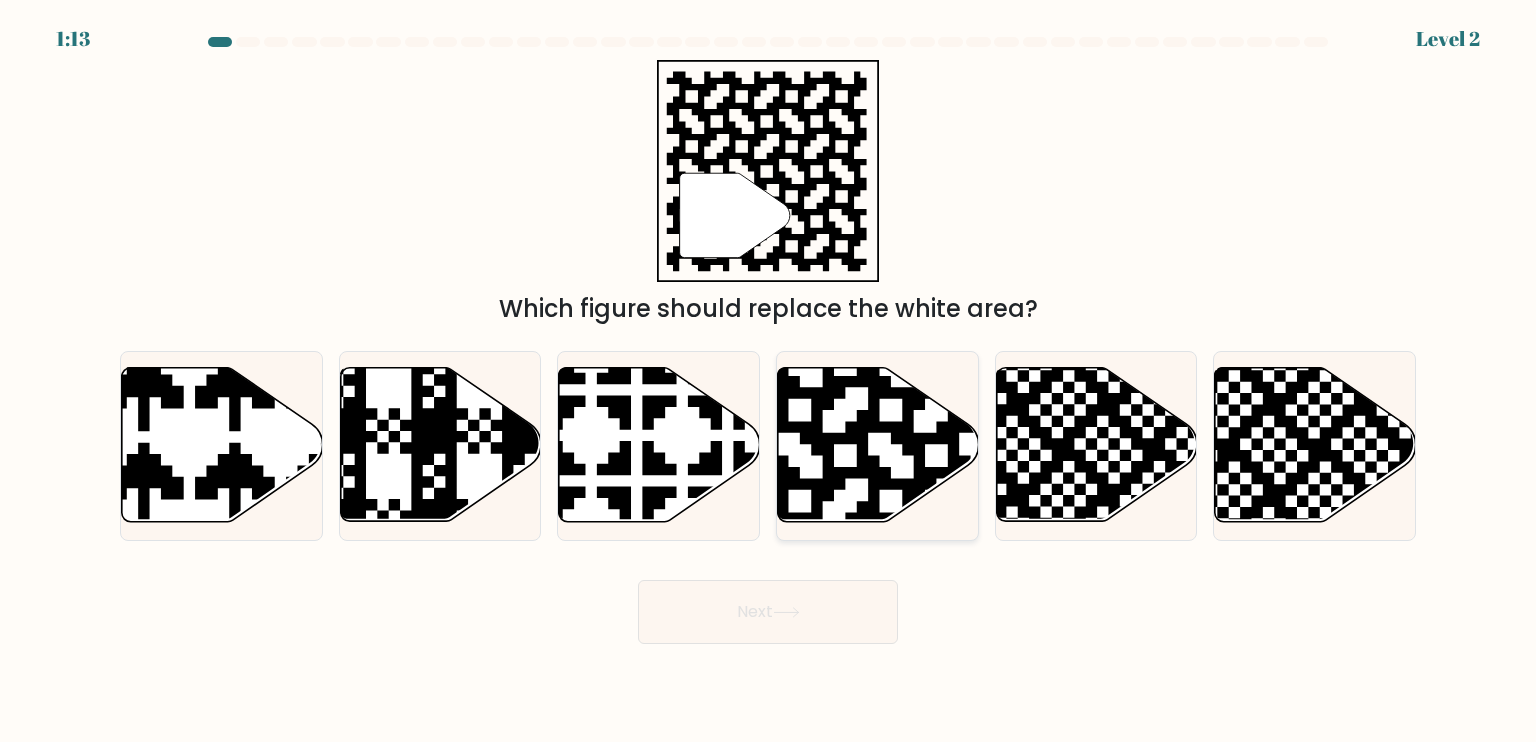 click 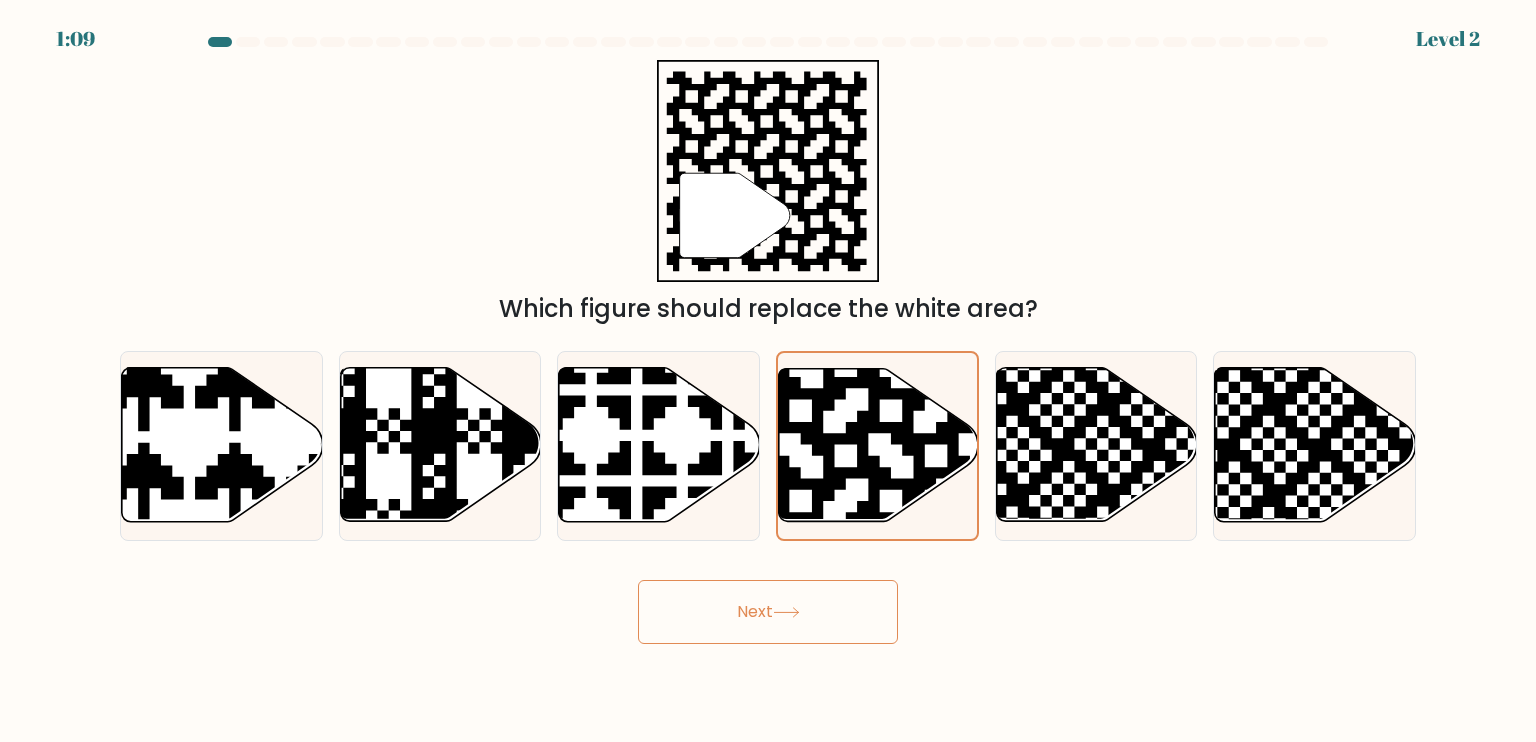 click on "Next" at bounding box center (768, 612) 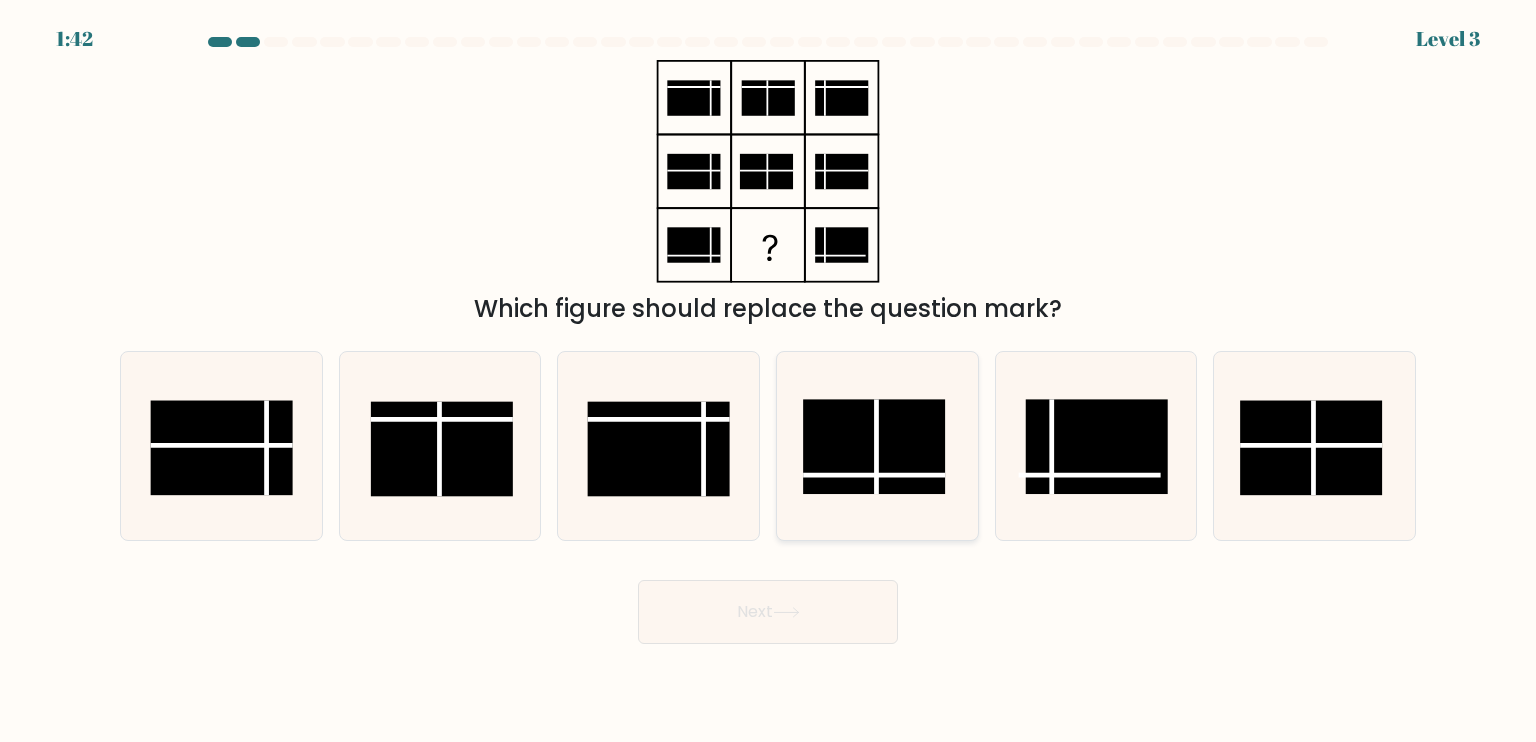 click 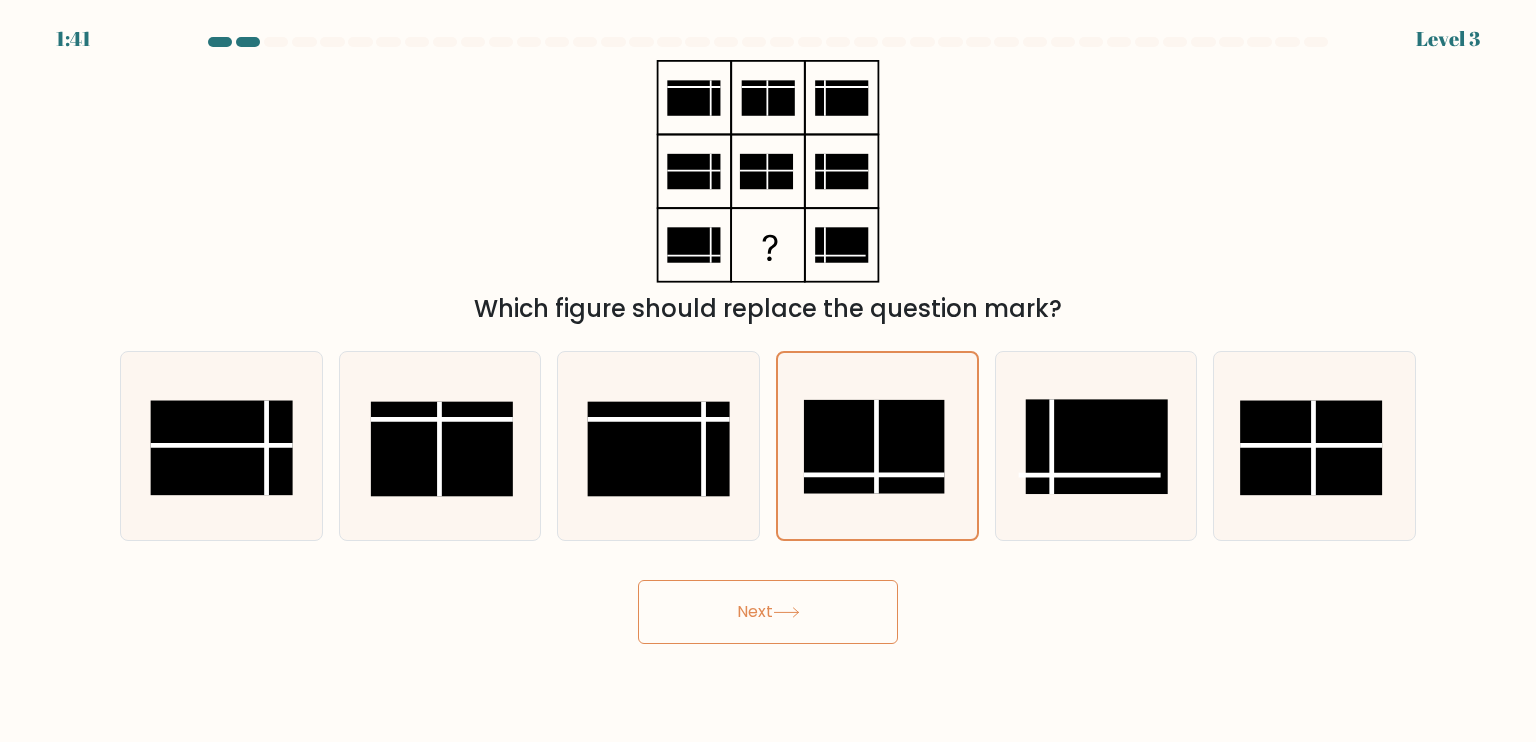 click 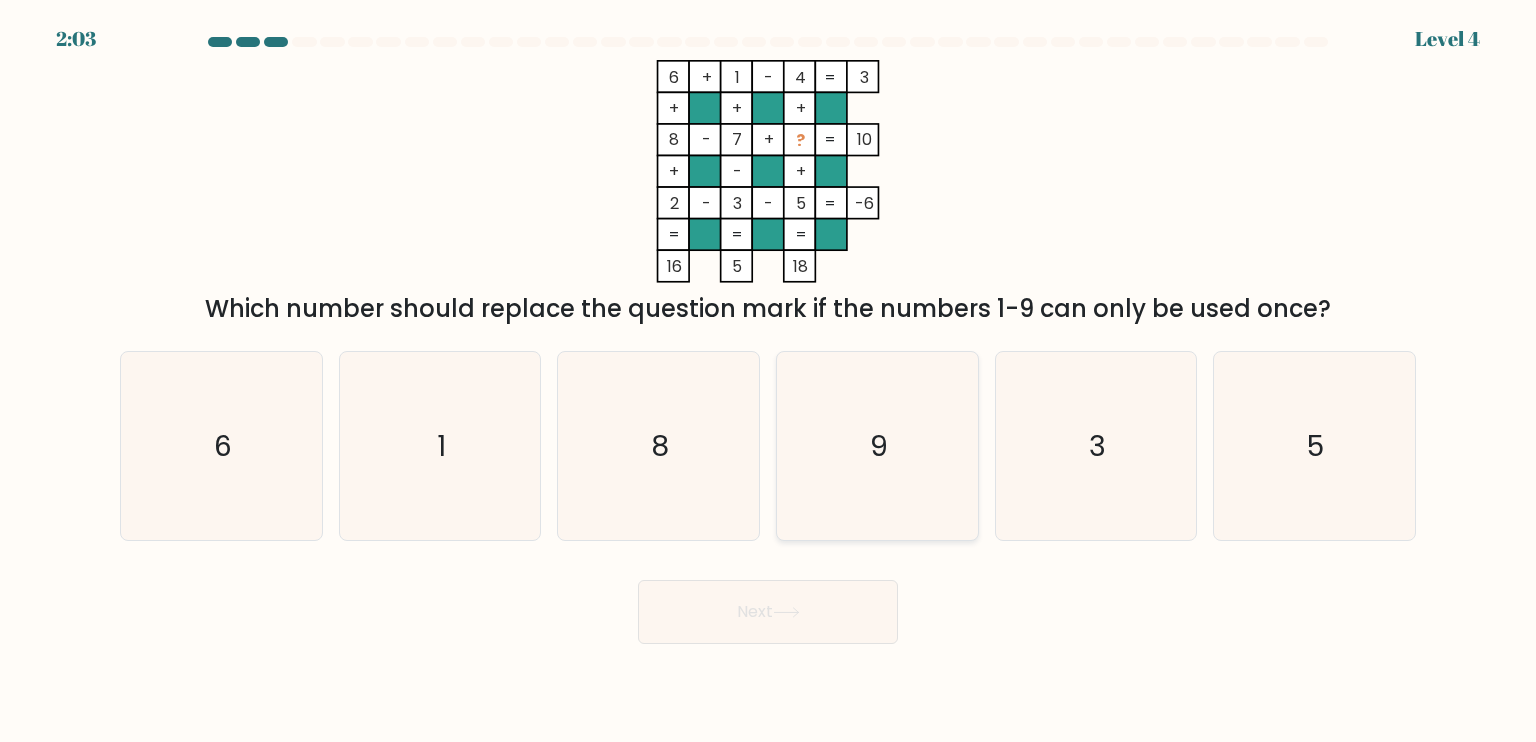click on "9" 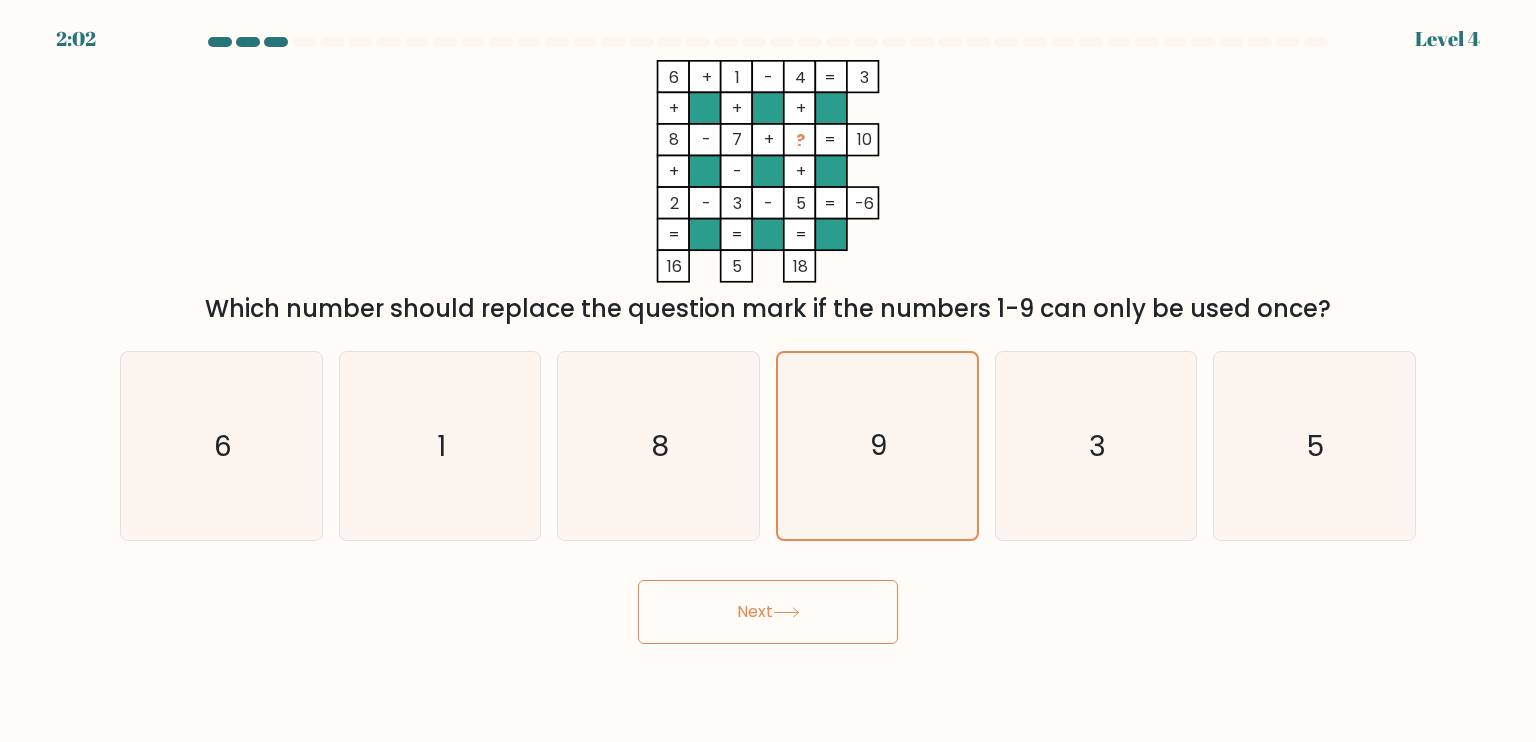 click on "Next" at bounding box center [768, 612] 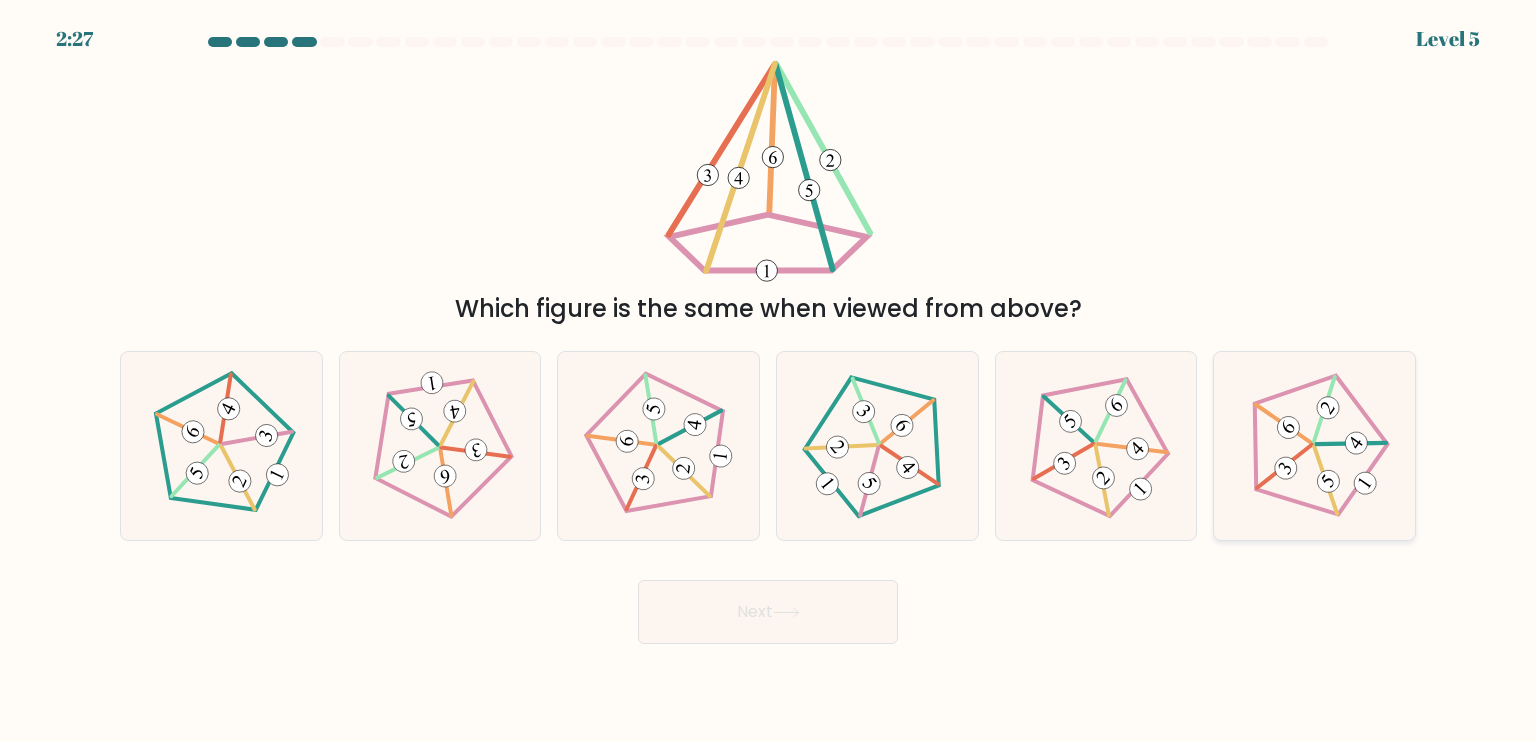 click 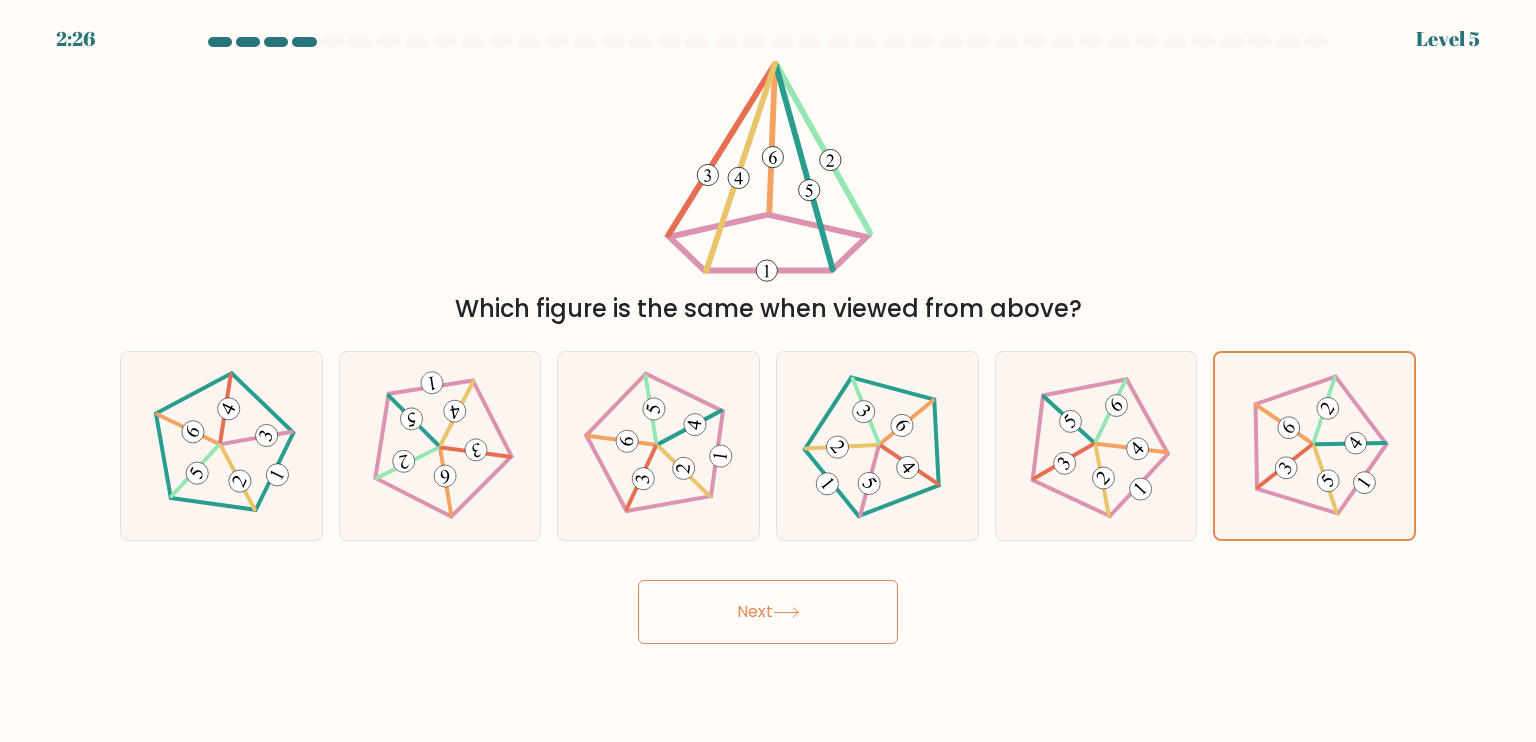 click on "Next" at bounding box center (768, 612) 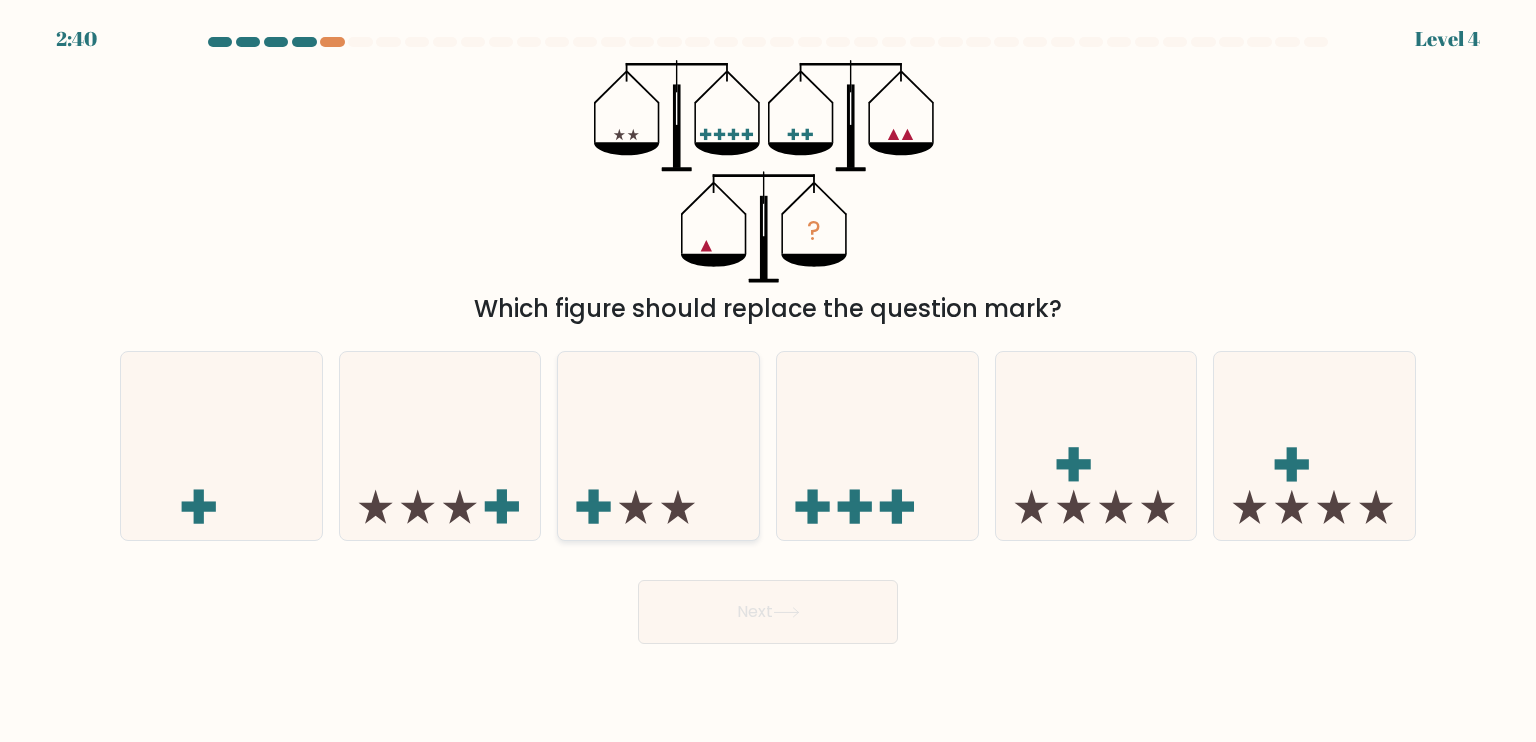 click 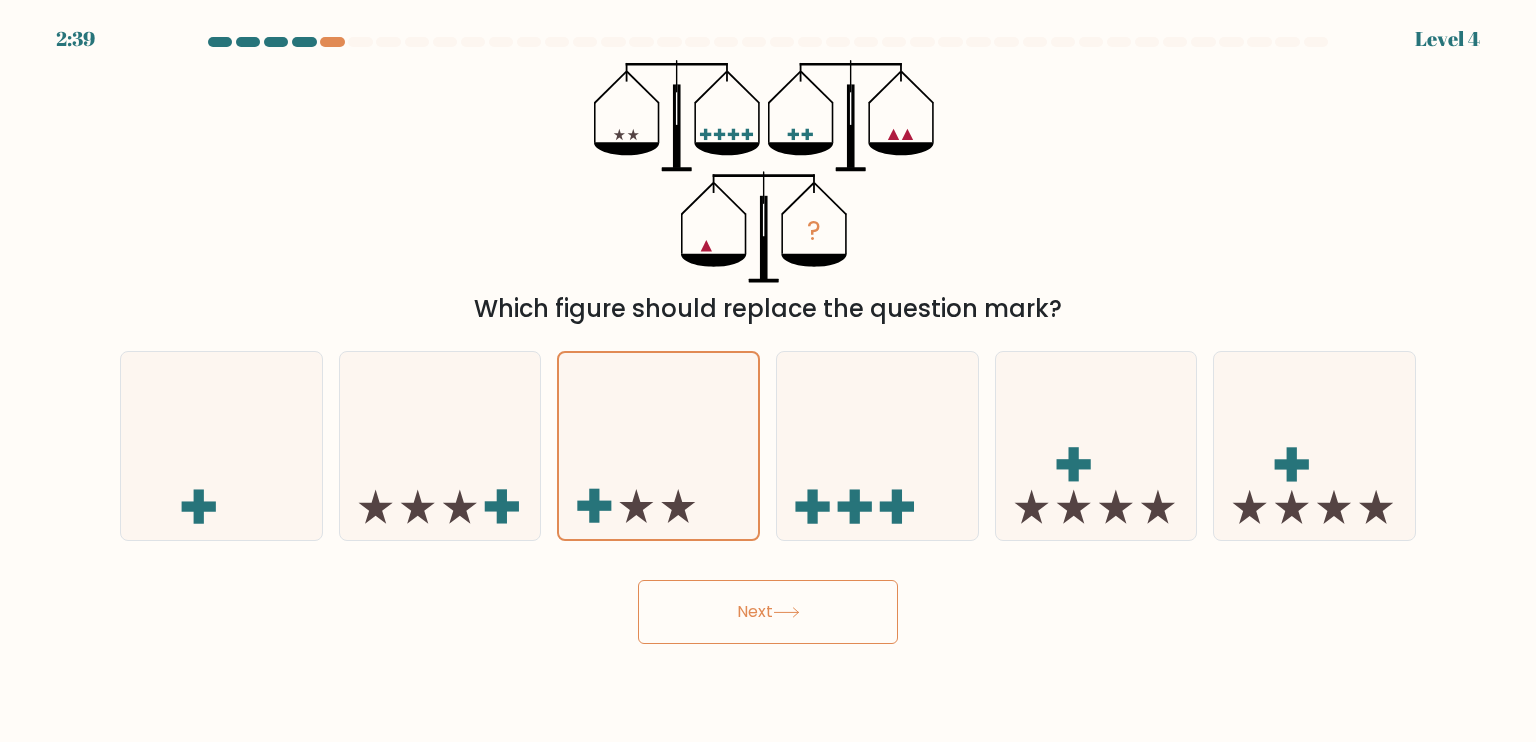 click on "Next" at bounding box center (768, 612) 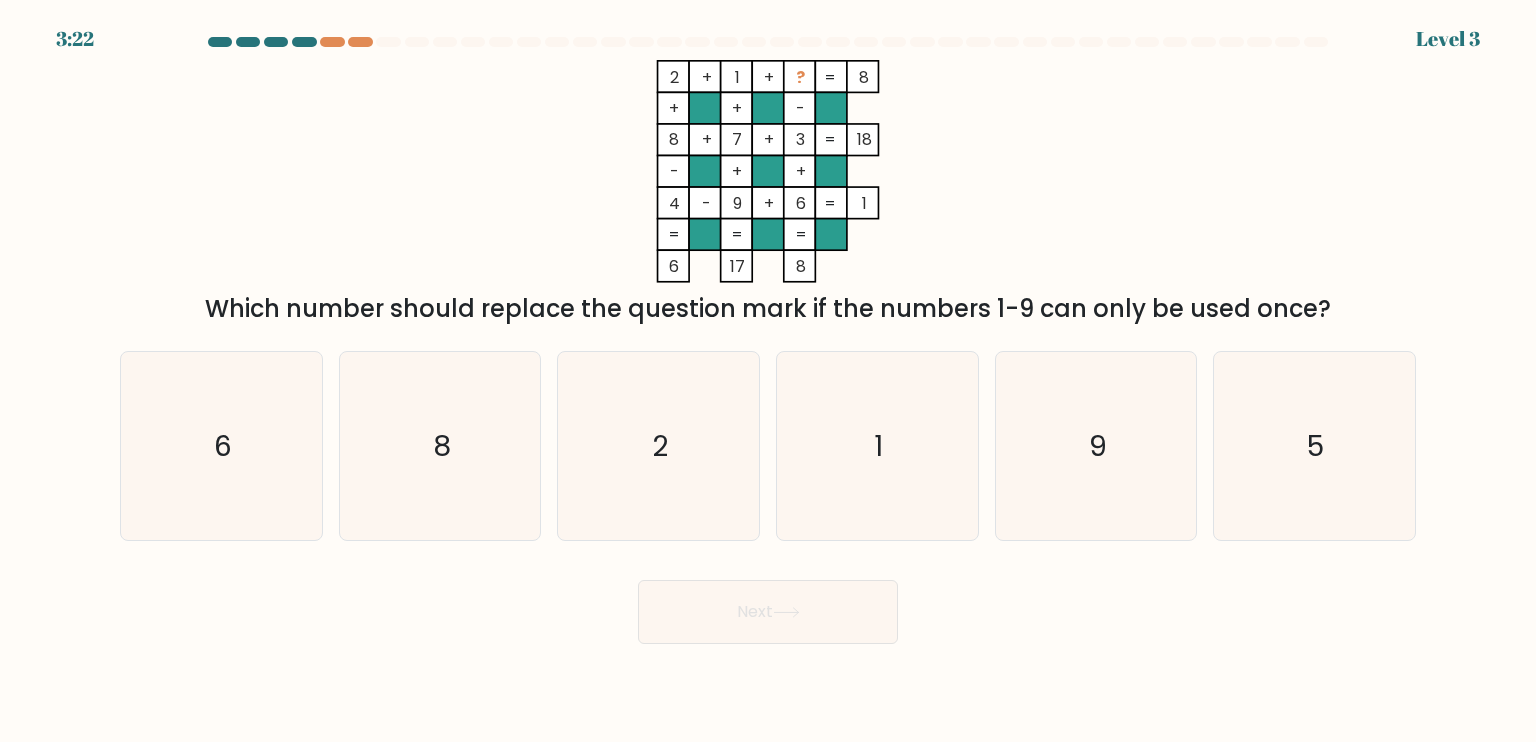 click on "Next" at bounding box center (768, 604) 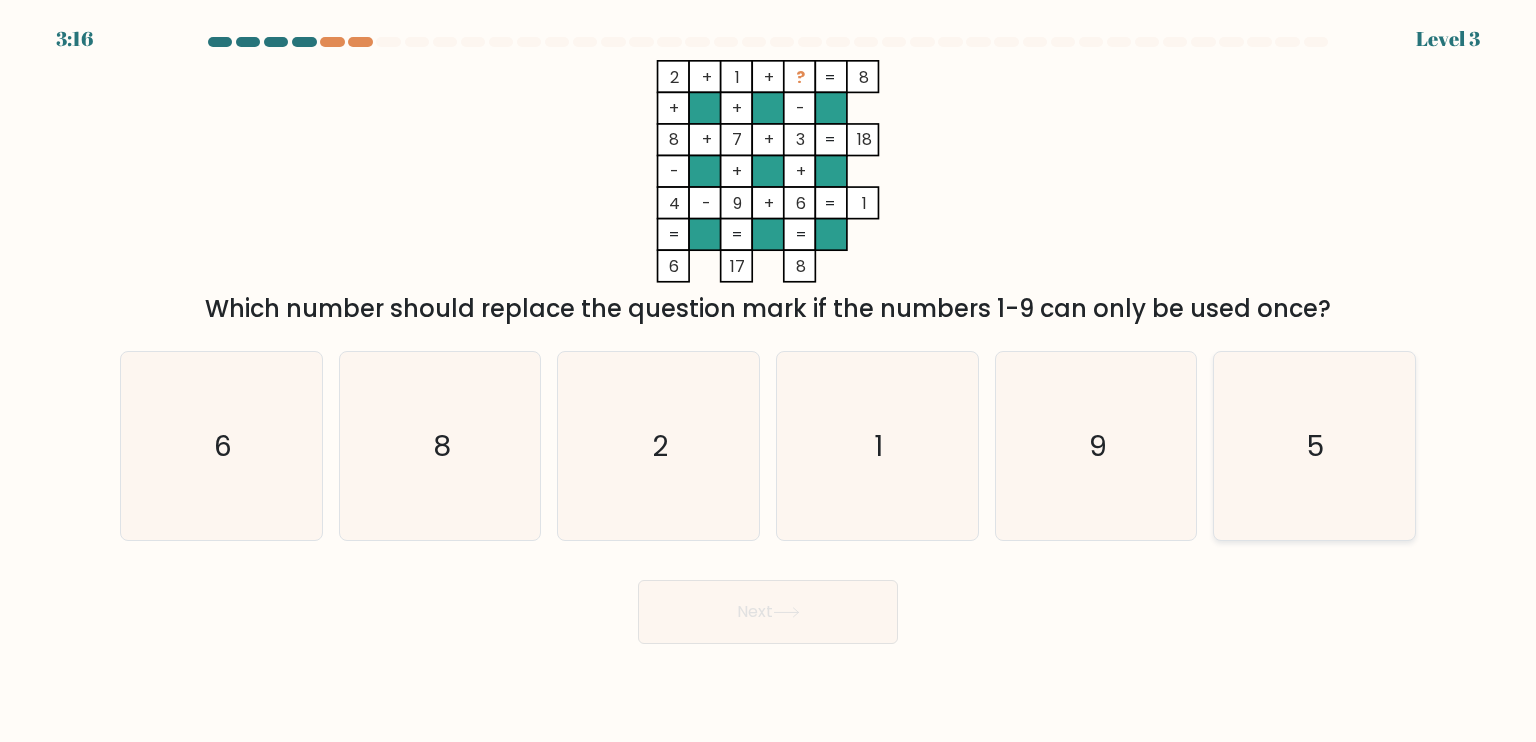 click on "5" 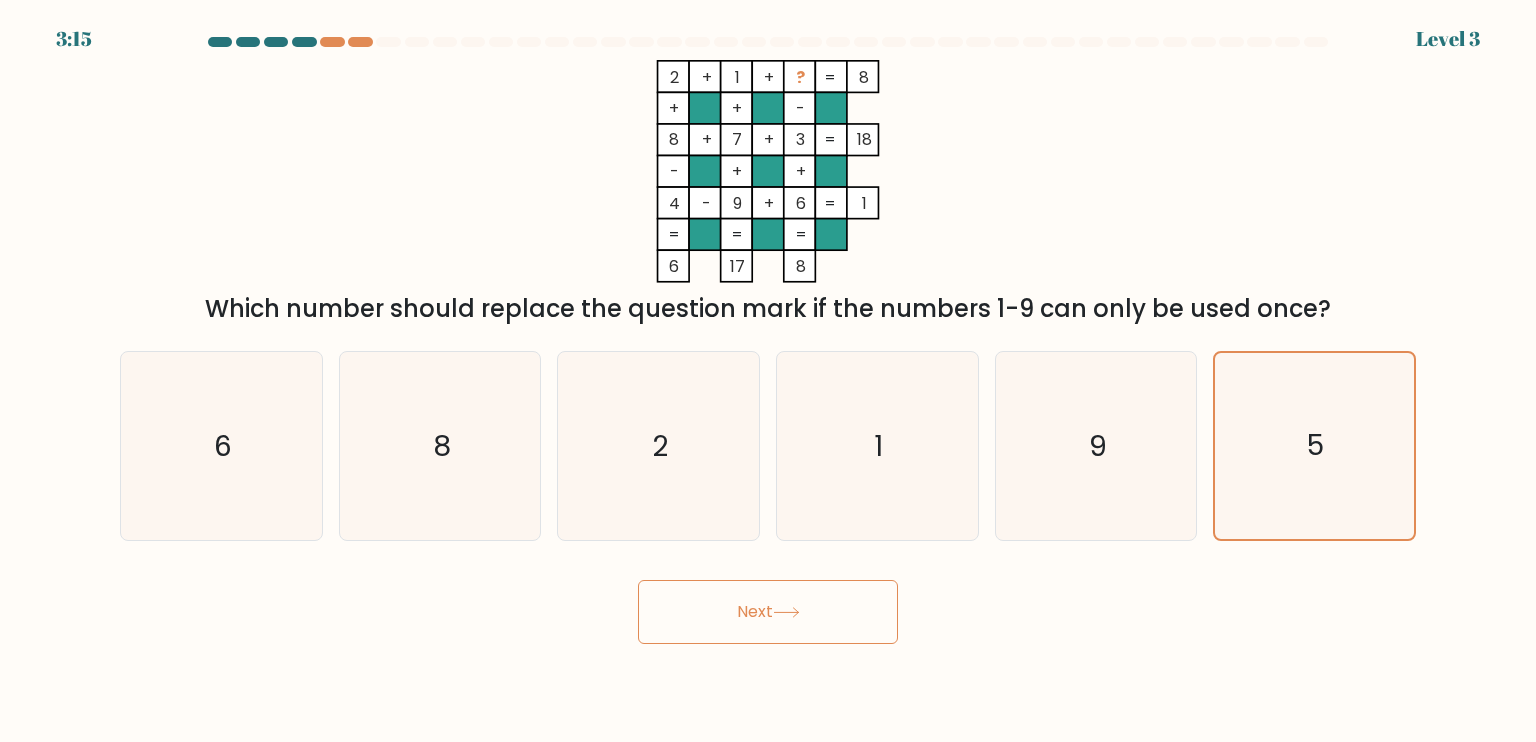 click on "Next" at bounding box center [768, 612] 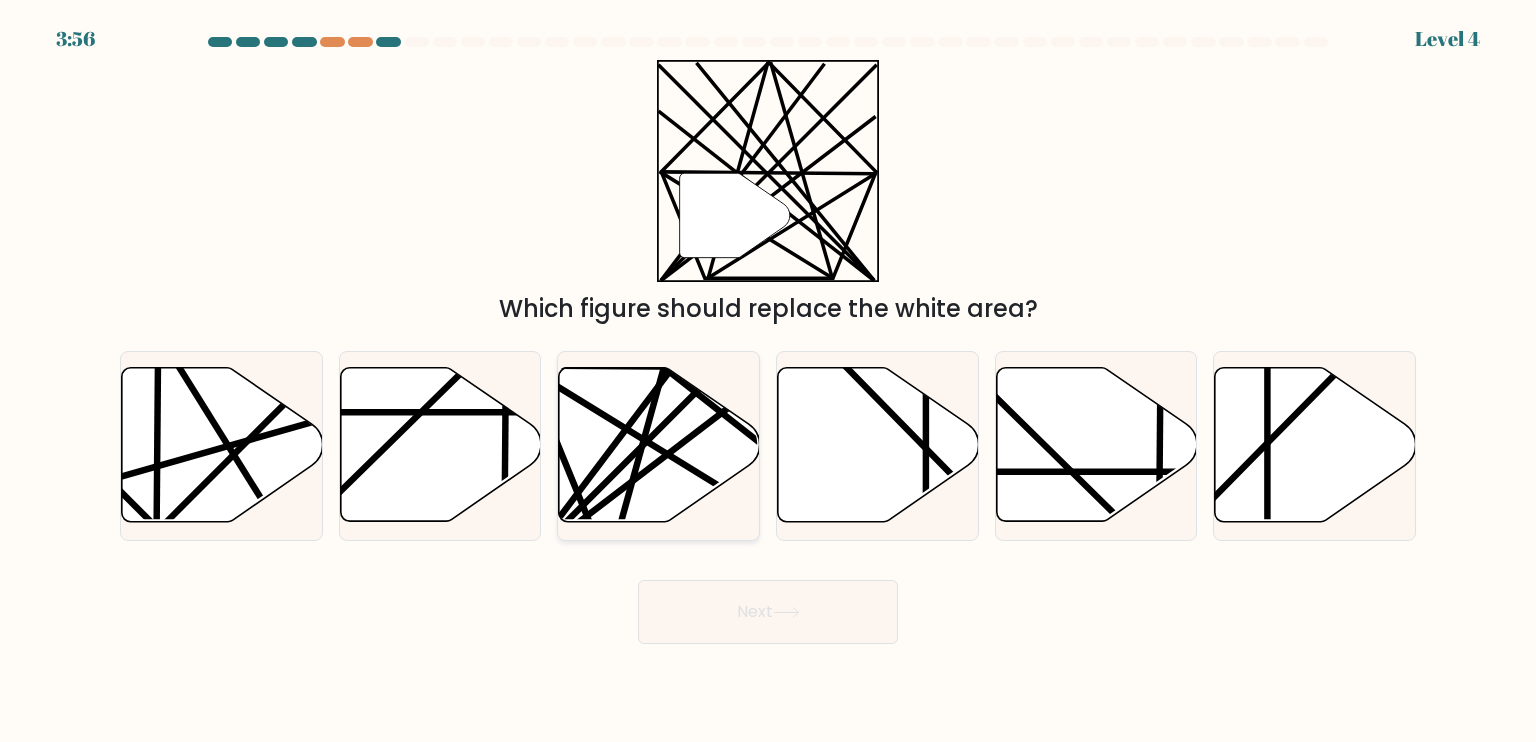 click 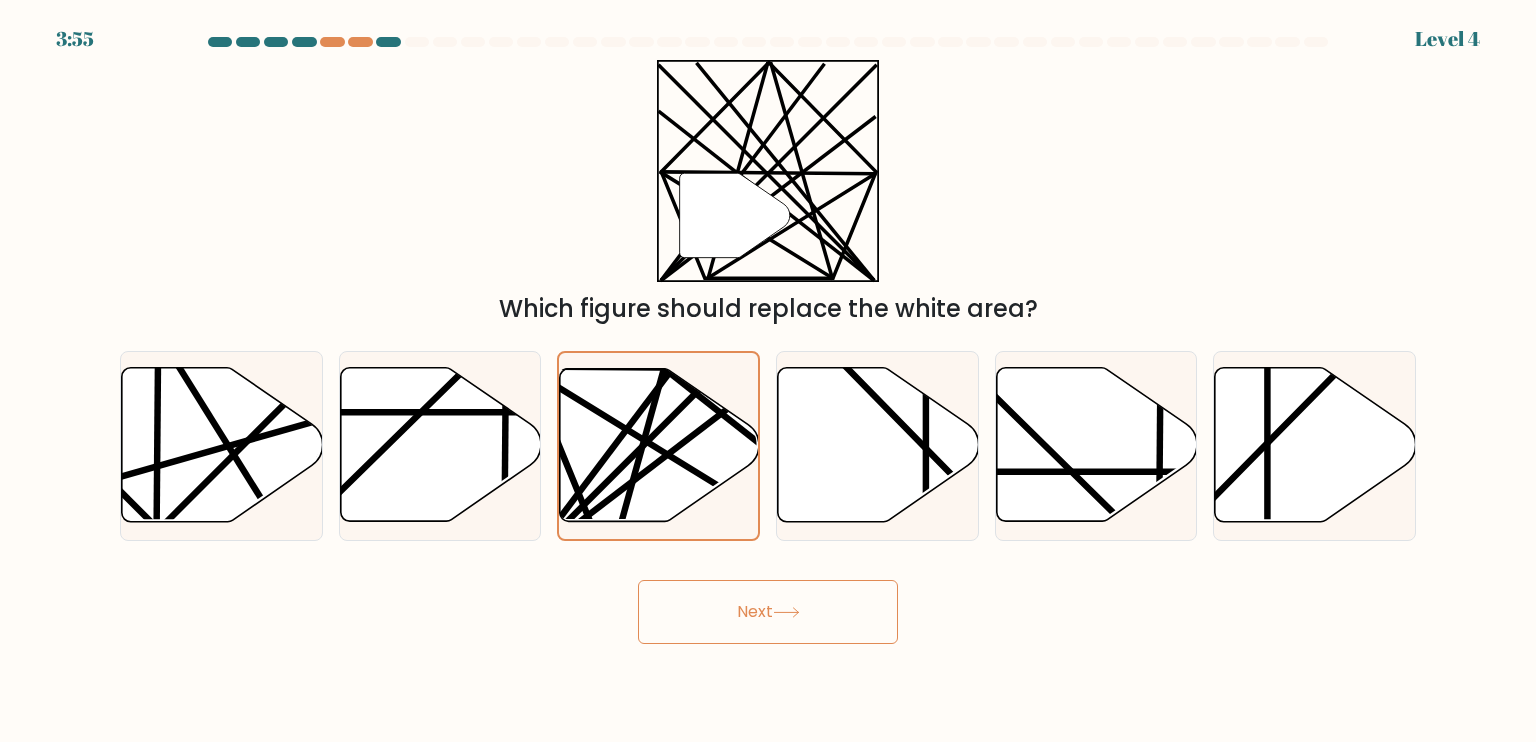 click on "Next" at bounding box center [768, 612] 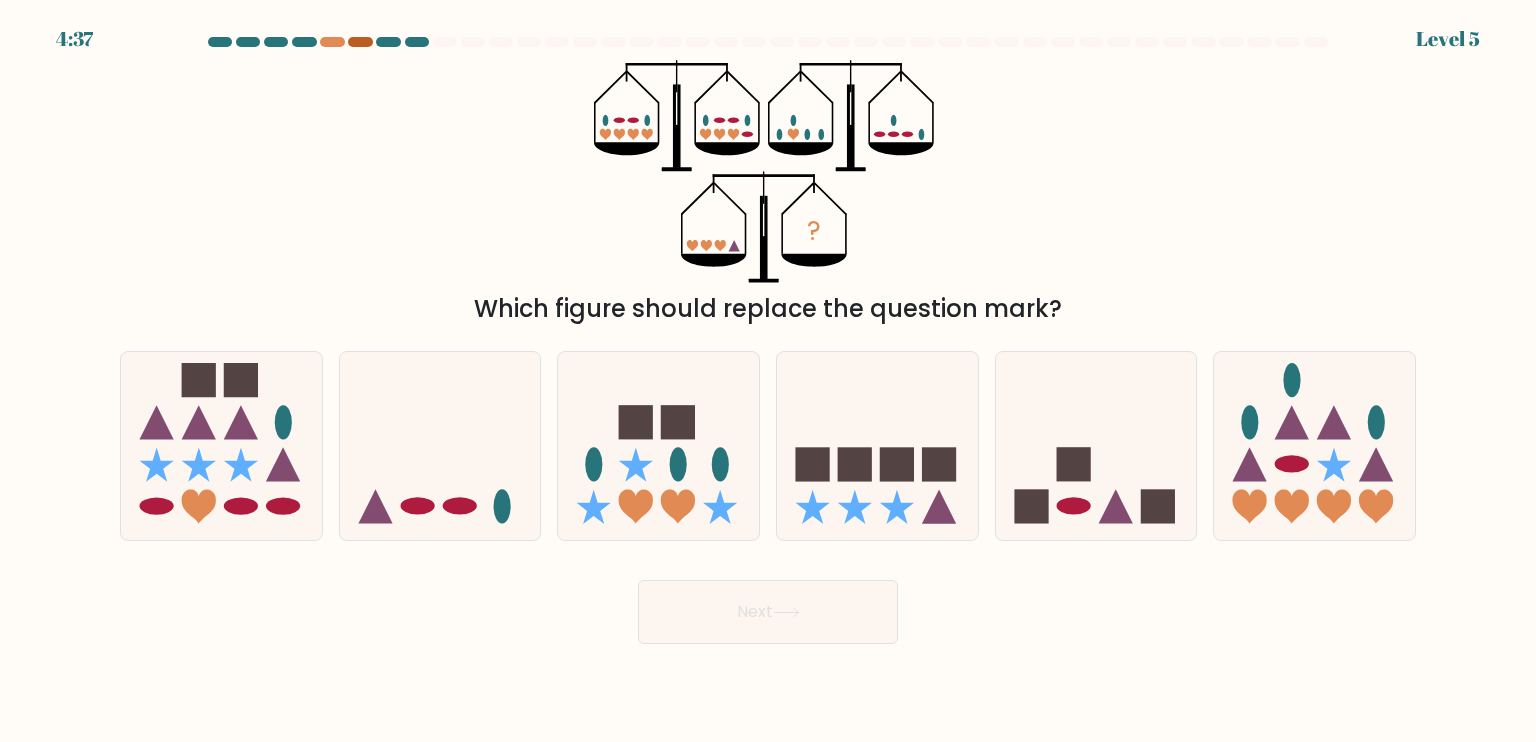 click at bounding box center (360, 42) 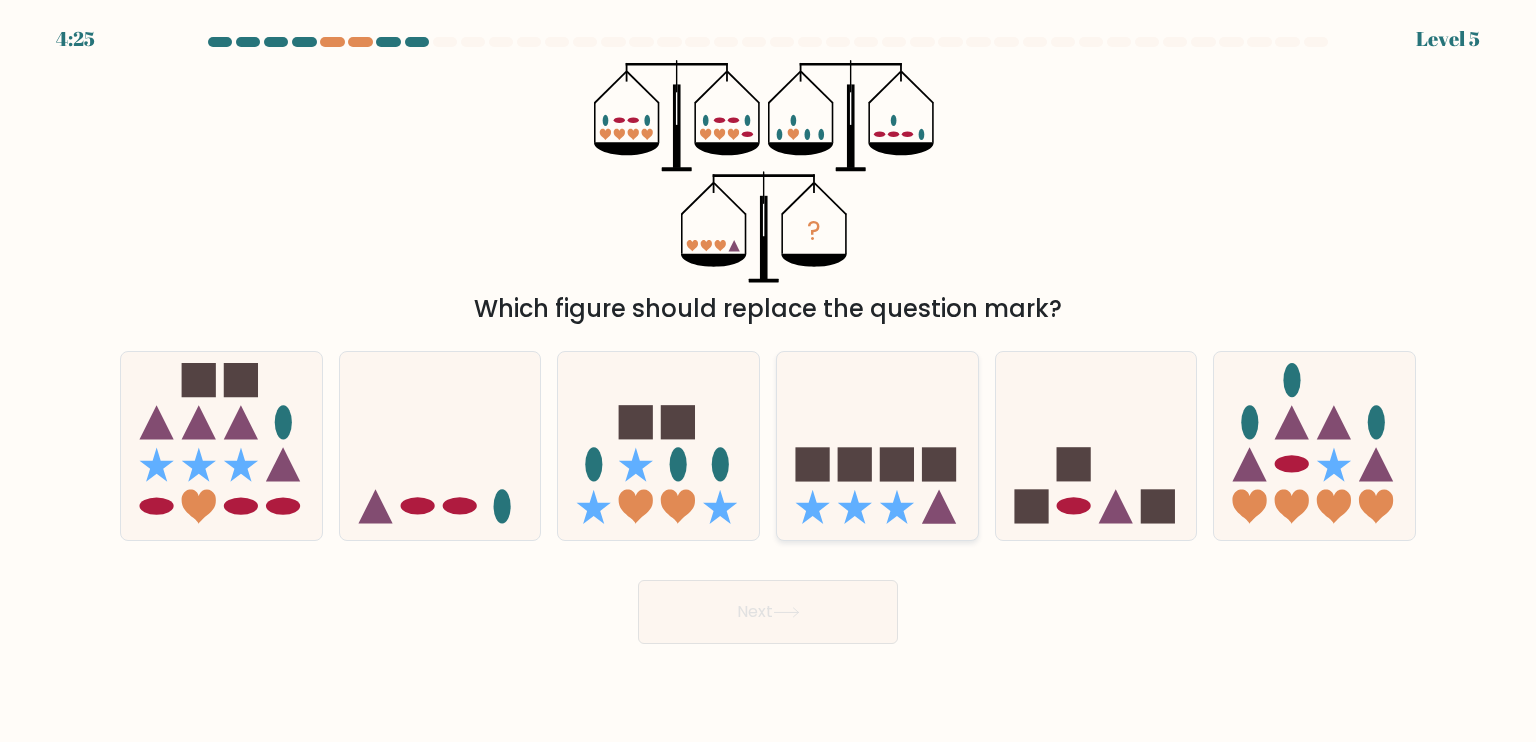 click 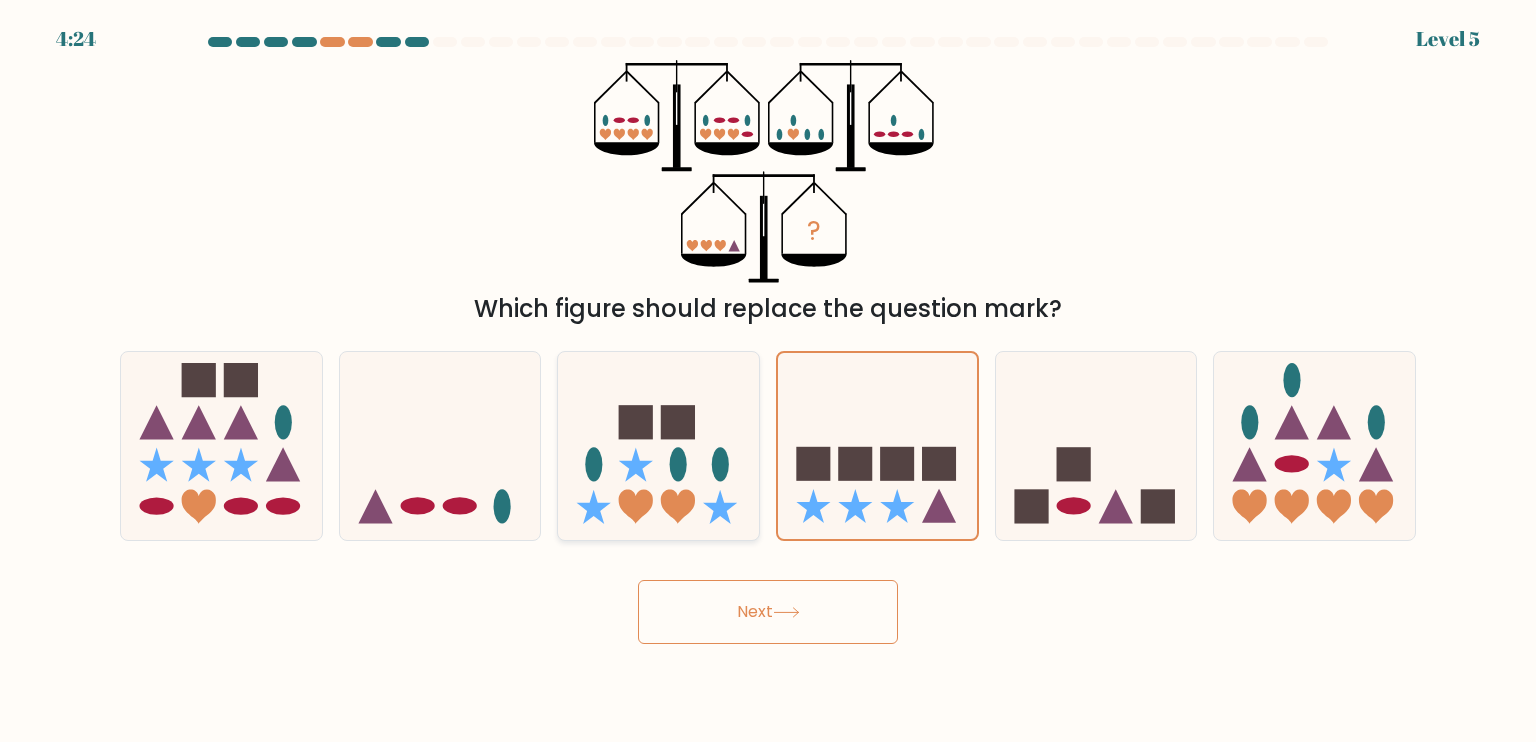 click 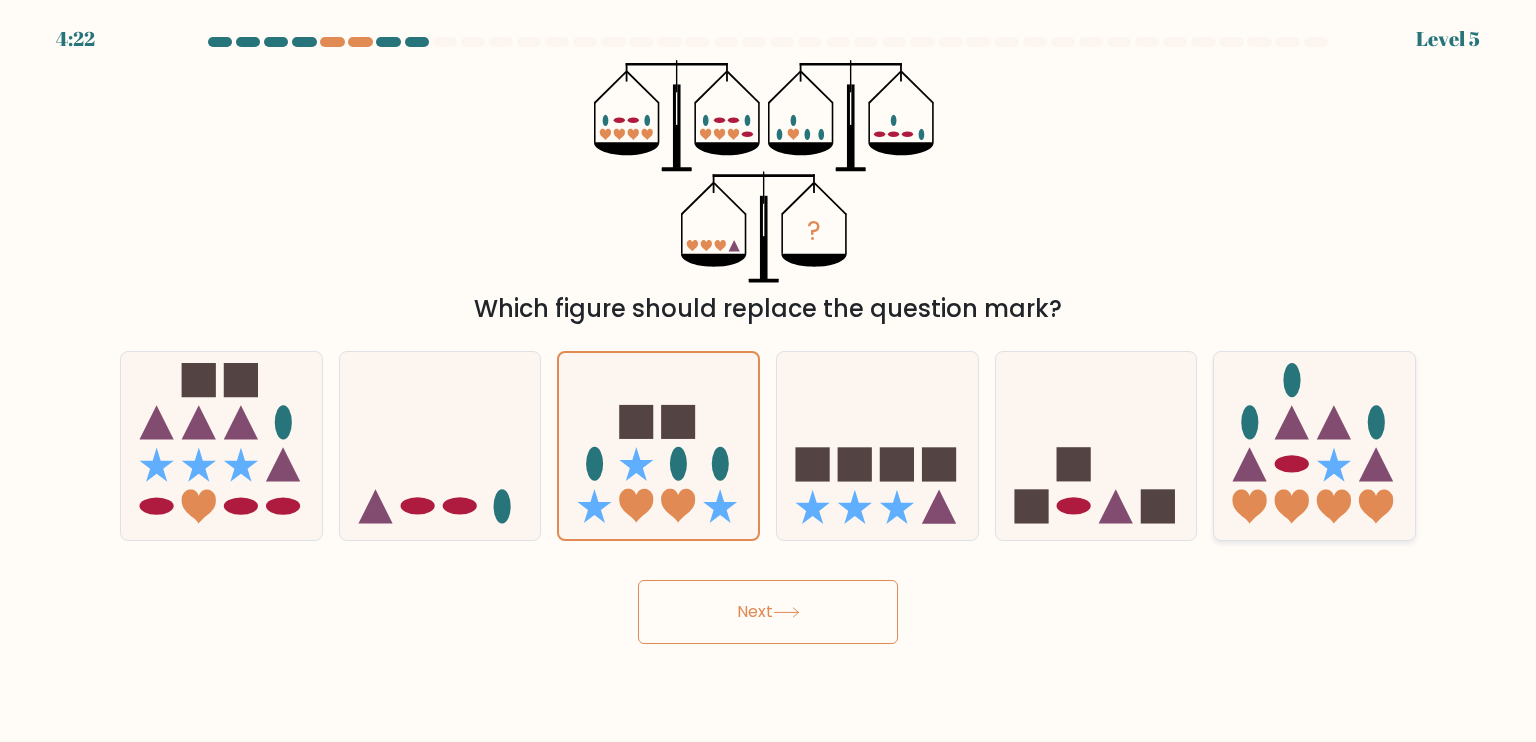 click 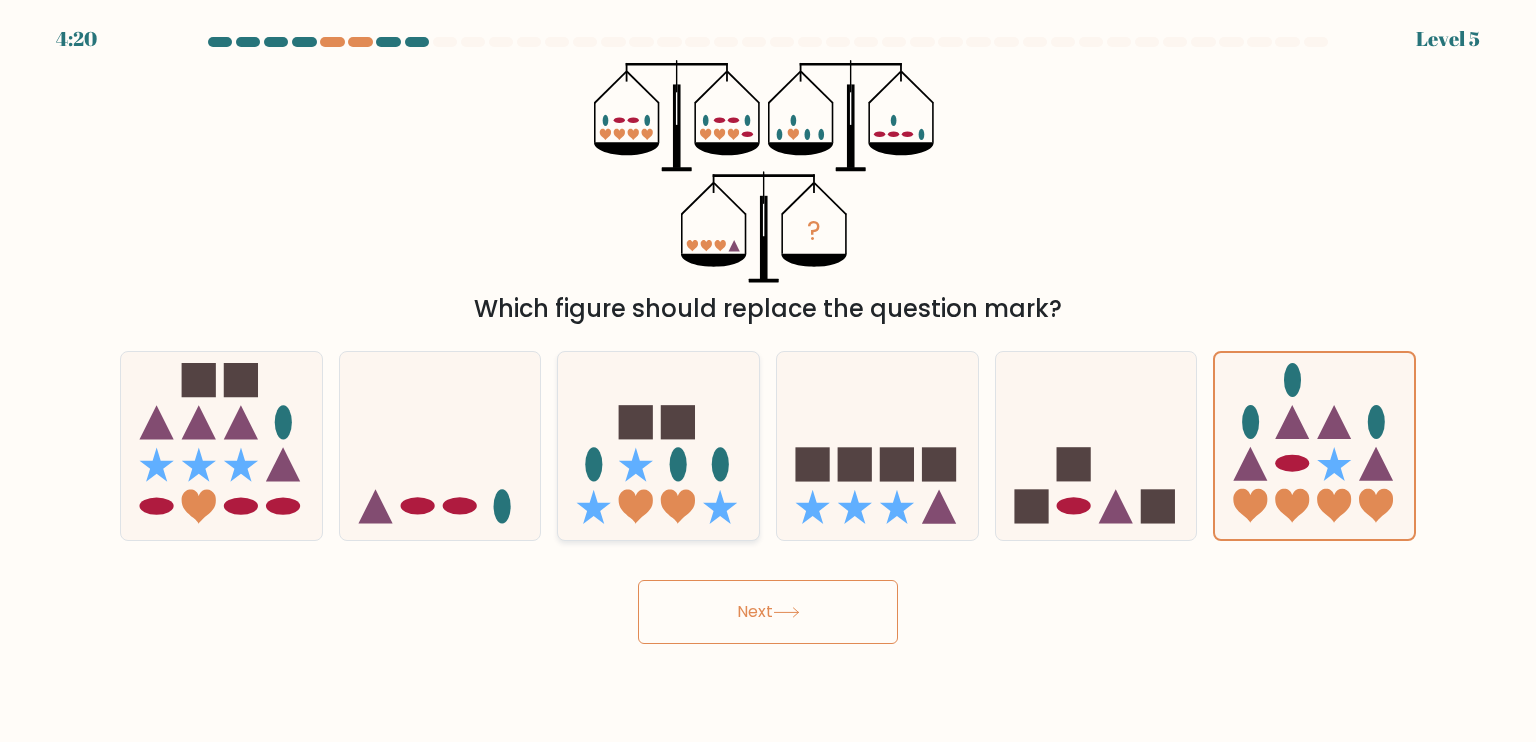 click 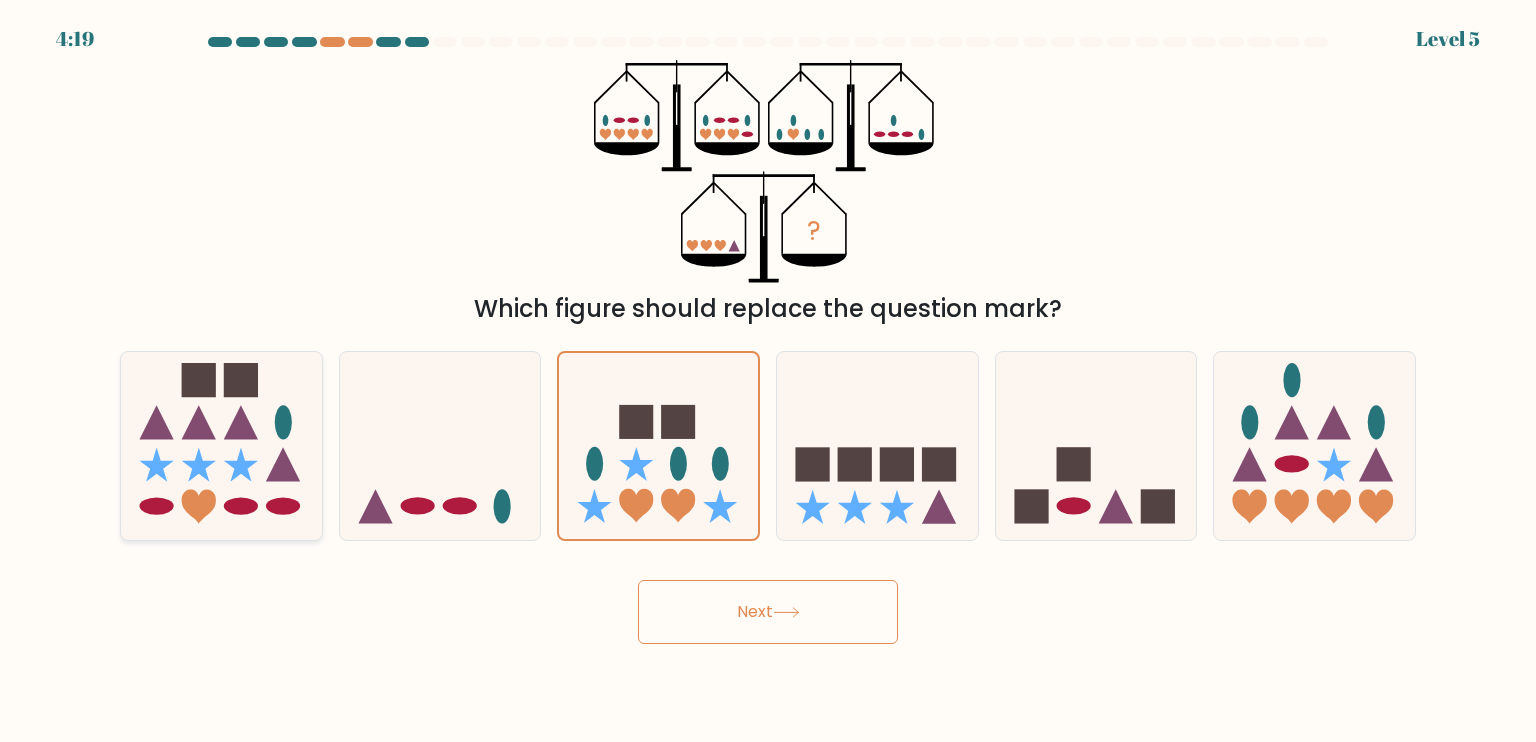 click 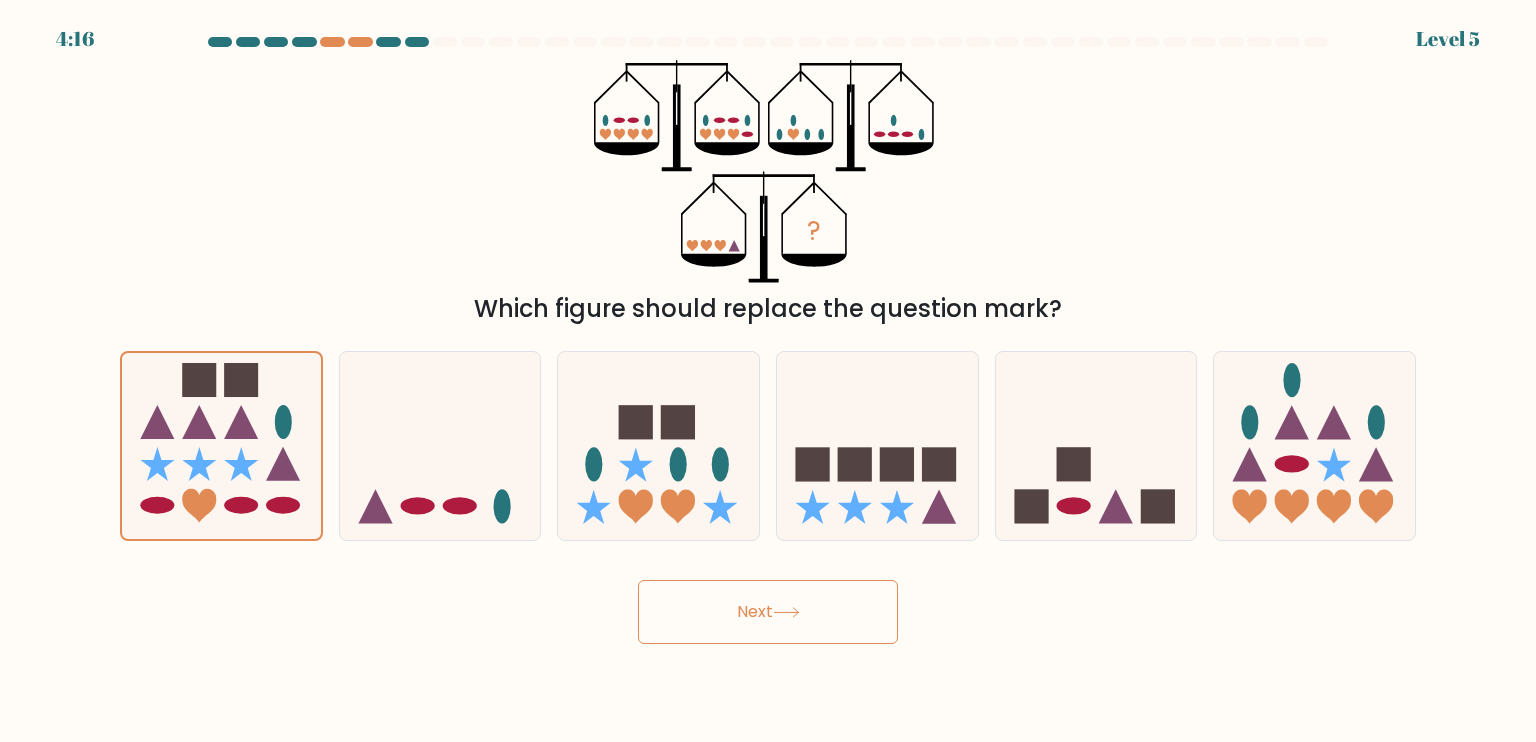 click on "Next" at bounding box center [768, 612] 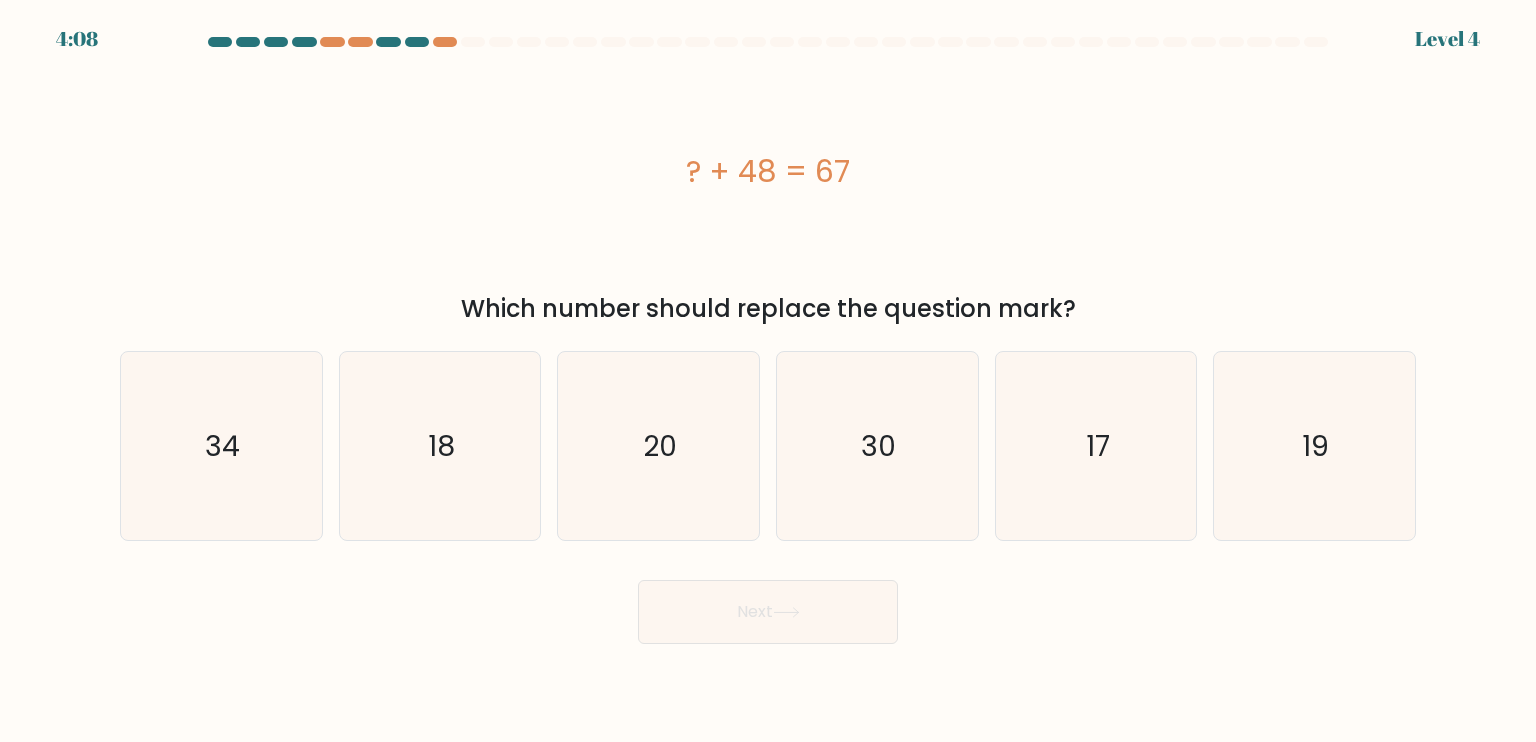 click on "Which number should replace the question mark?" at bounding box center [768, 309] 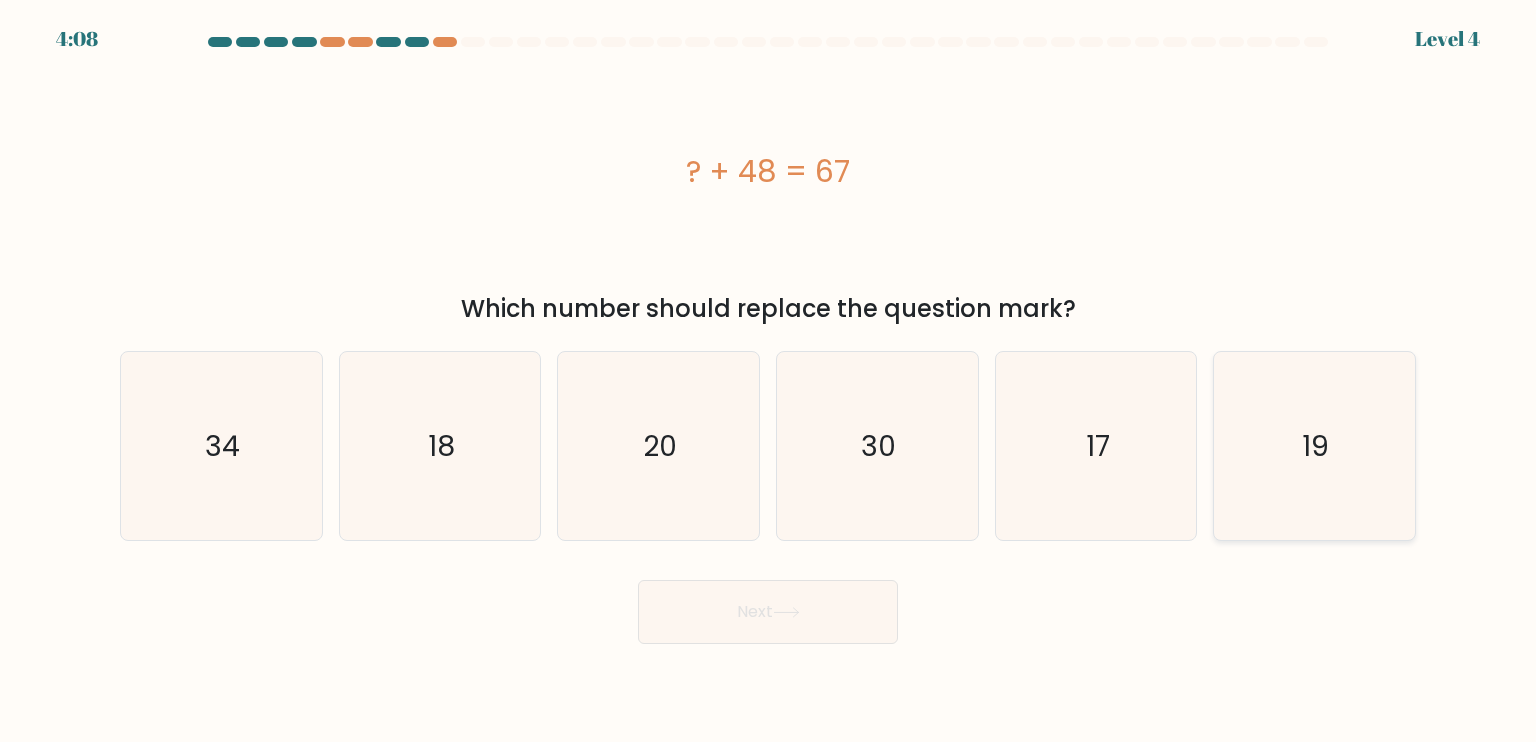 click on "19" 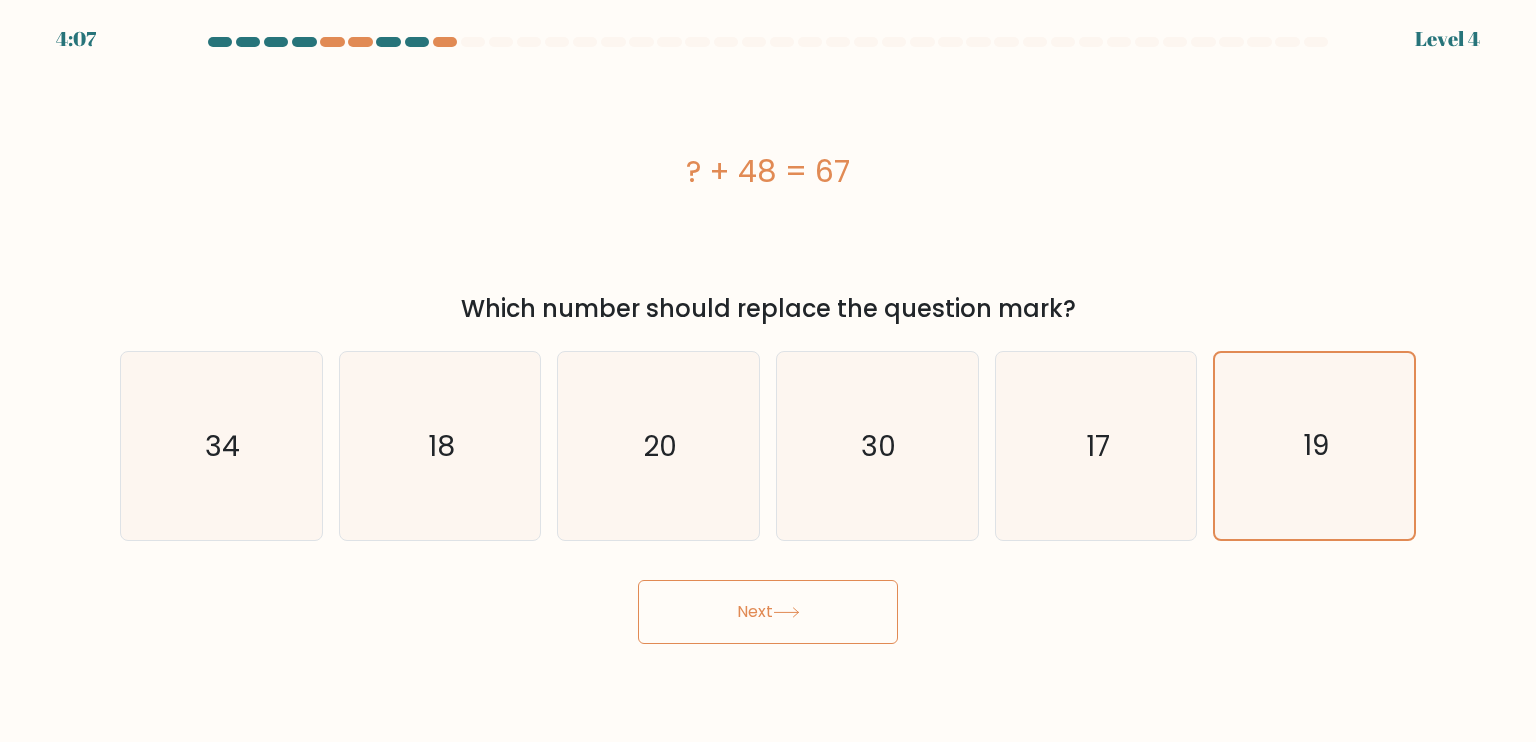 click on "Next" at bounding box center (768, 612) 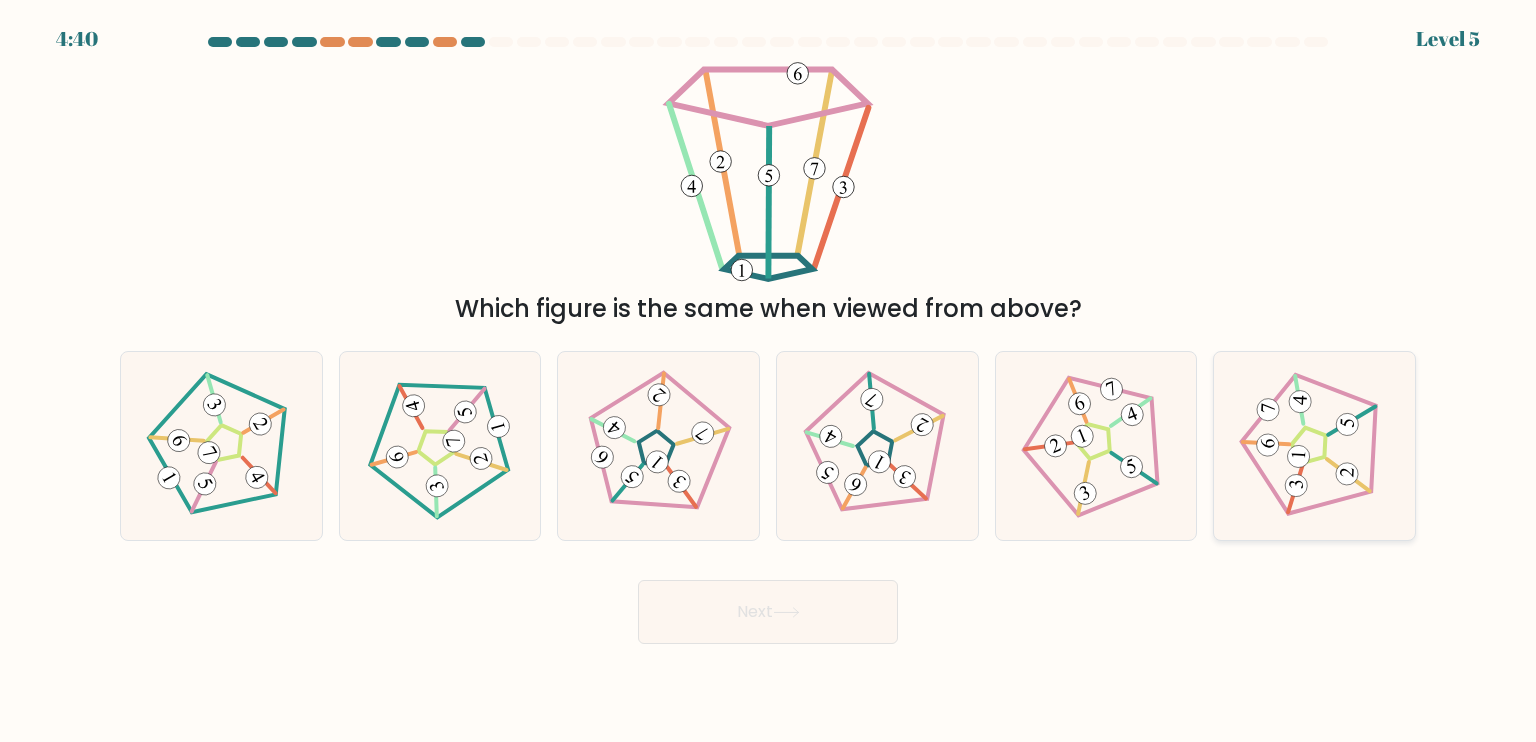 click 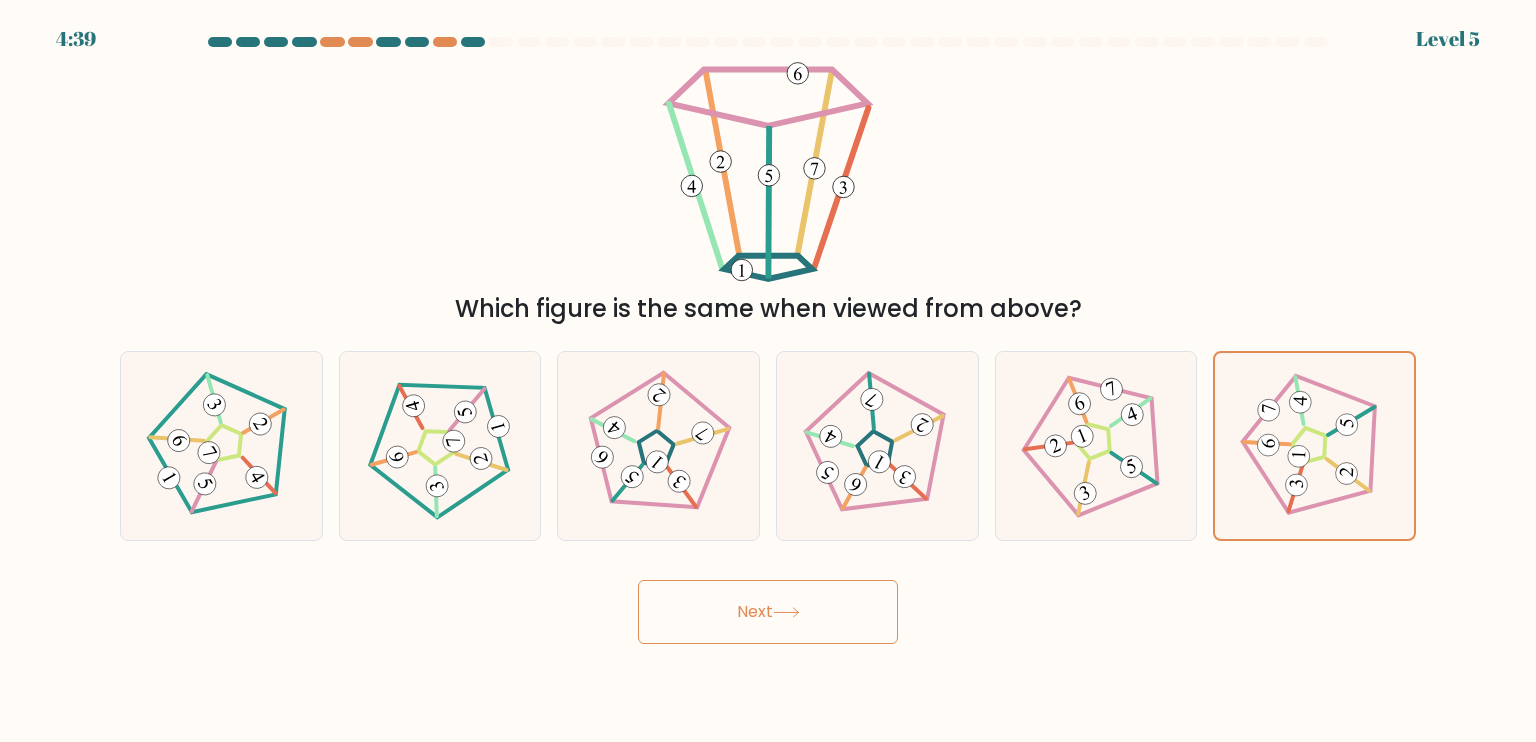 click on "Next" at bounding box center [768, 612] 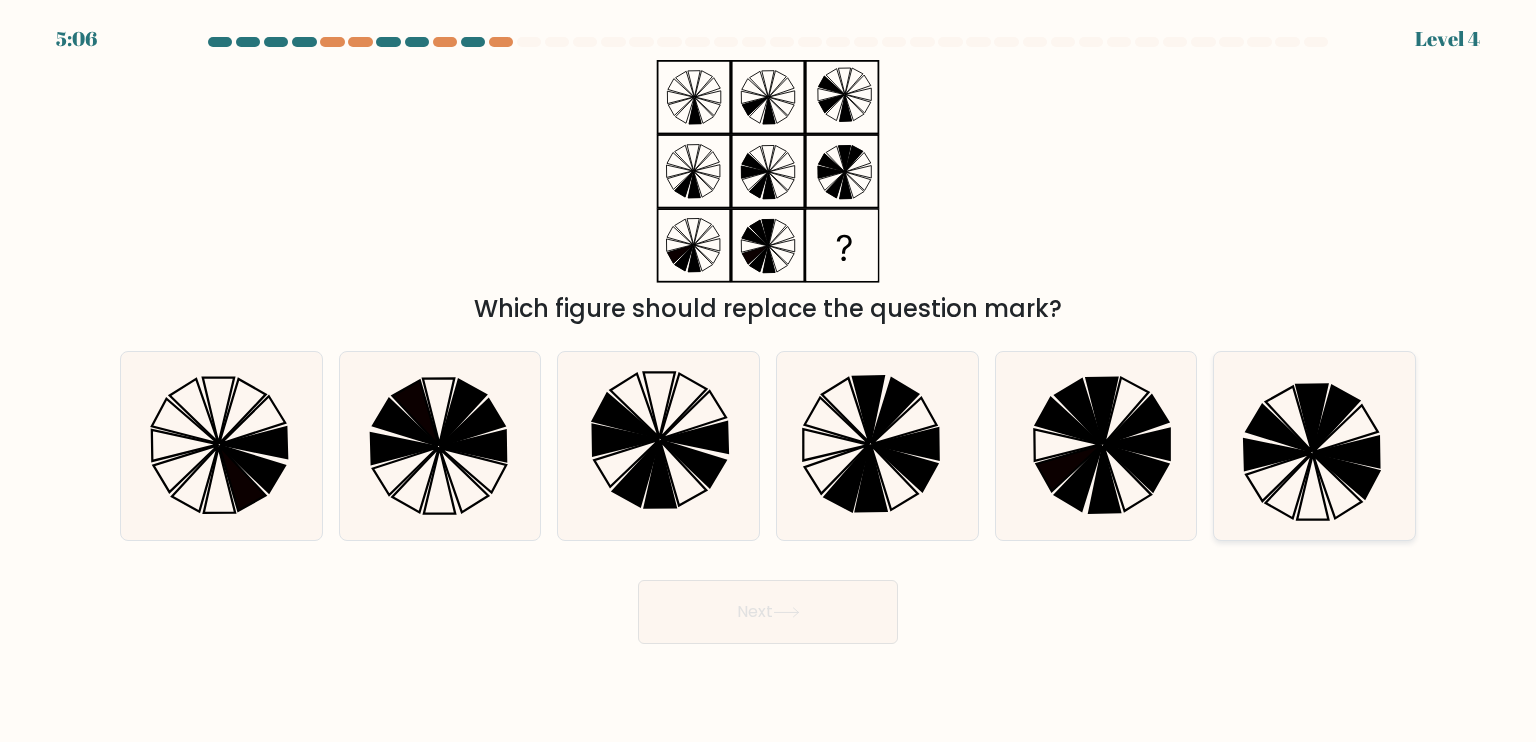 click 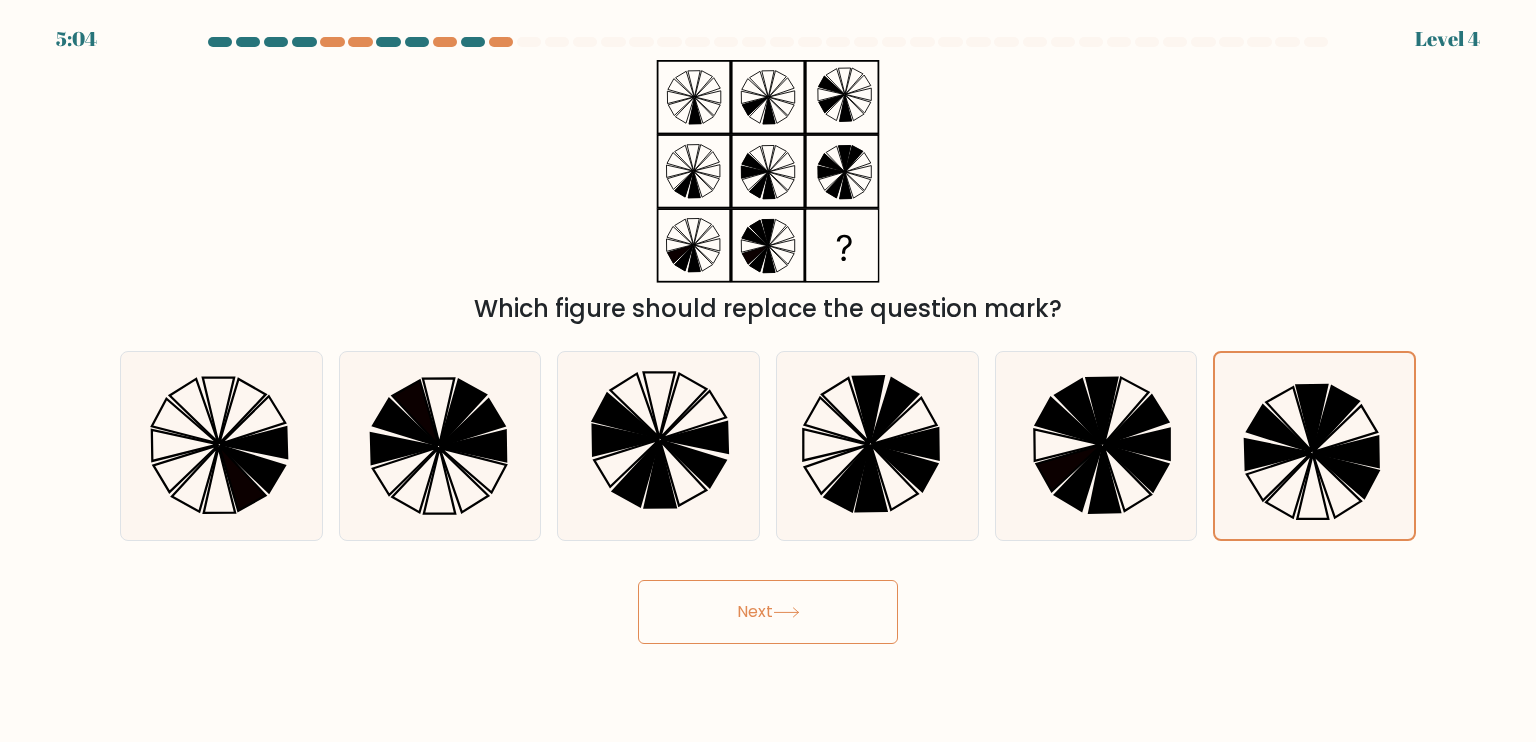 click on "Next" at bounding box center [768, 612] 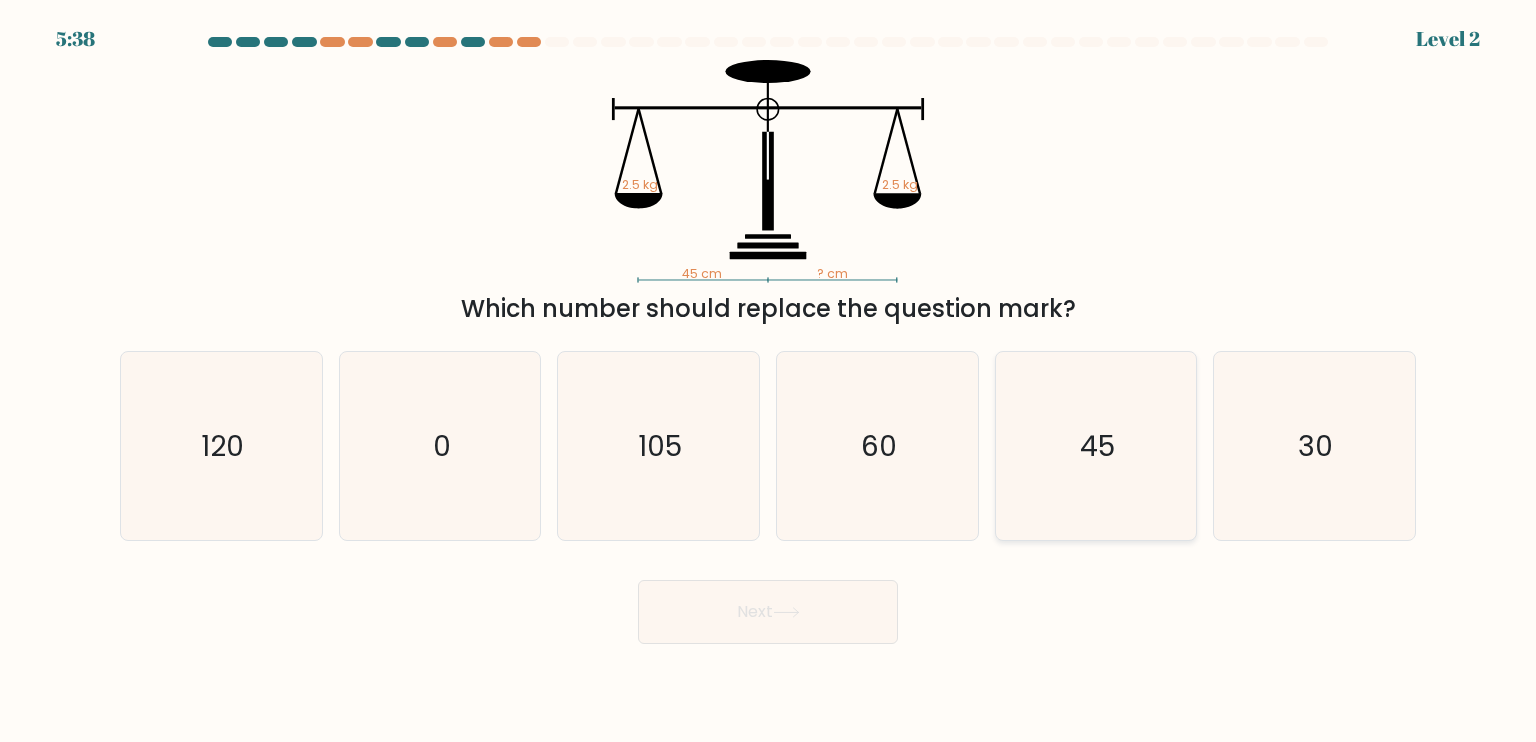 click on "45" 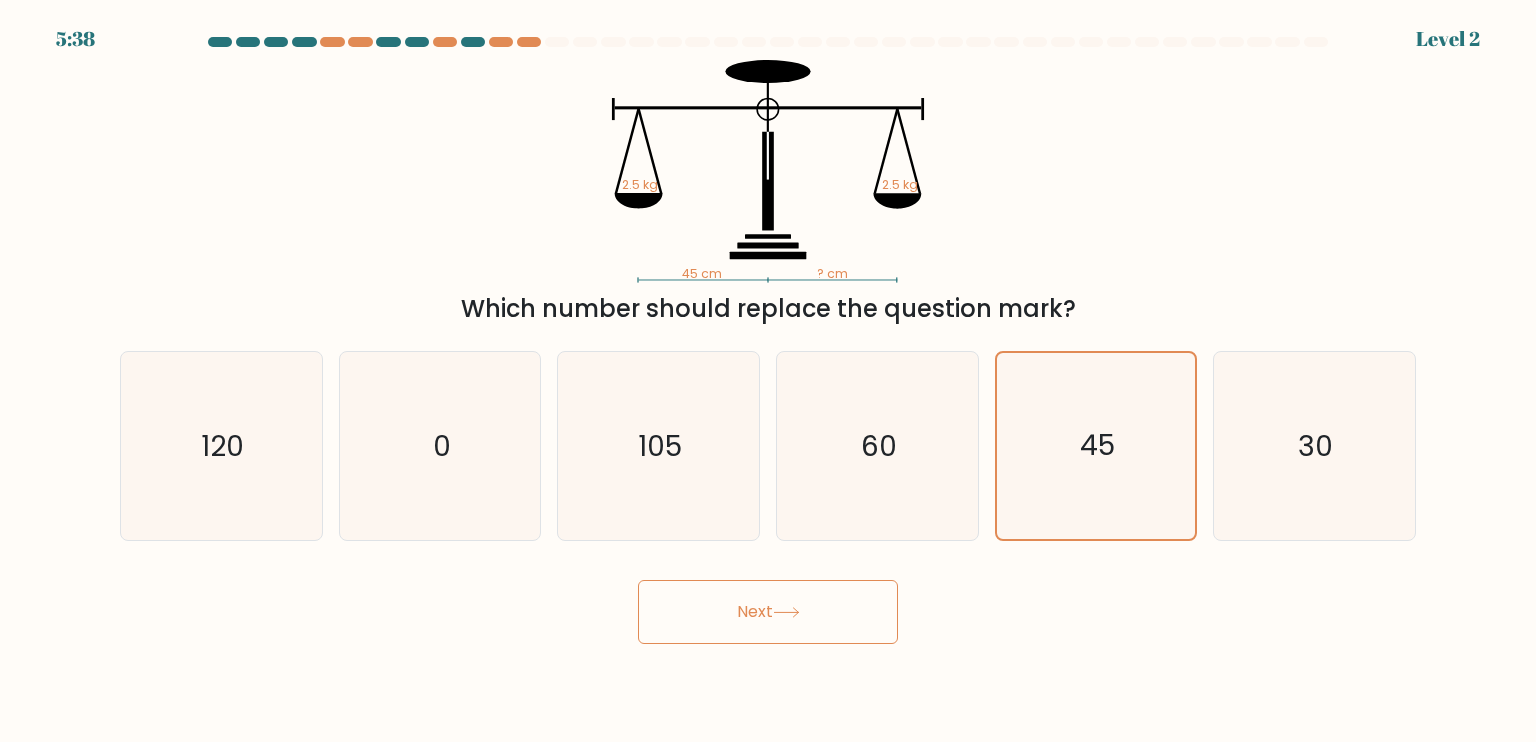 click on "Next" at bounding box center [768, 612] 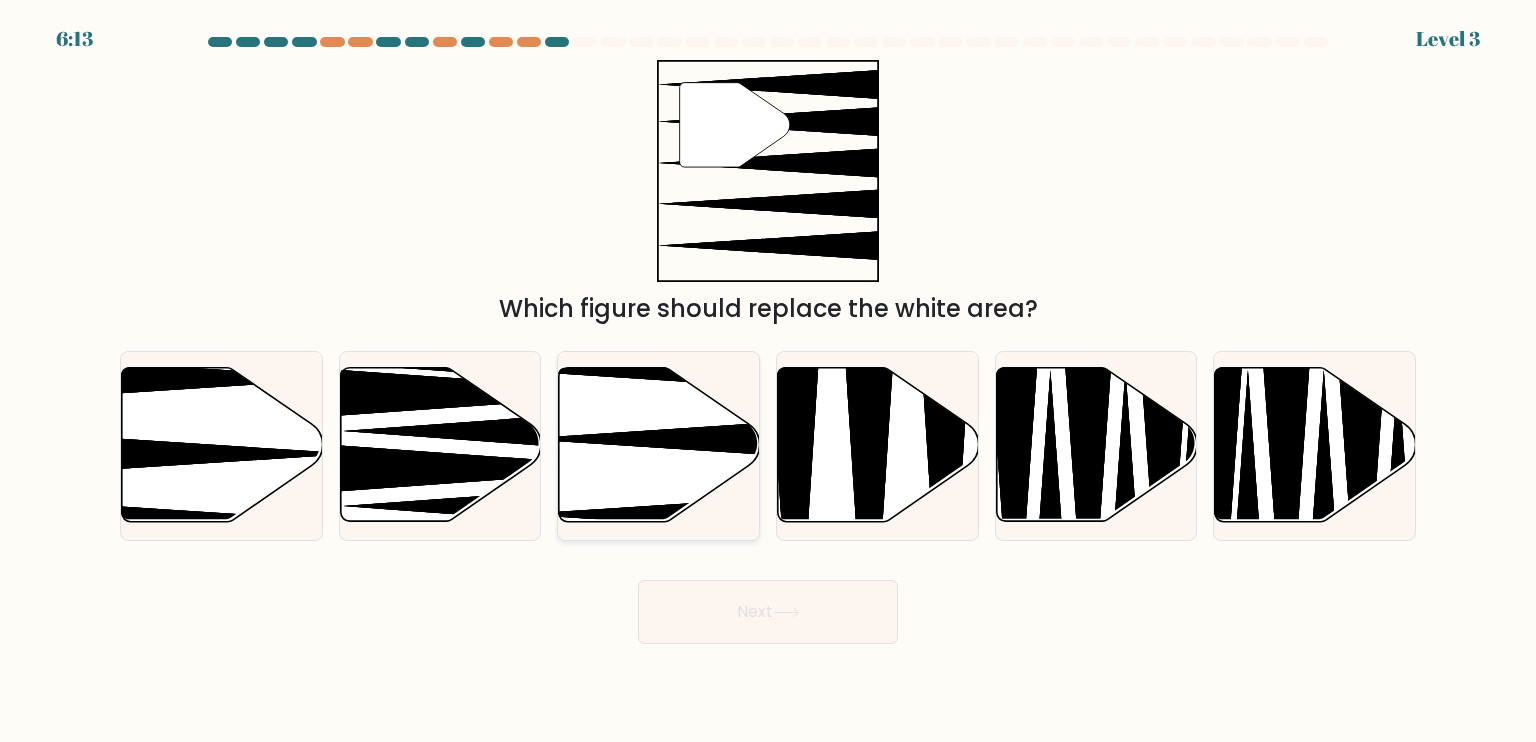 click 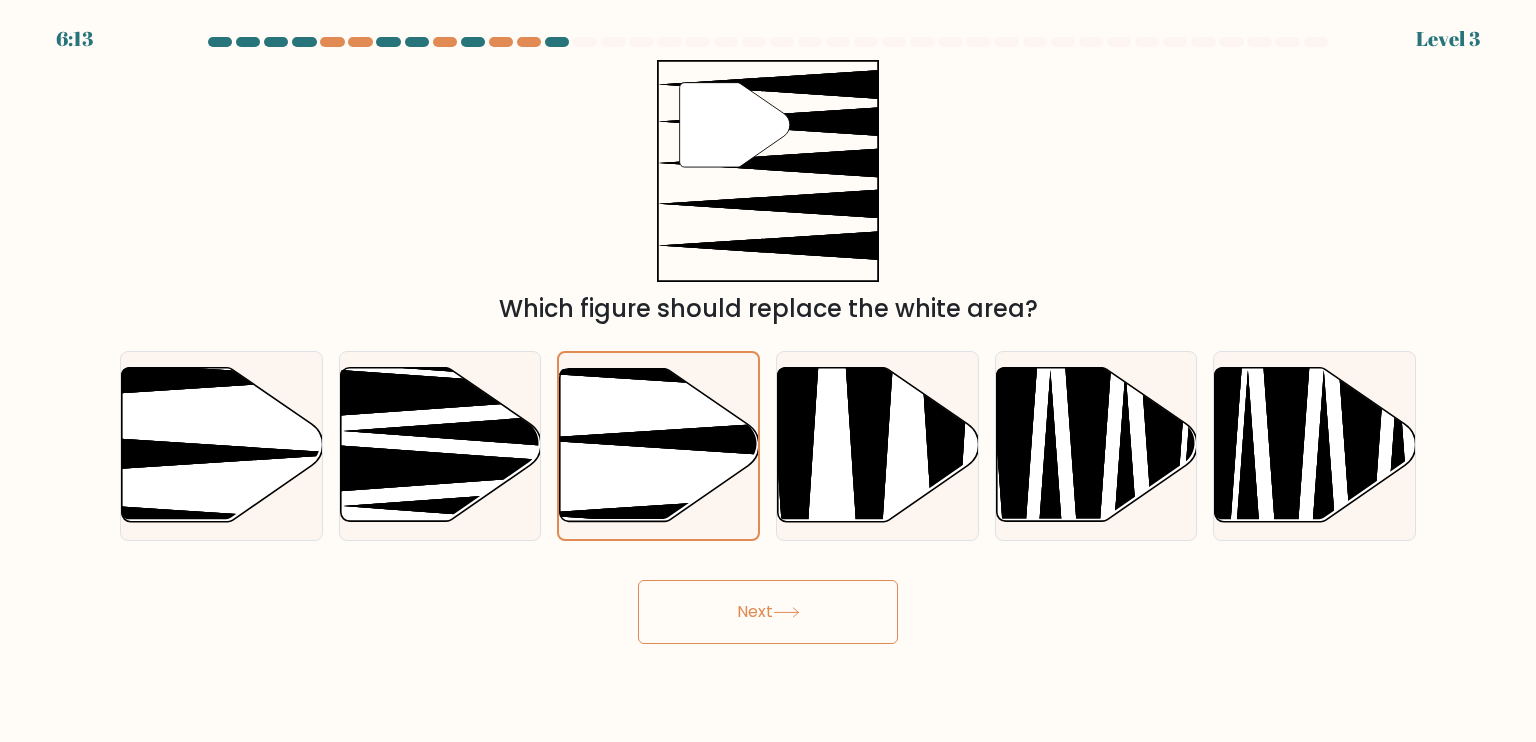 click on "Next" at bounding box center [768, 612] 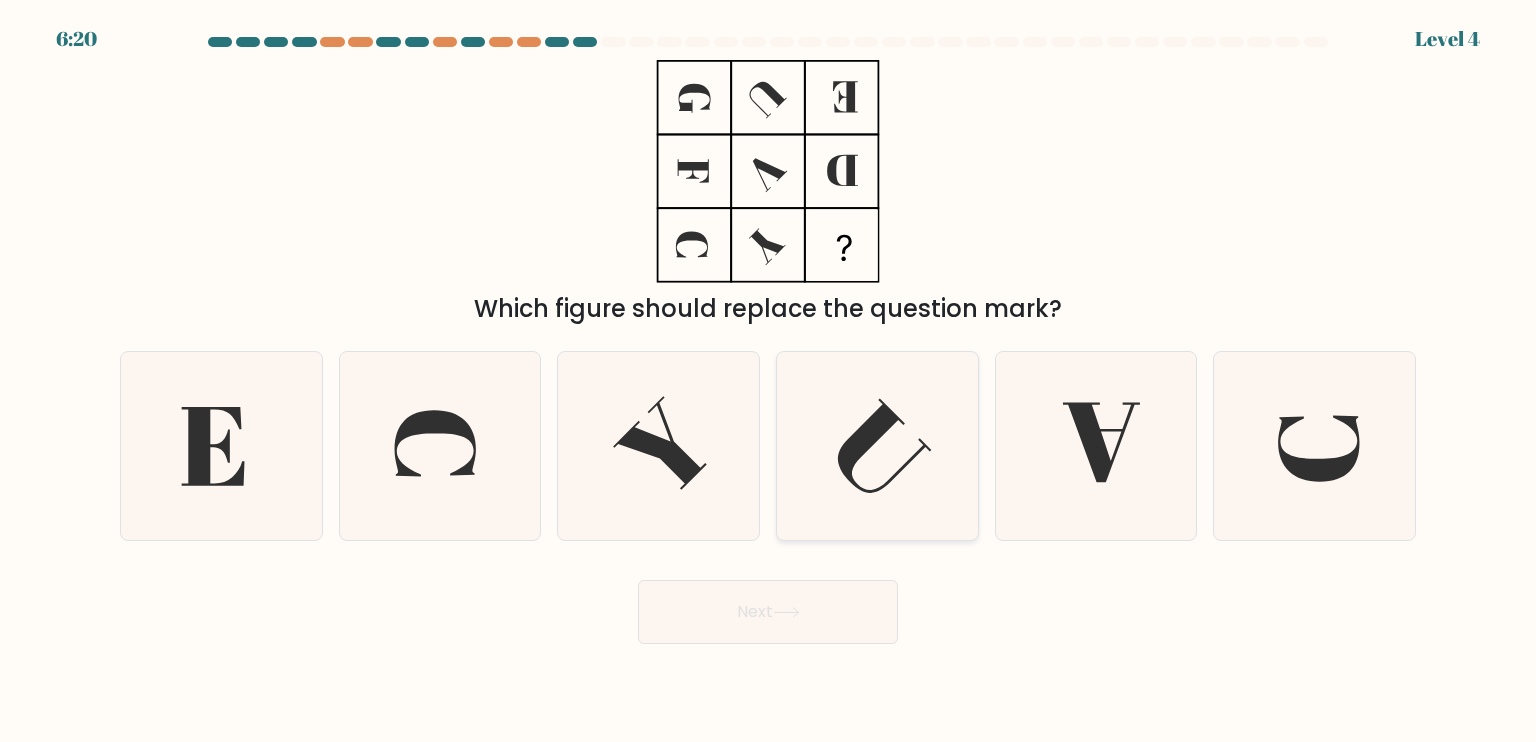 click 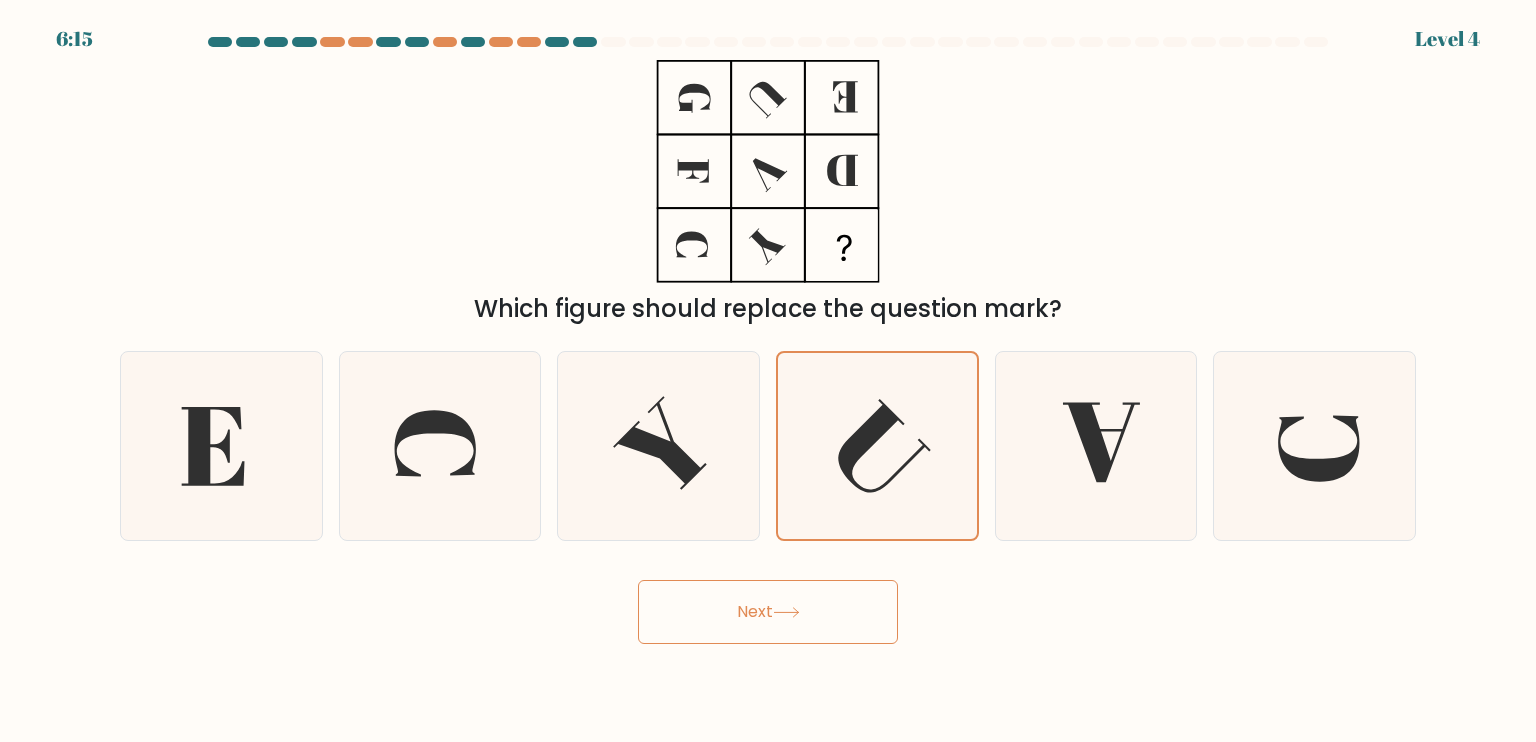 click on "Next" at bounding box center (768, 612) 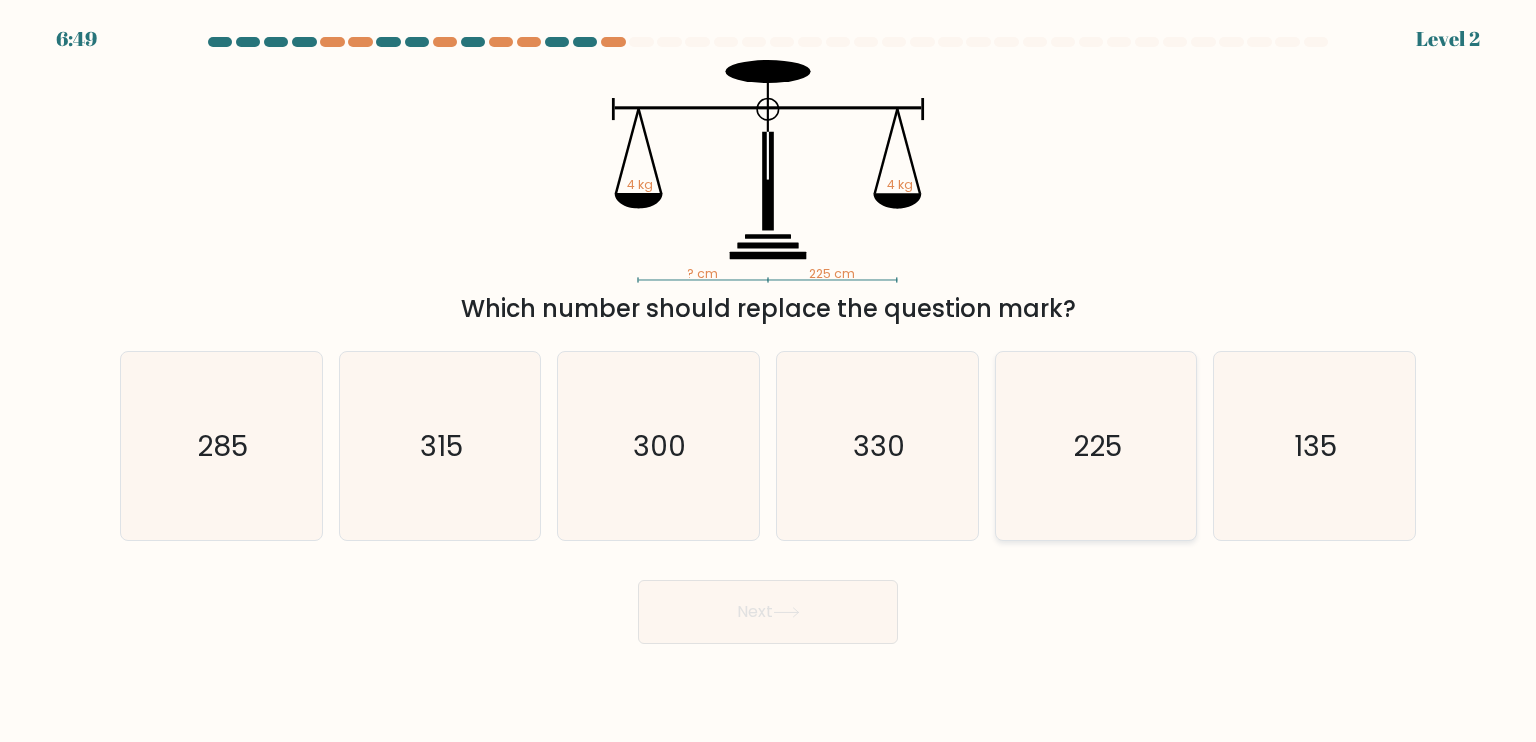 click on "225" 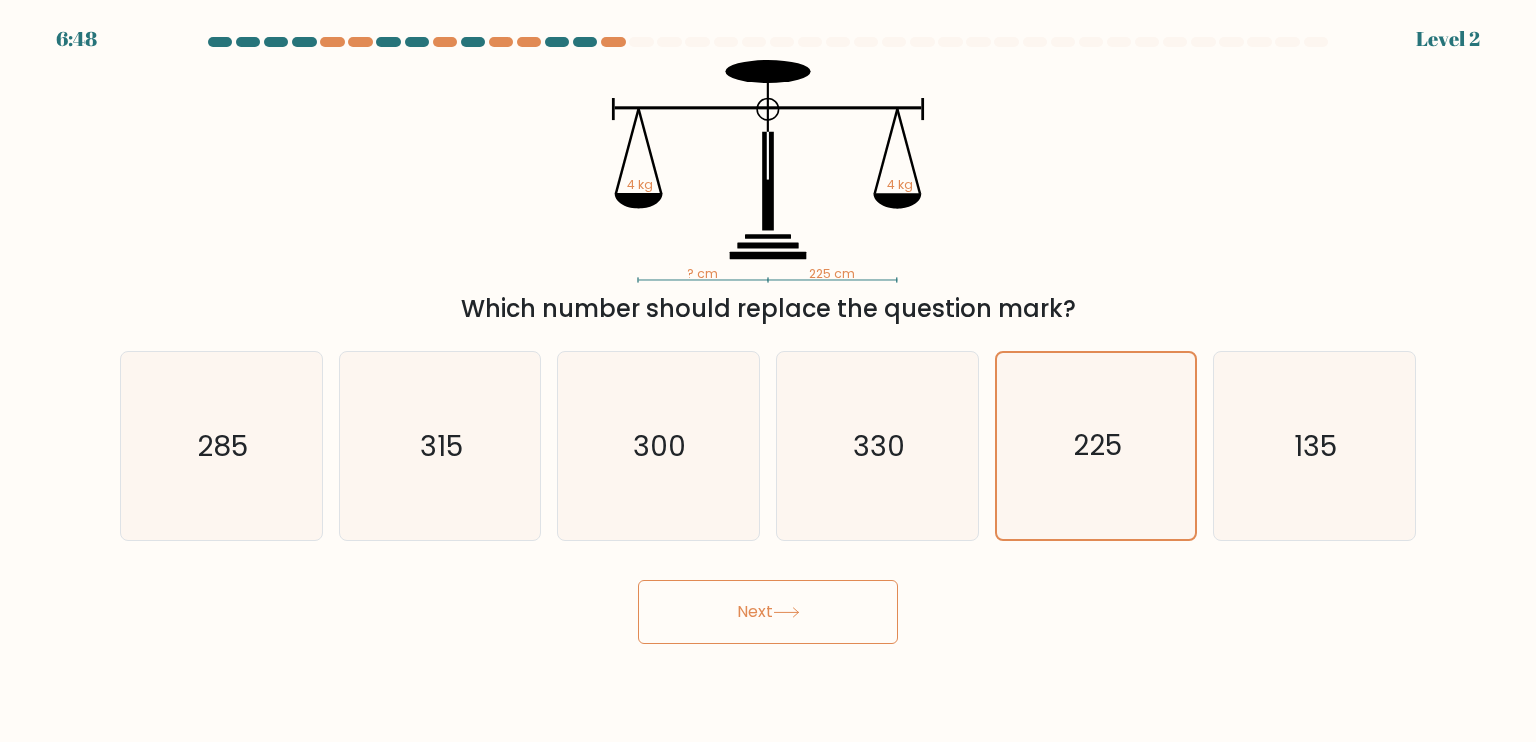 click on "Next" at bounding box center [768, 612] 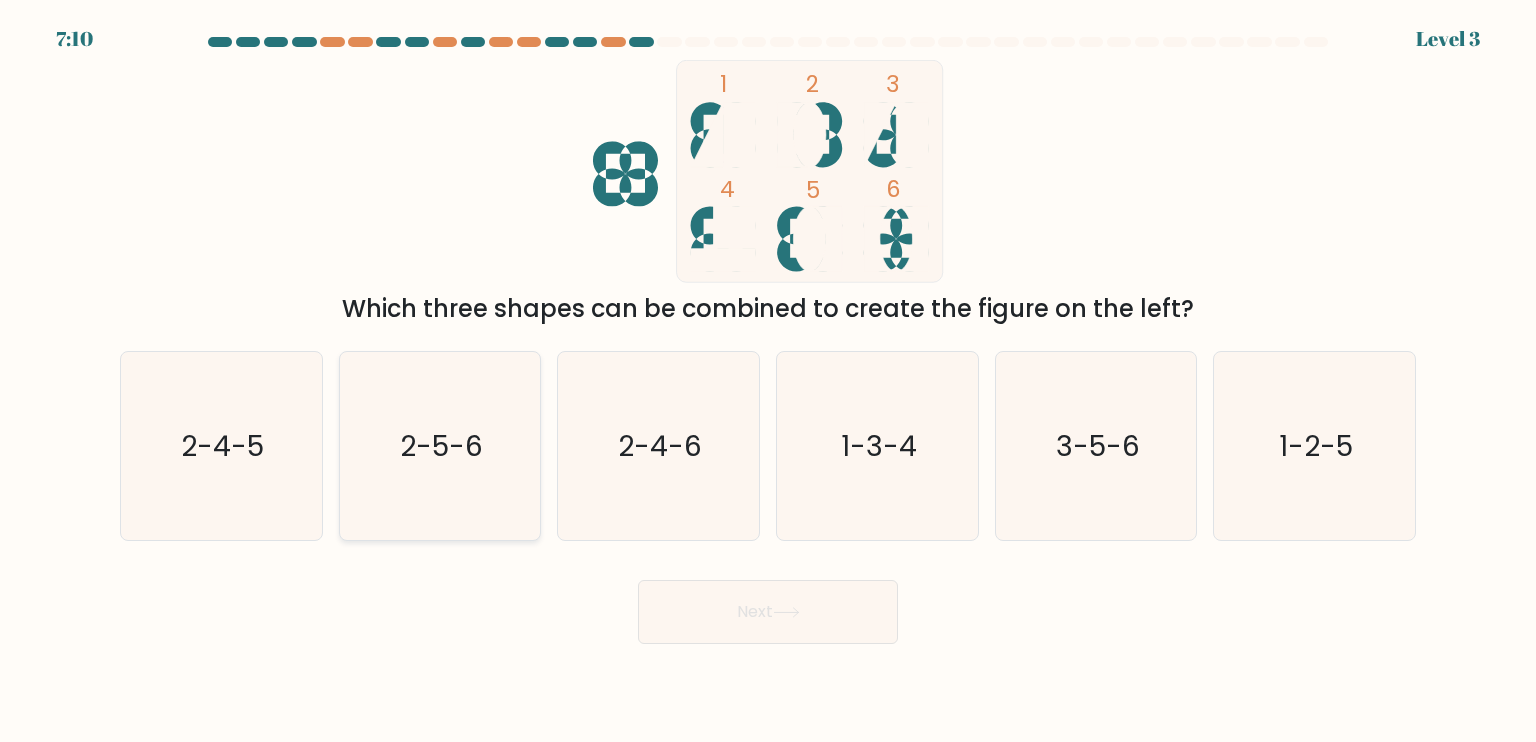 click on "2-5-6" 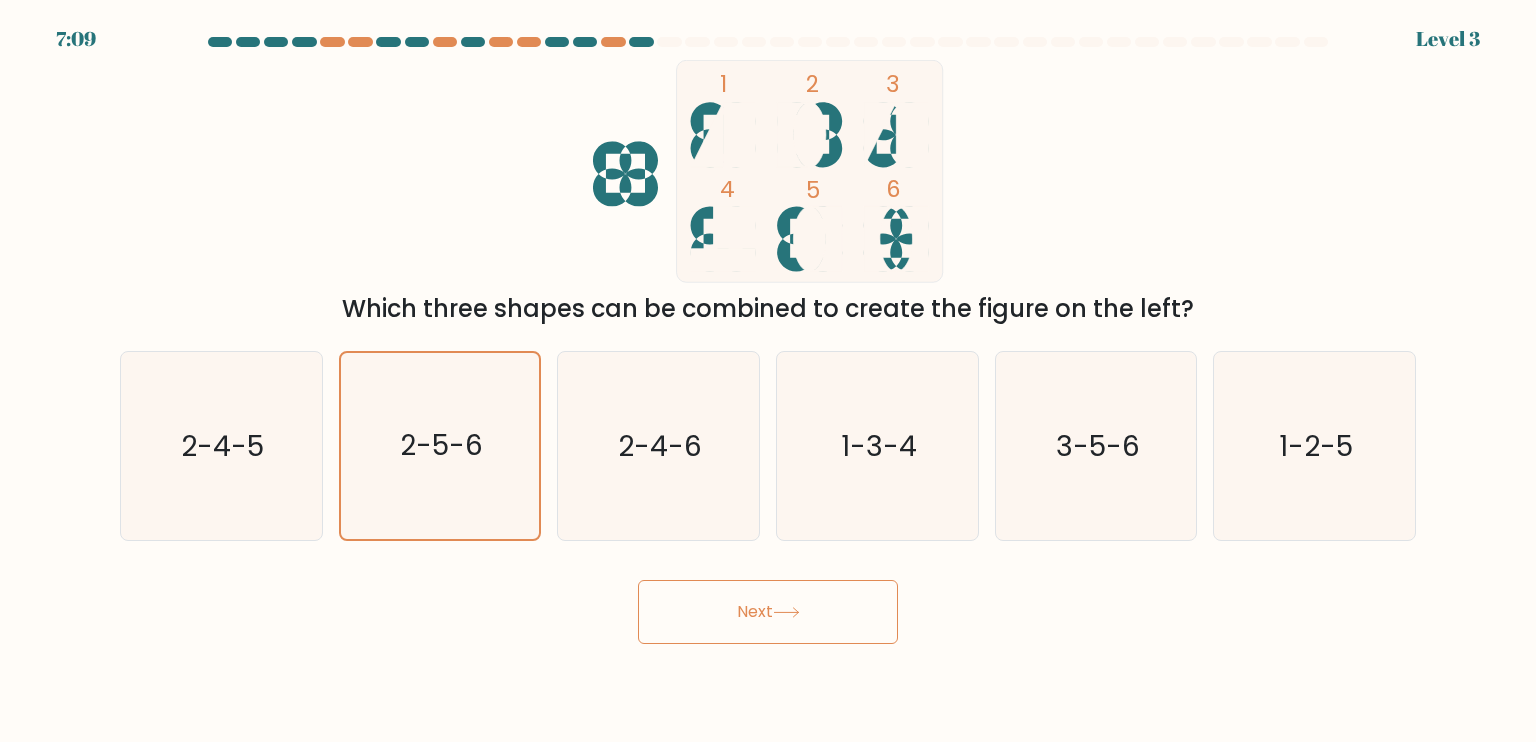 click on "Next" at bounding box center (768, 612) 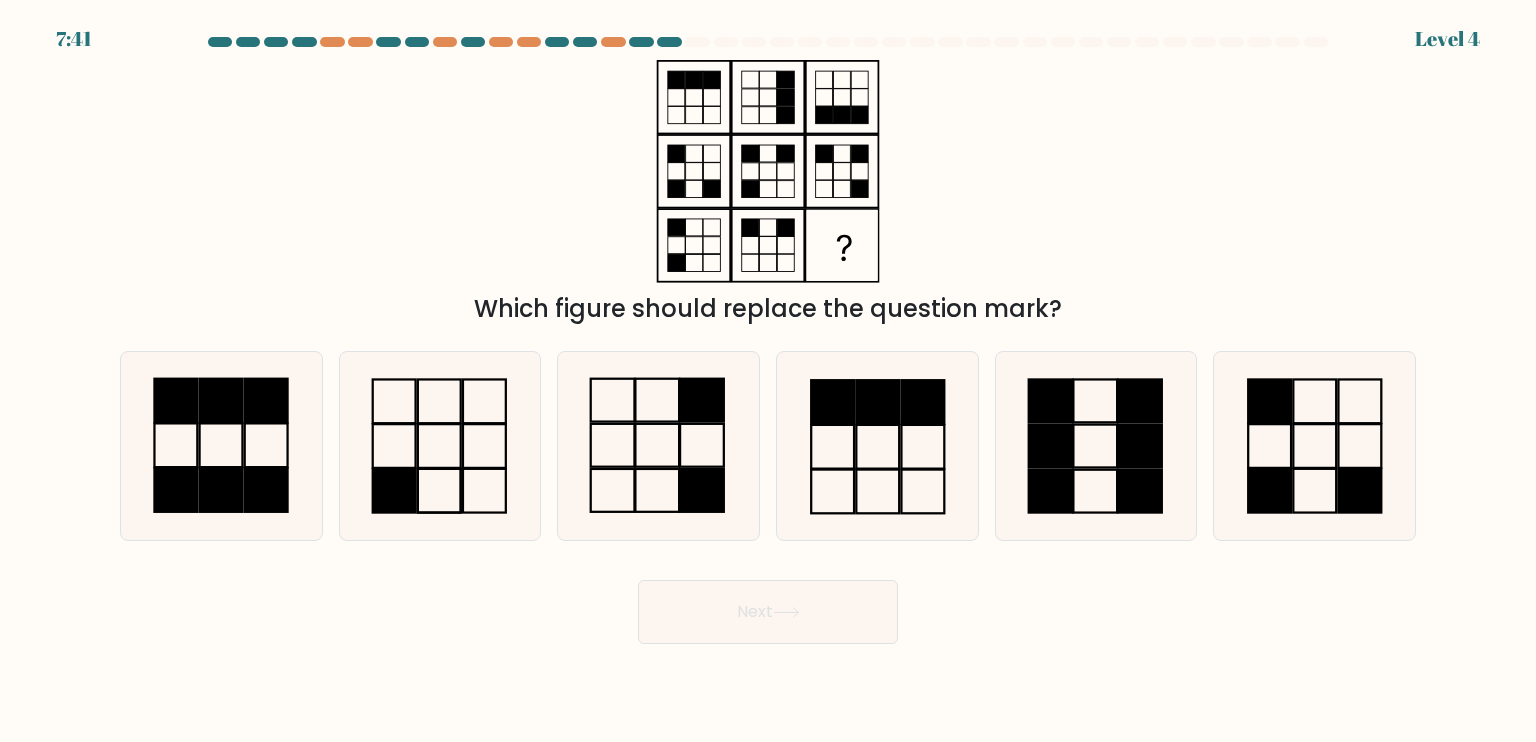 click at bounding box center [768, 46] 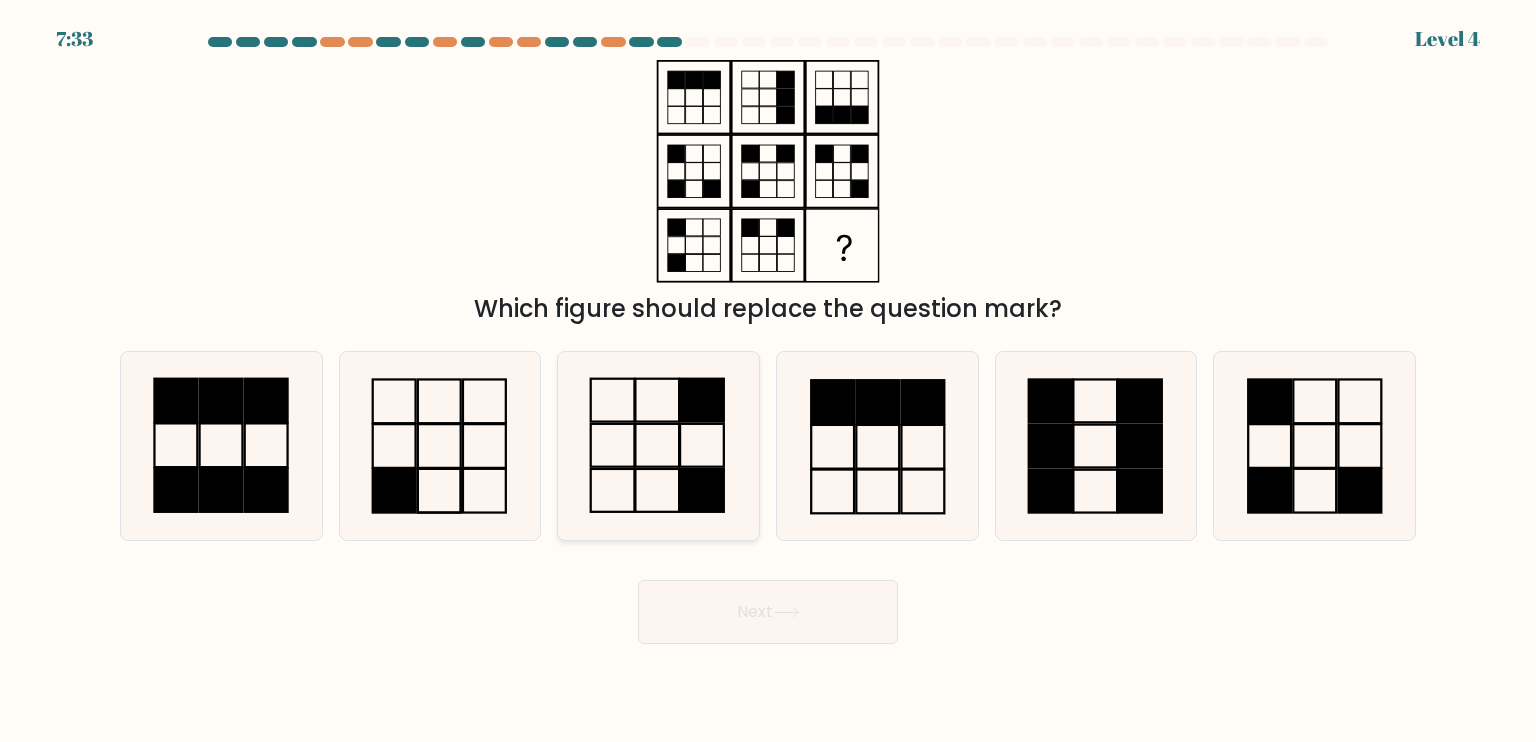 click 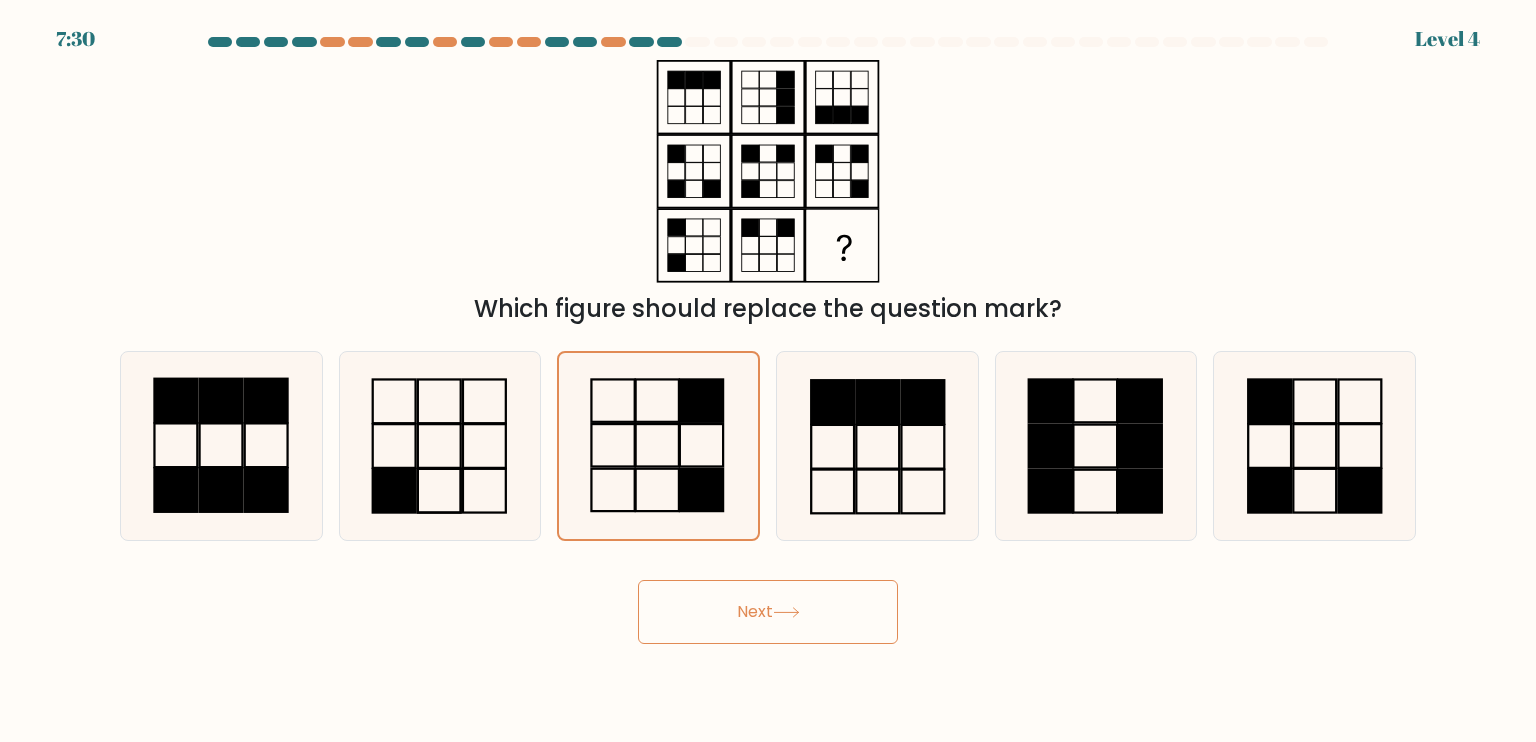 click on "Next" at bounding box center (768, 612) 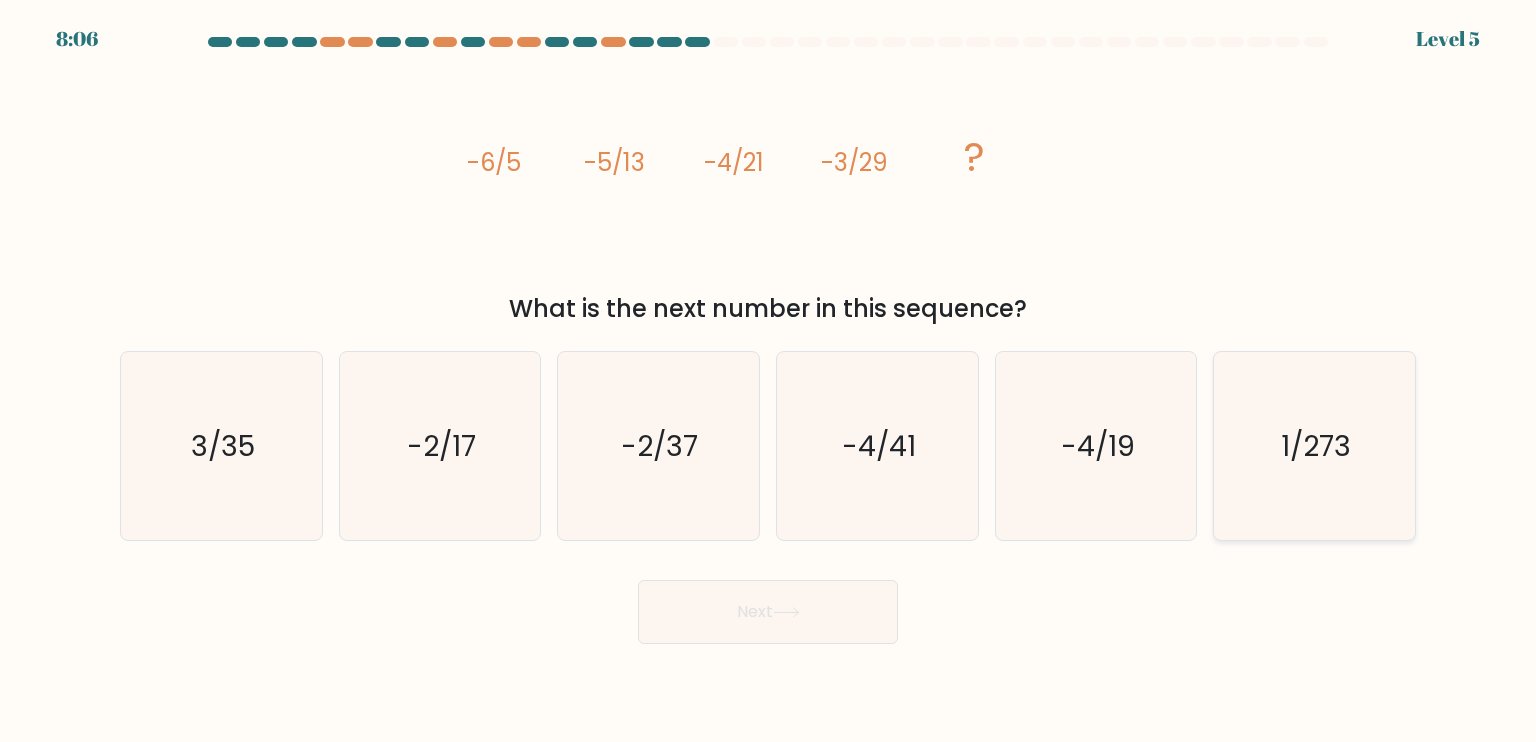 click on "1/273" 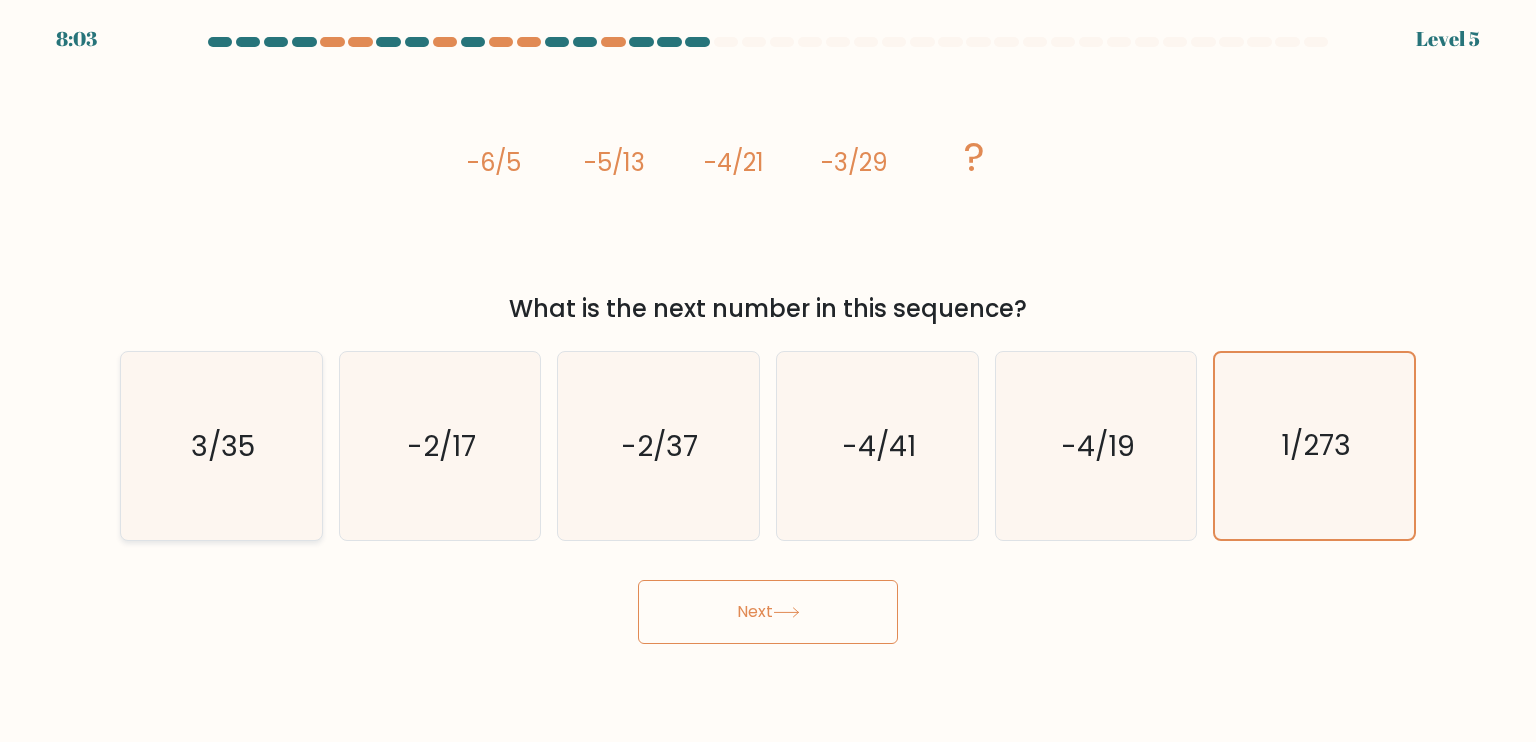 drag, startPoint x: 222, startPoint y: 458, endPoint x: 248, endPoint y: 459, distance: 26.019224 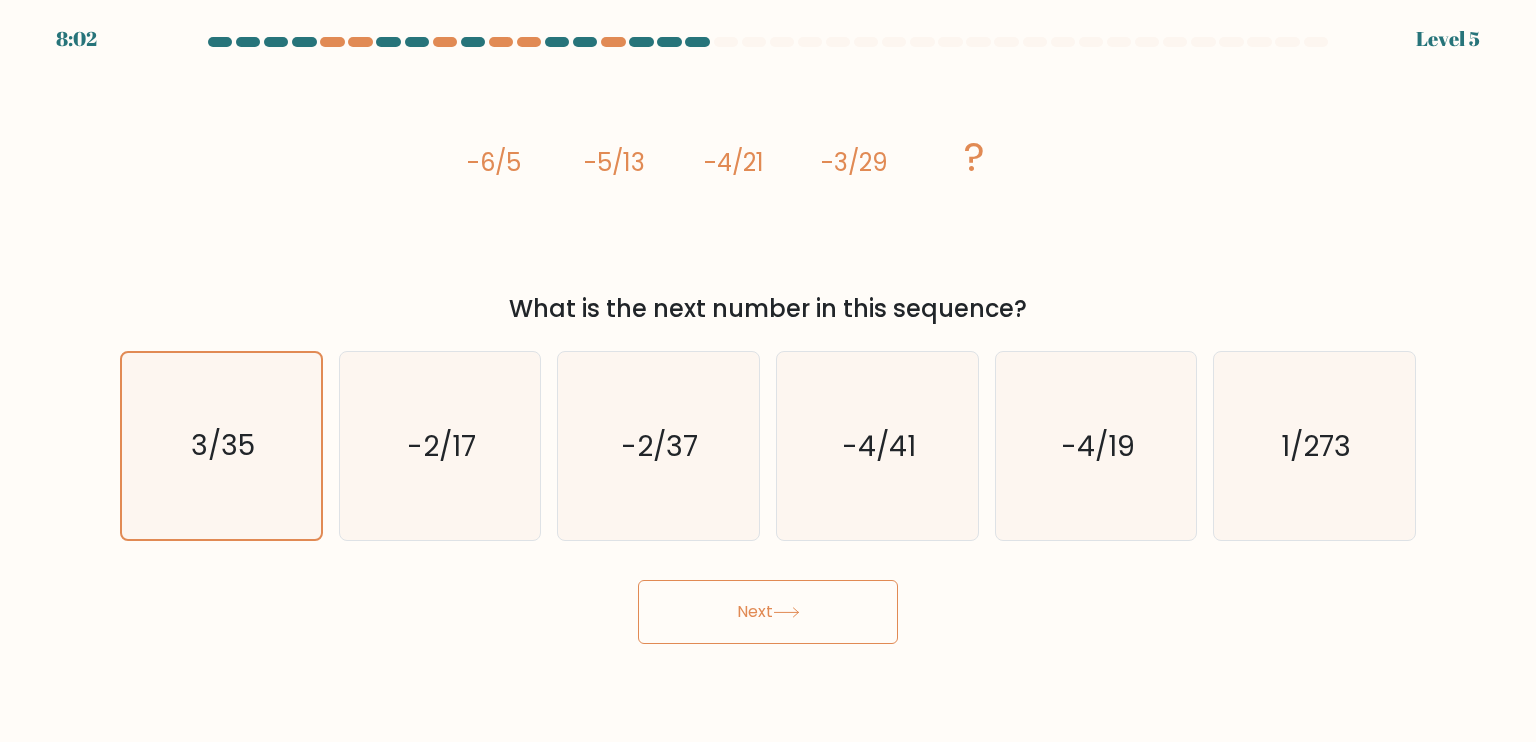 click on "Next" at bounding box center (768, 612) 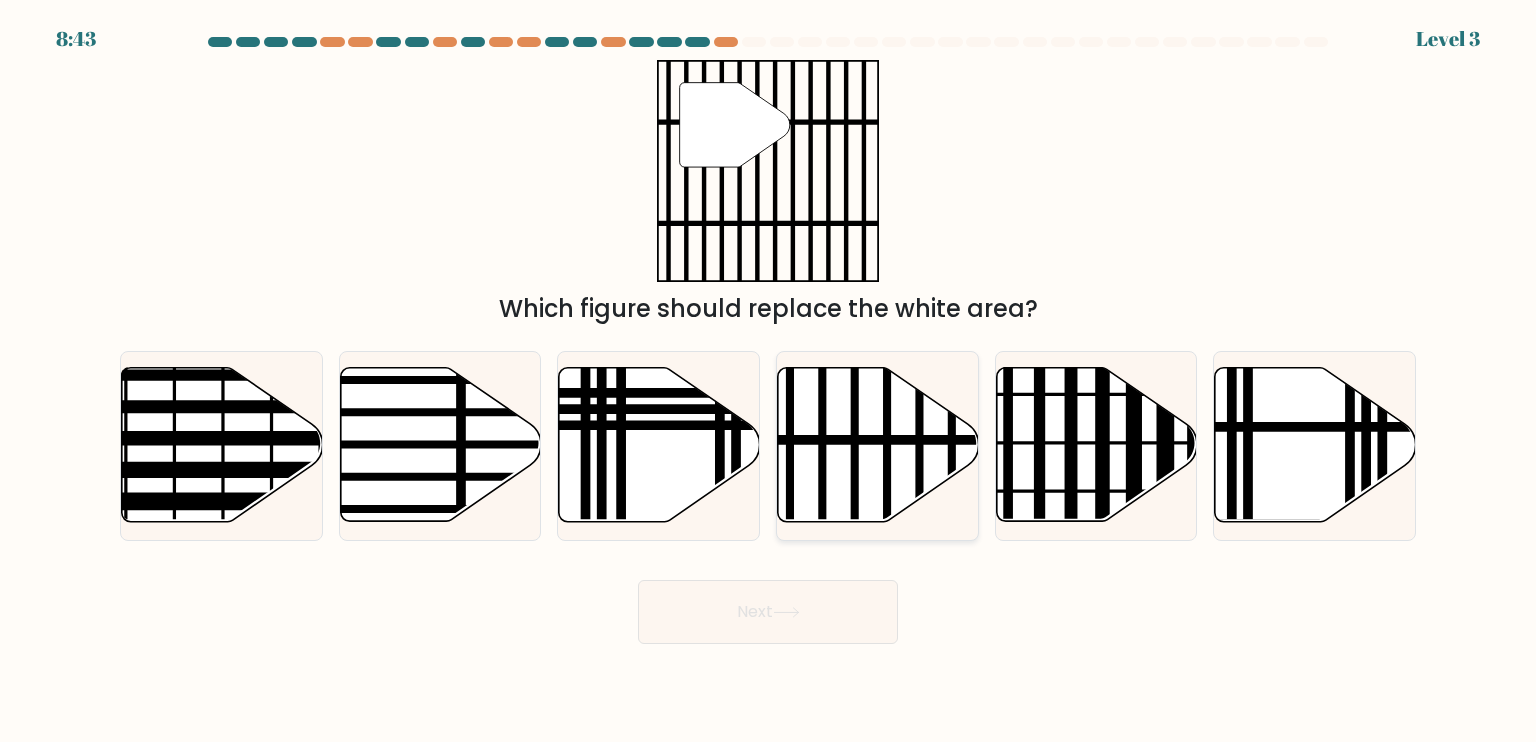 click 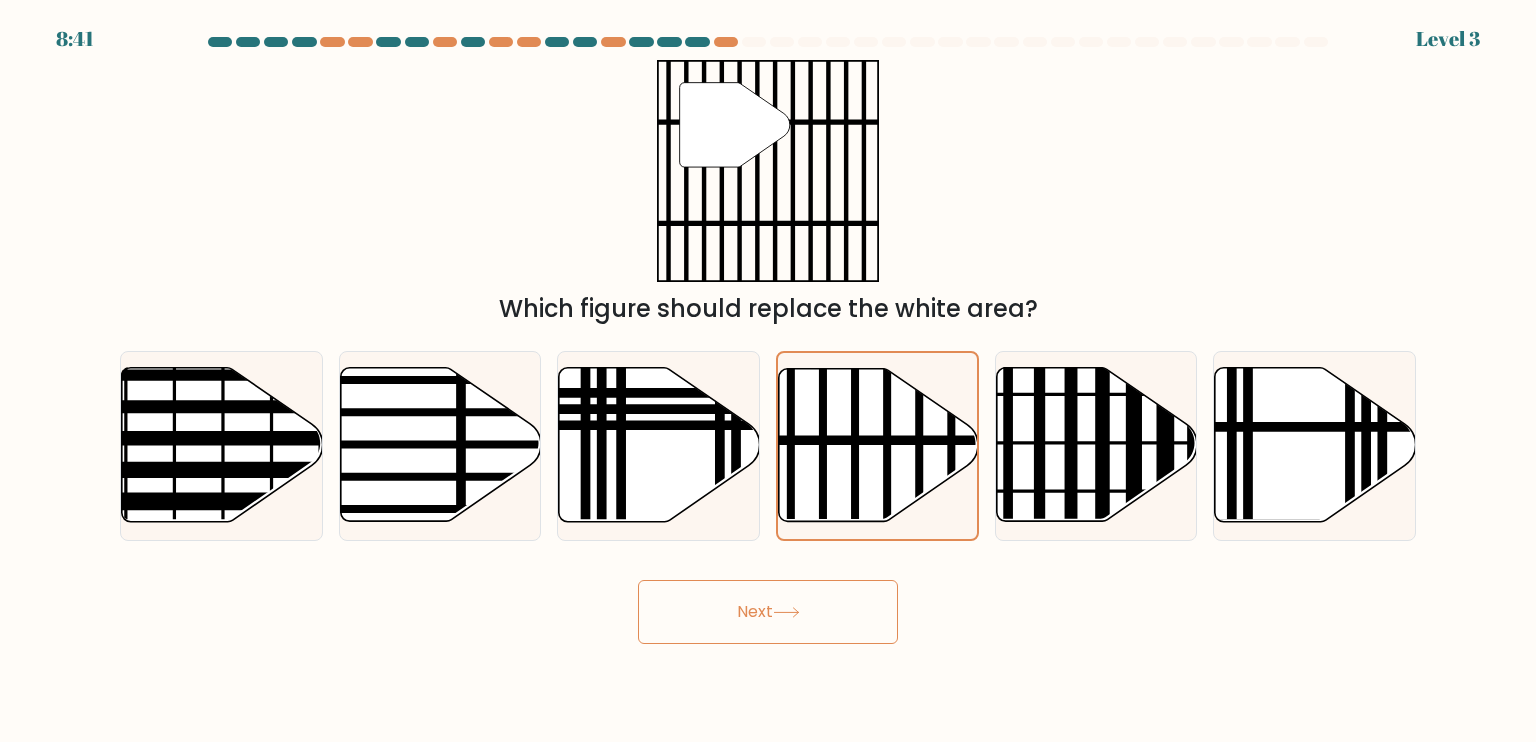 click on "Next" at bounding box center [768, 612] 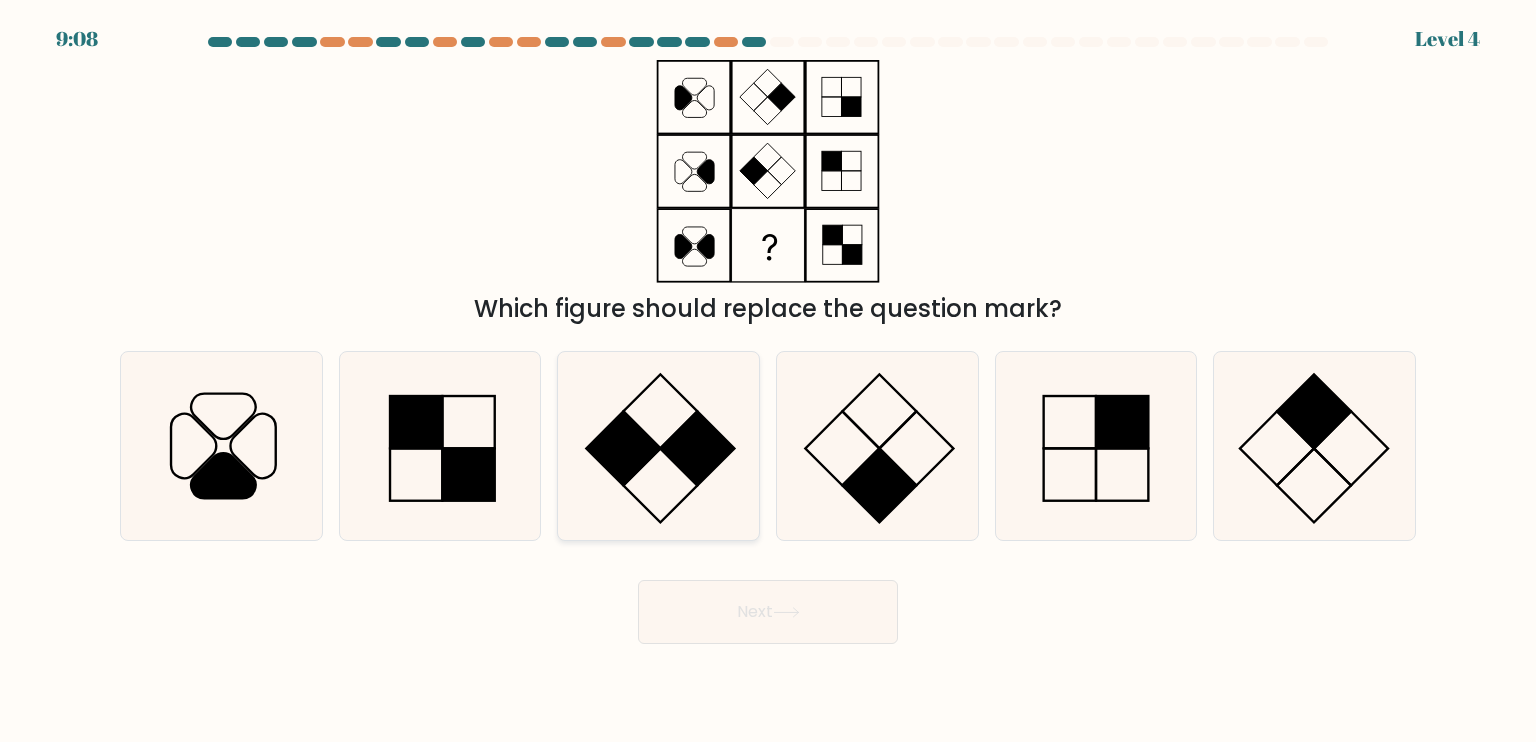 click 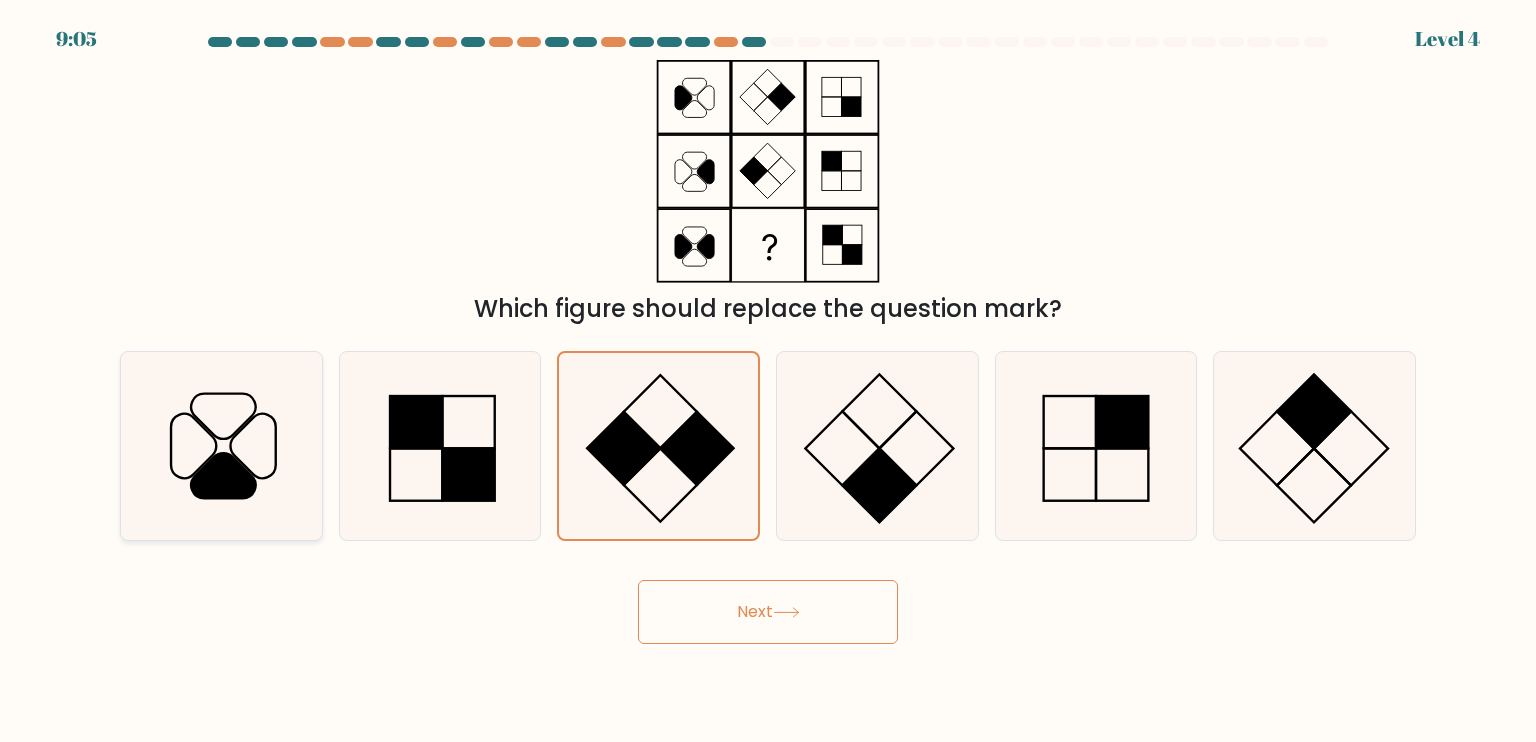 click 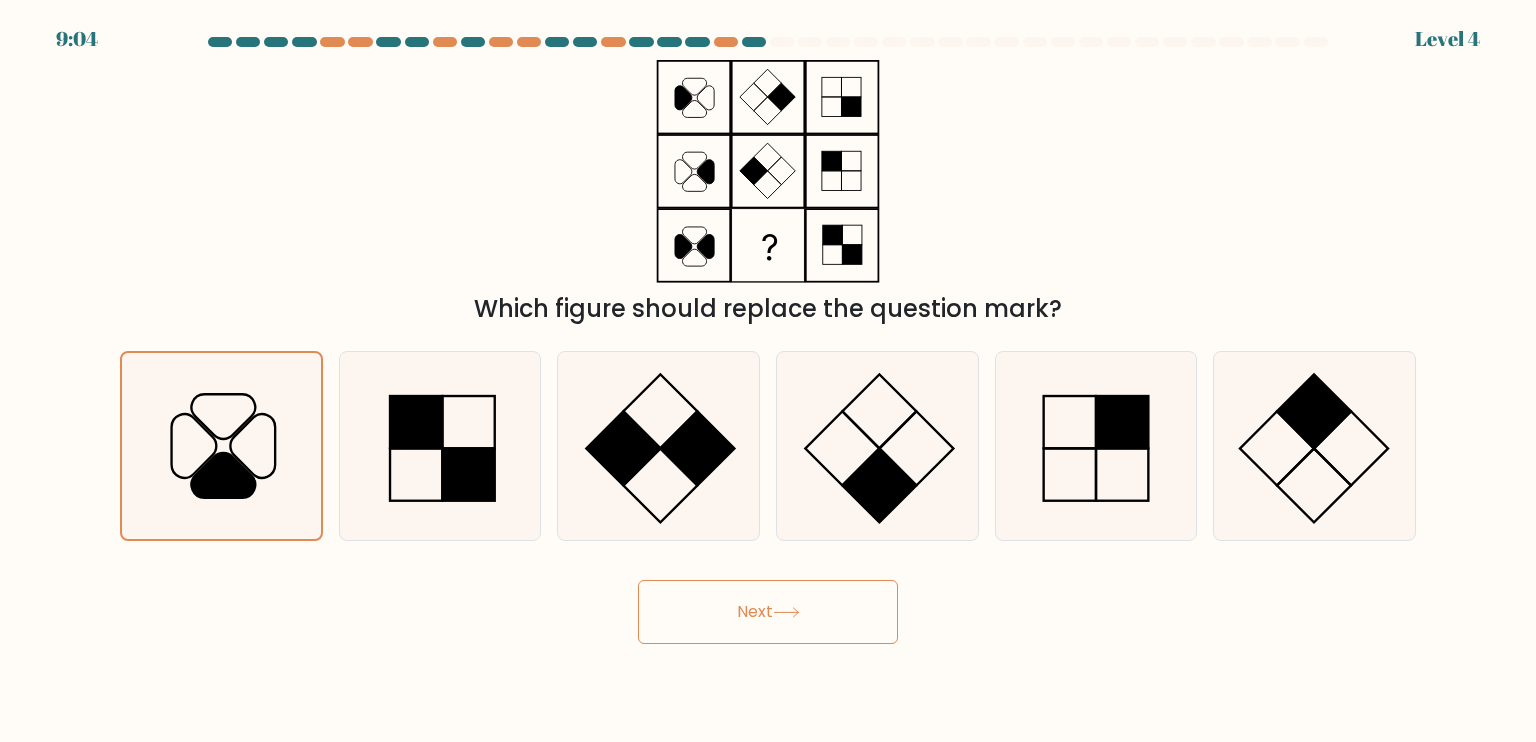click on "Next" at bounding box center [768, 612] 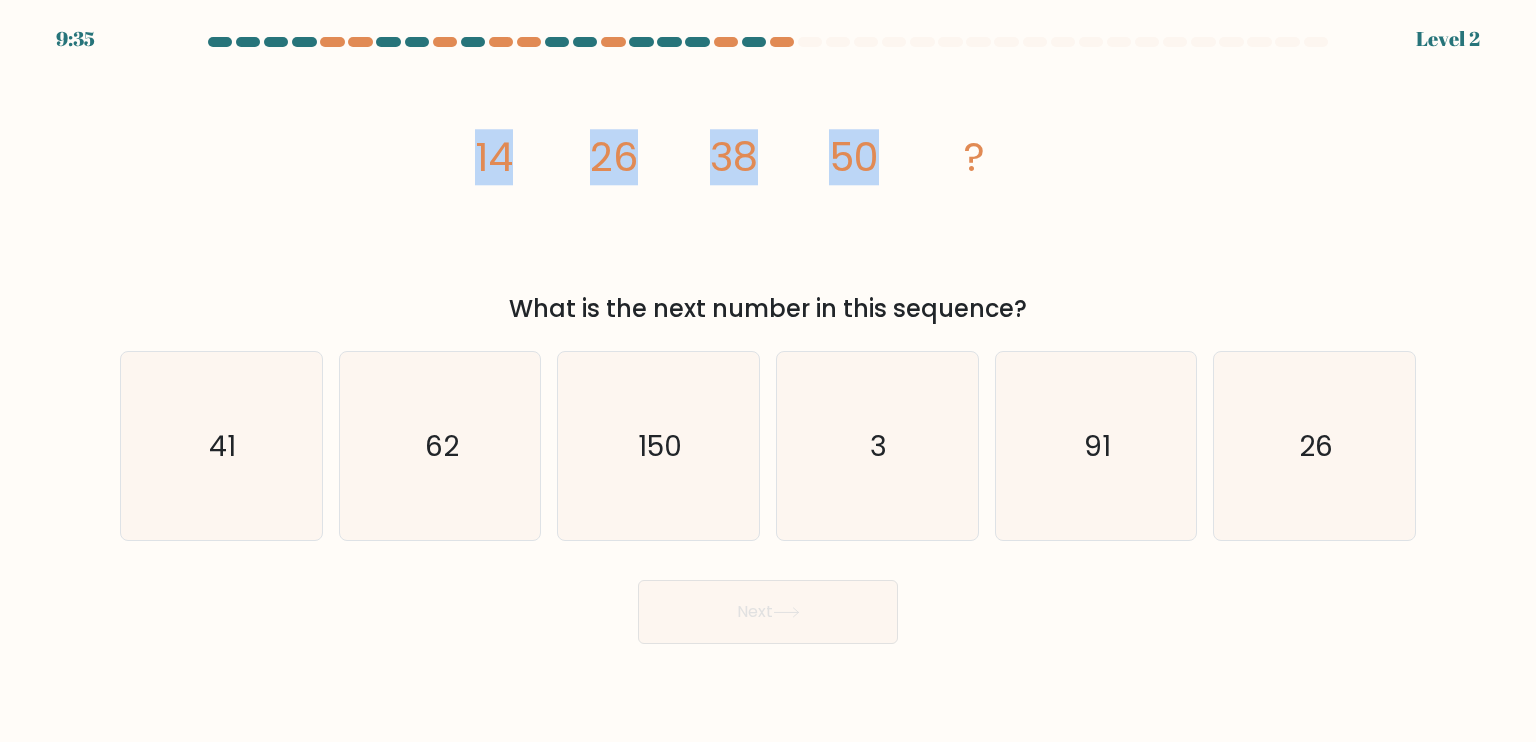 drag, startPoint x: 454, startPoint y: 150, endPoint x: 900, endPoint y: 150, distance: 446 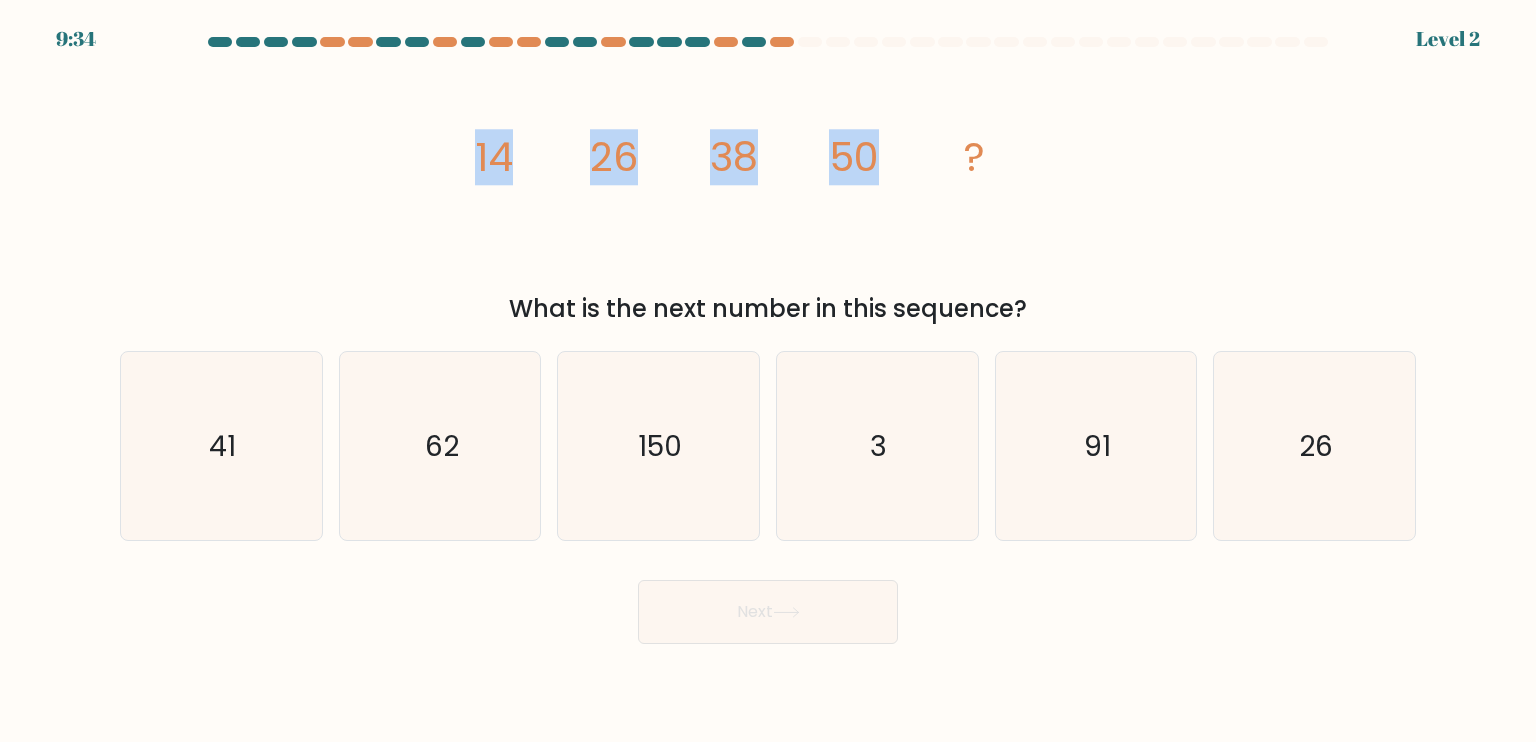drag, startPoint x: 904, startPoint y: 187, endPoint x: 767, endPoint y: 298, distance: 176.32356 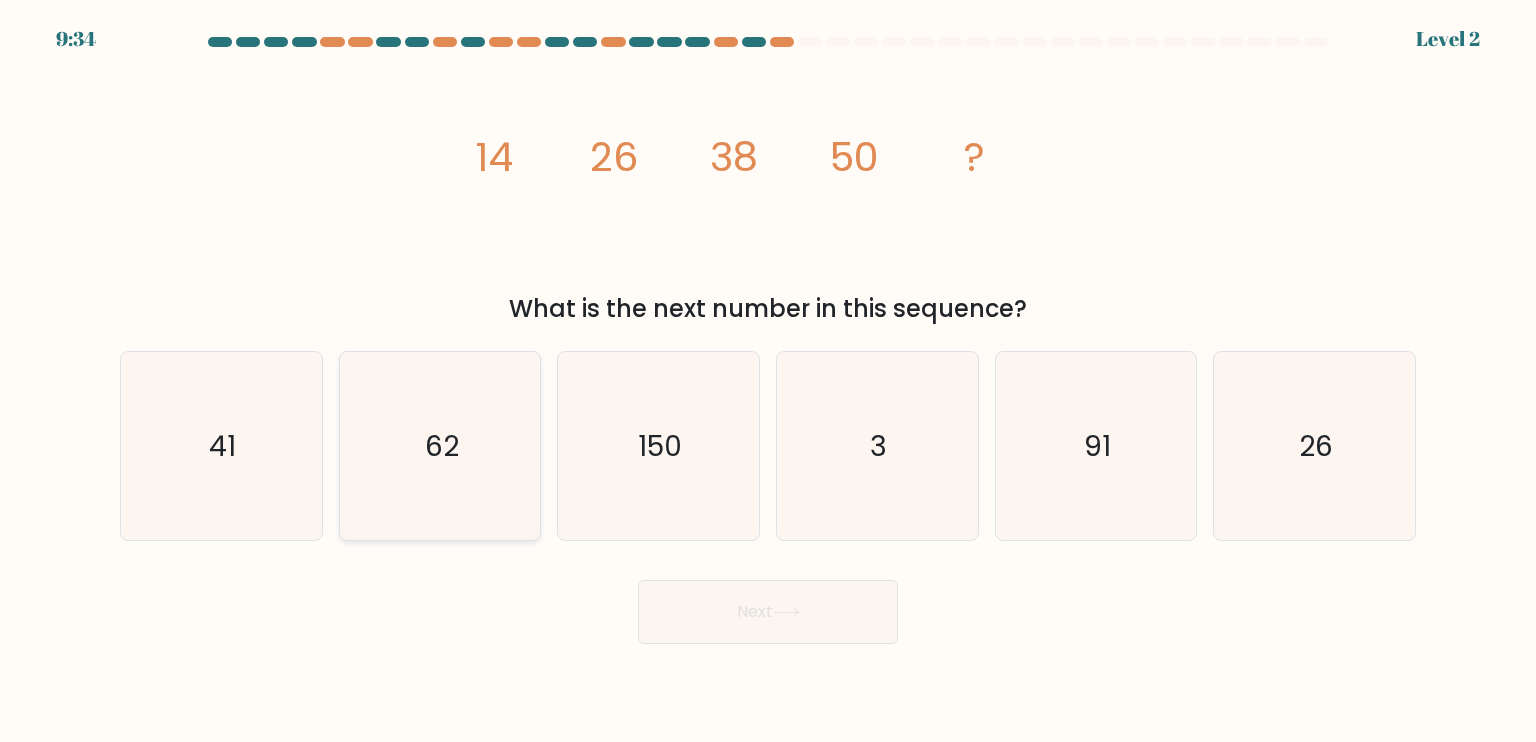 click on "62" 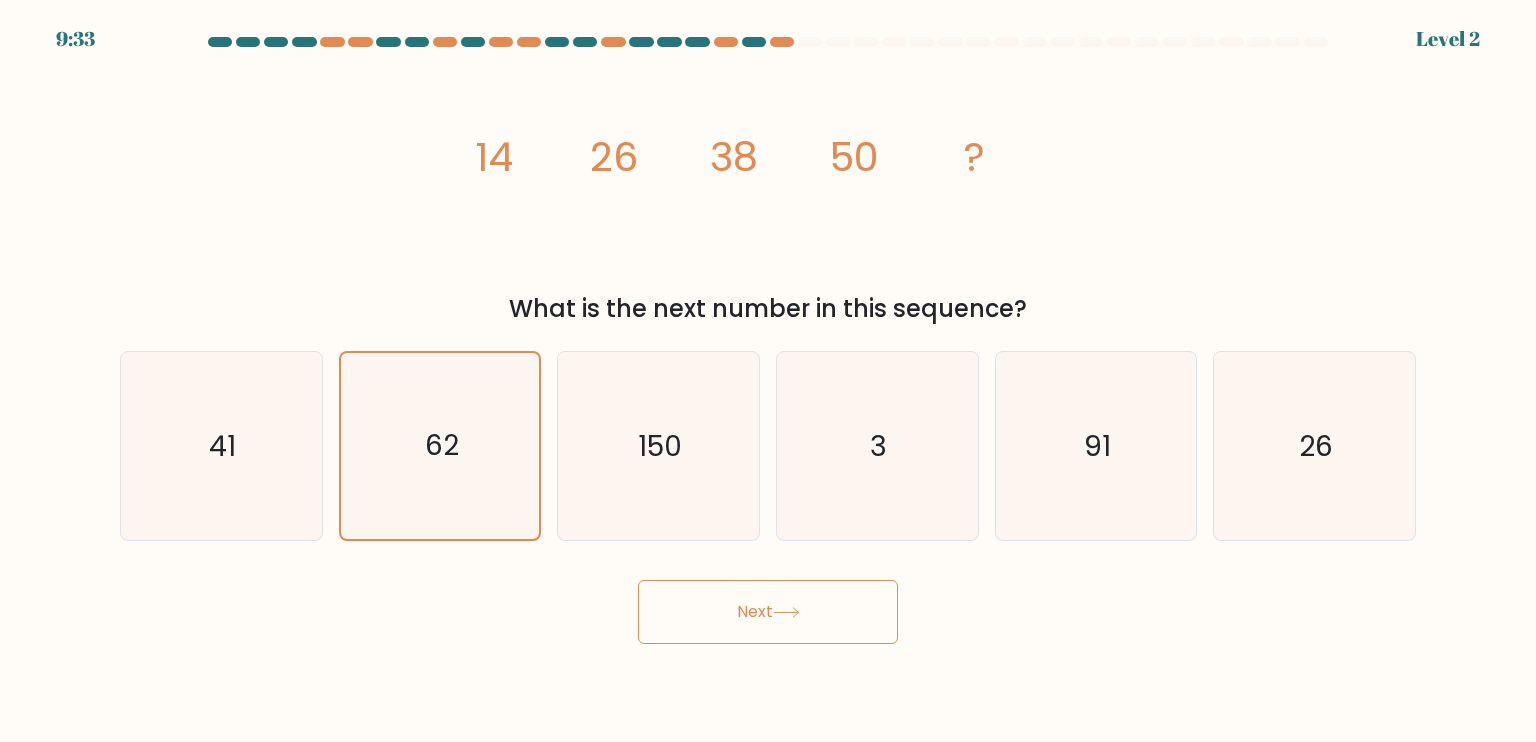 click on "Next" at bounding box center (768, 612) 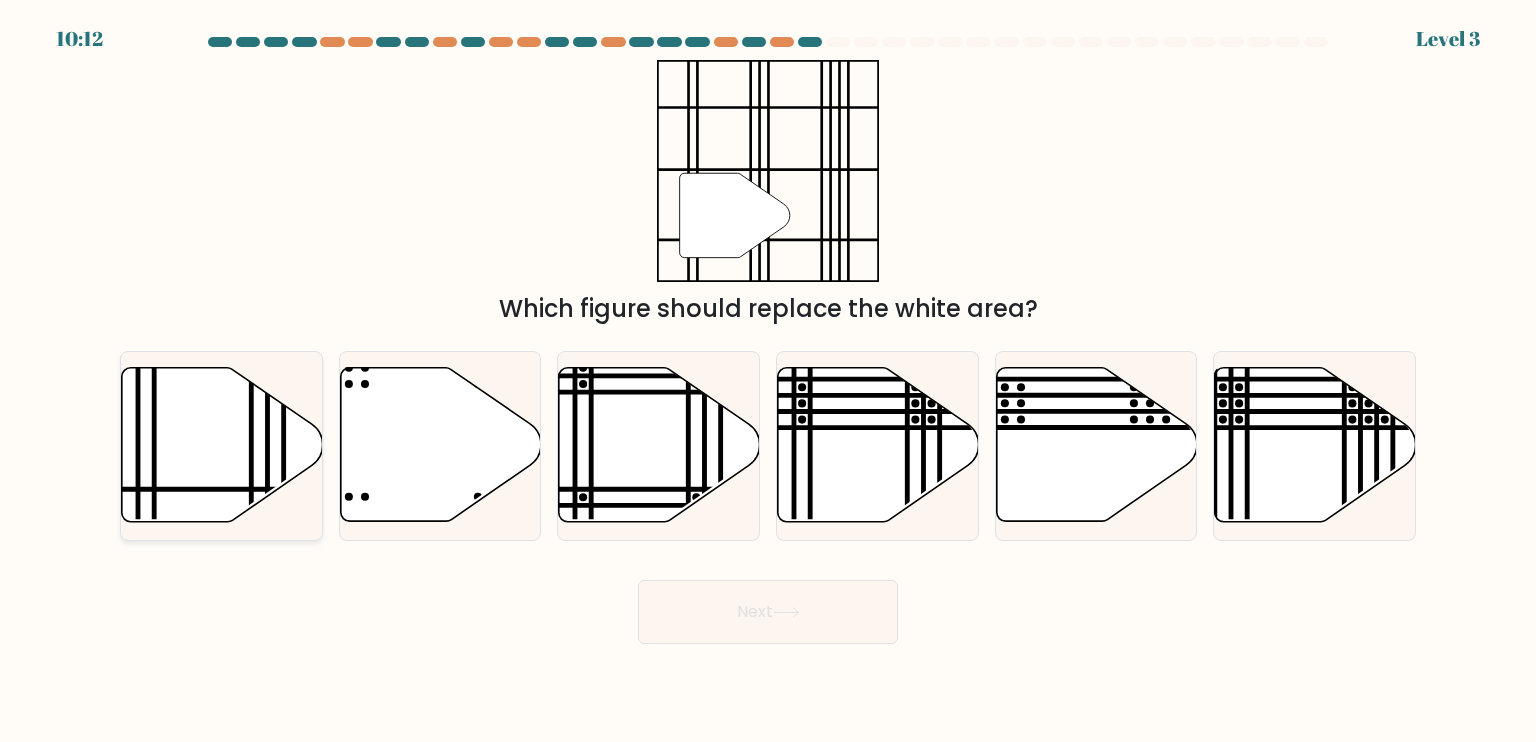 click 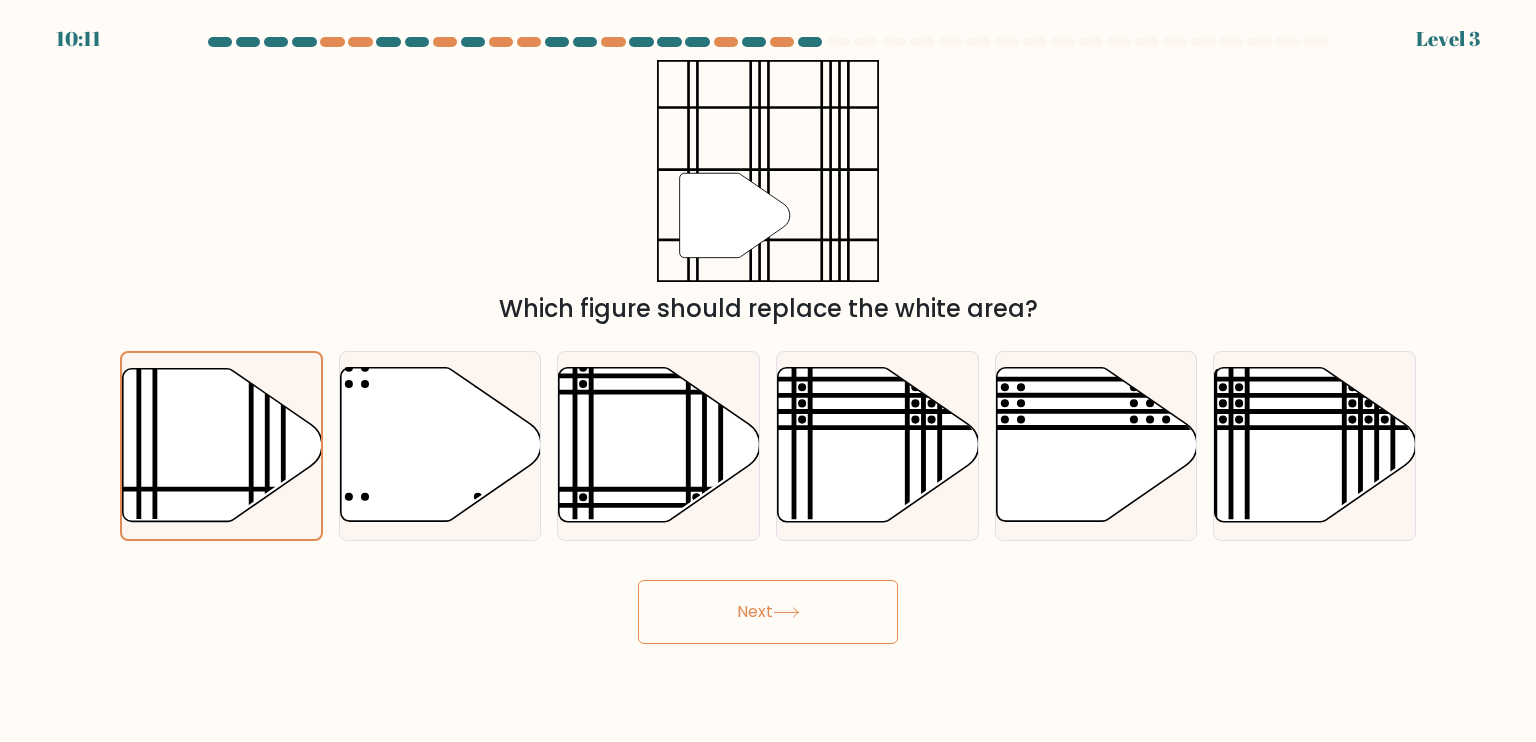 click on "Next" at bounding box center [768, 612] 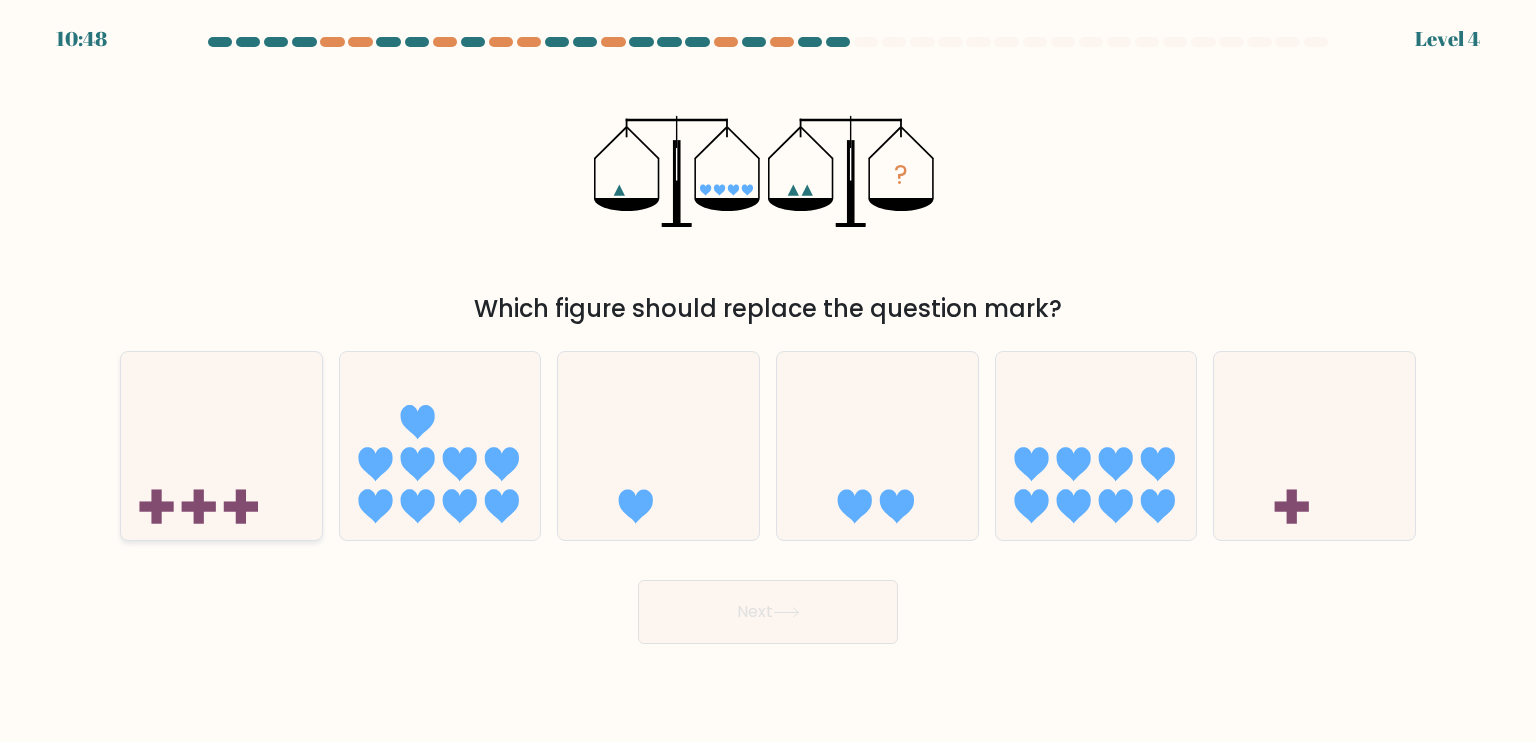 click 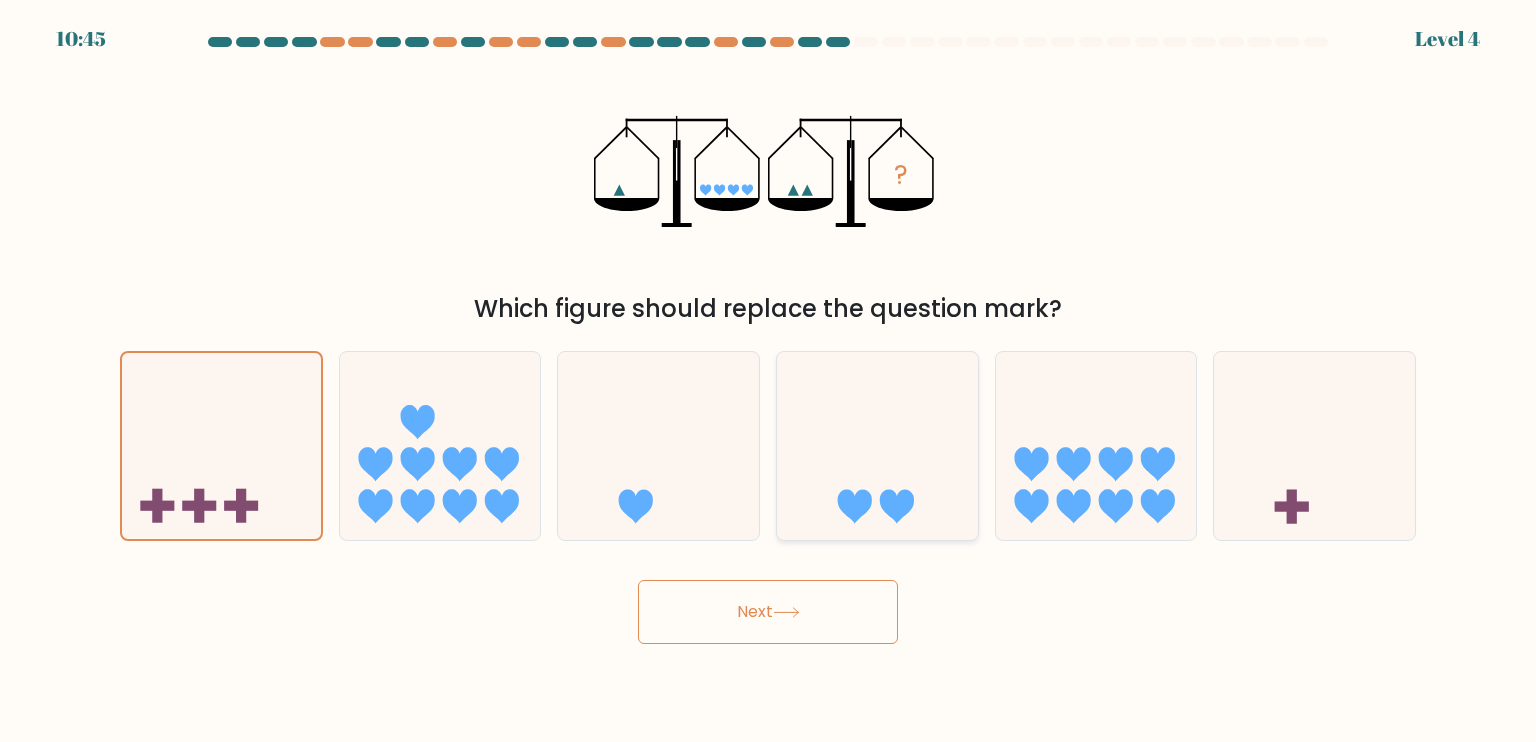 click 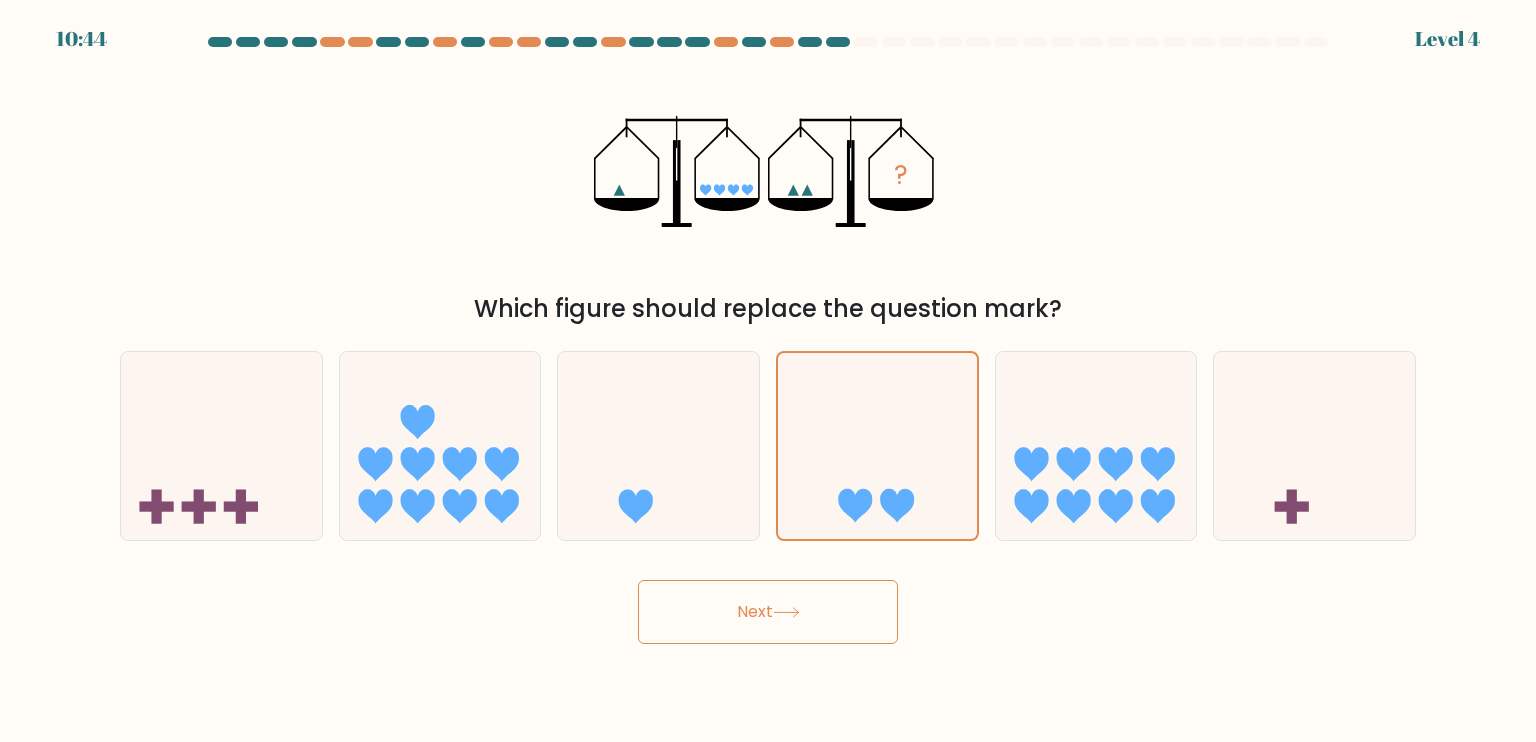 click 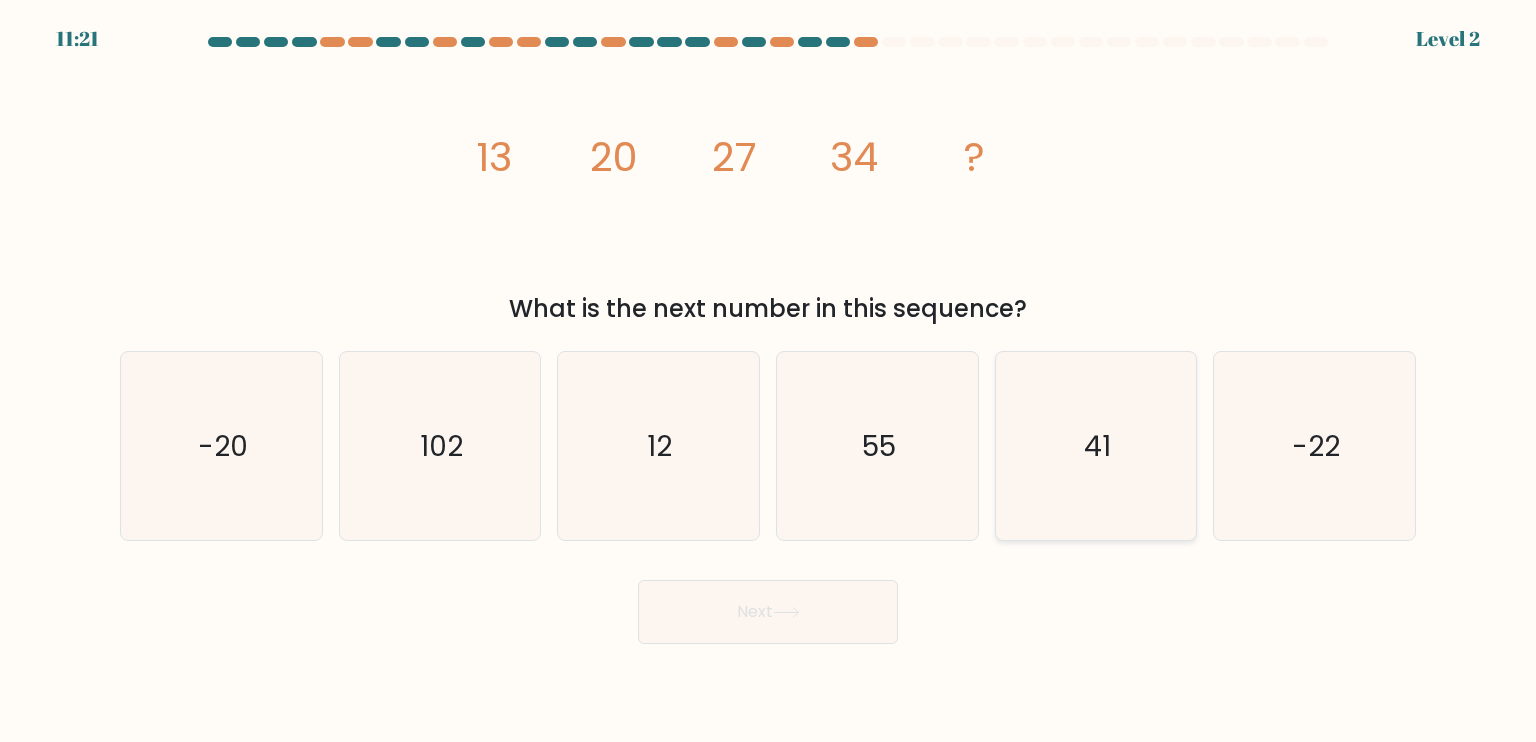 click on "41" 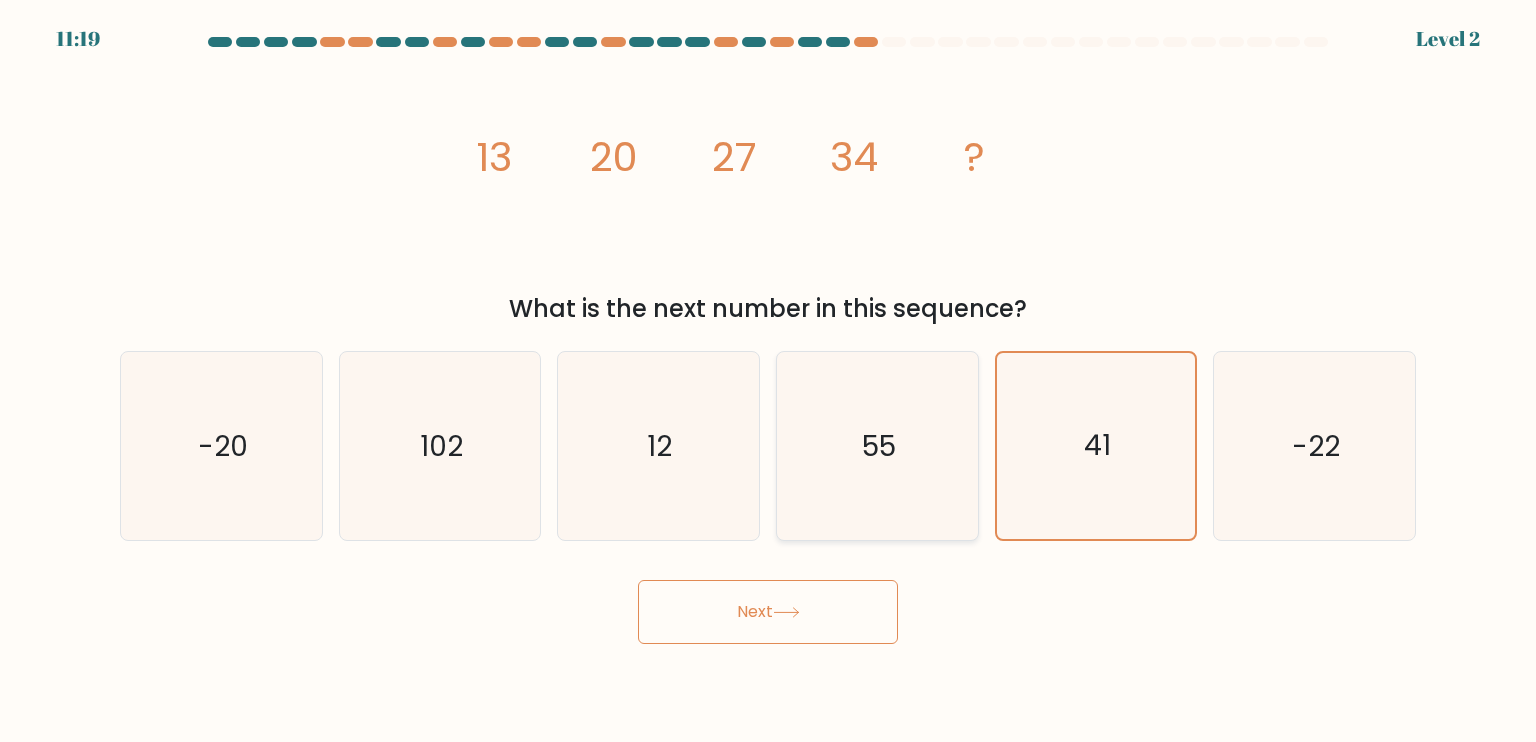 click on "55" 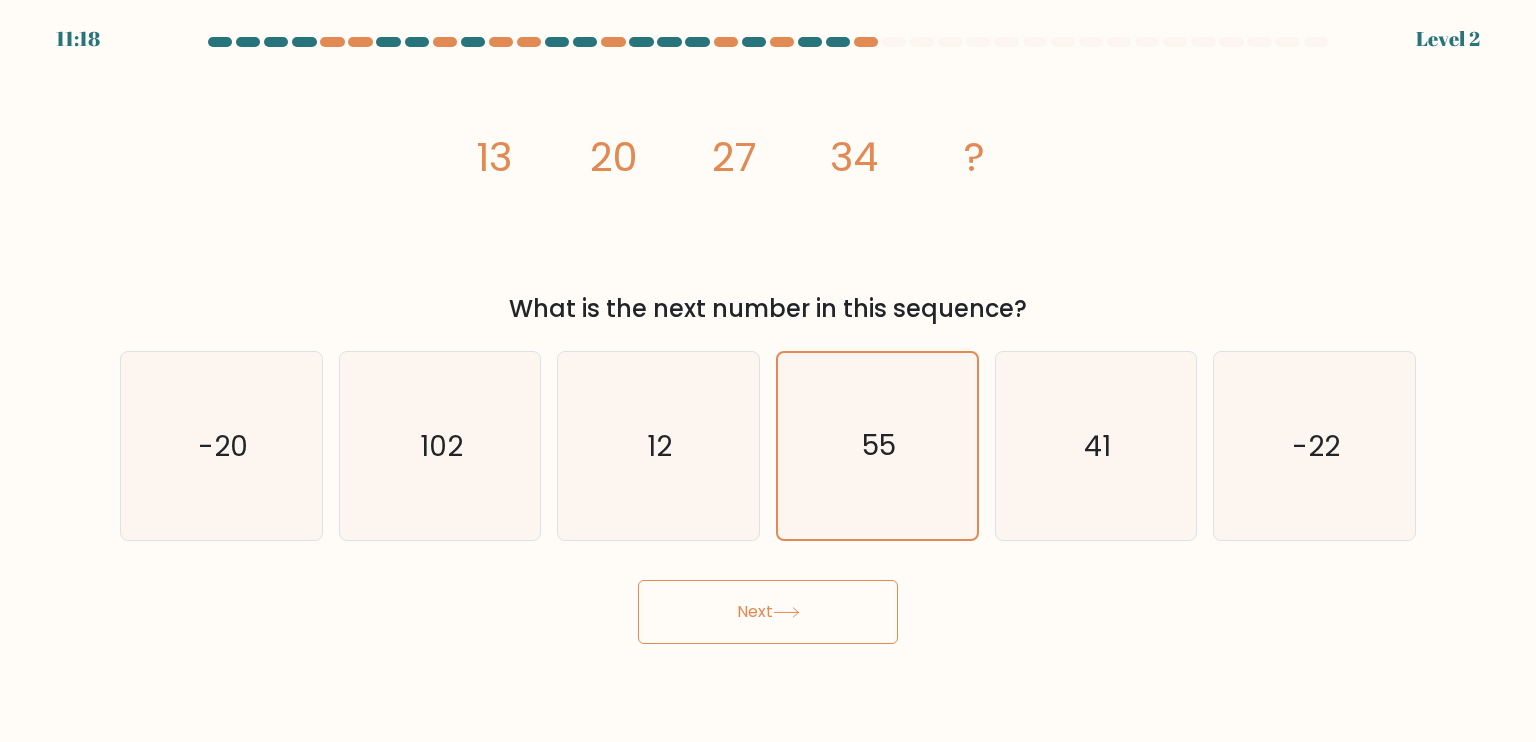 click on "Next" at bounding box center (768, 612) 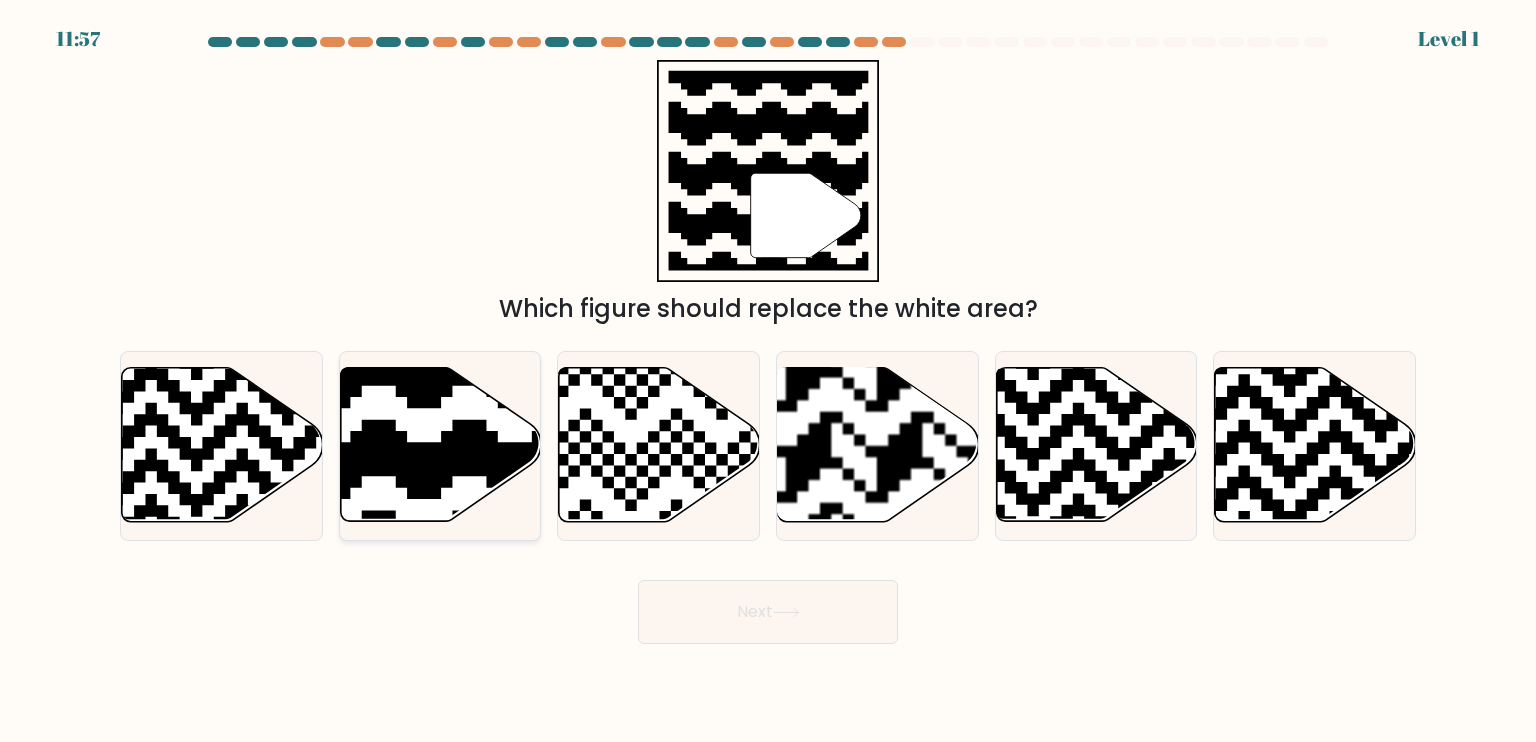 click 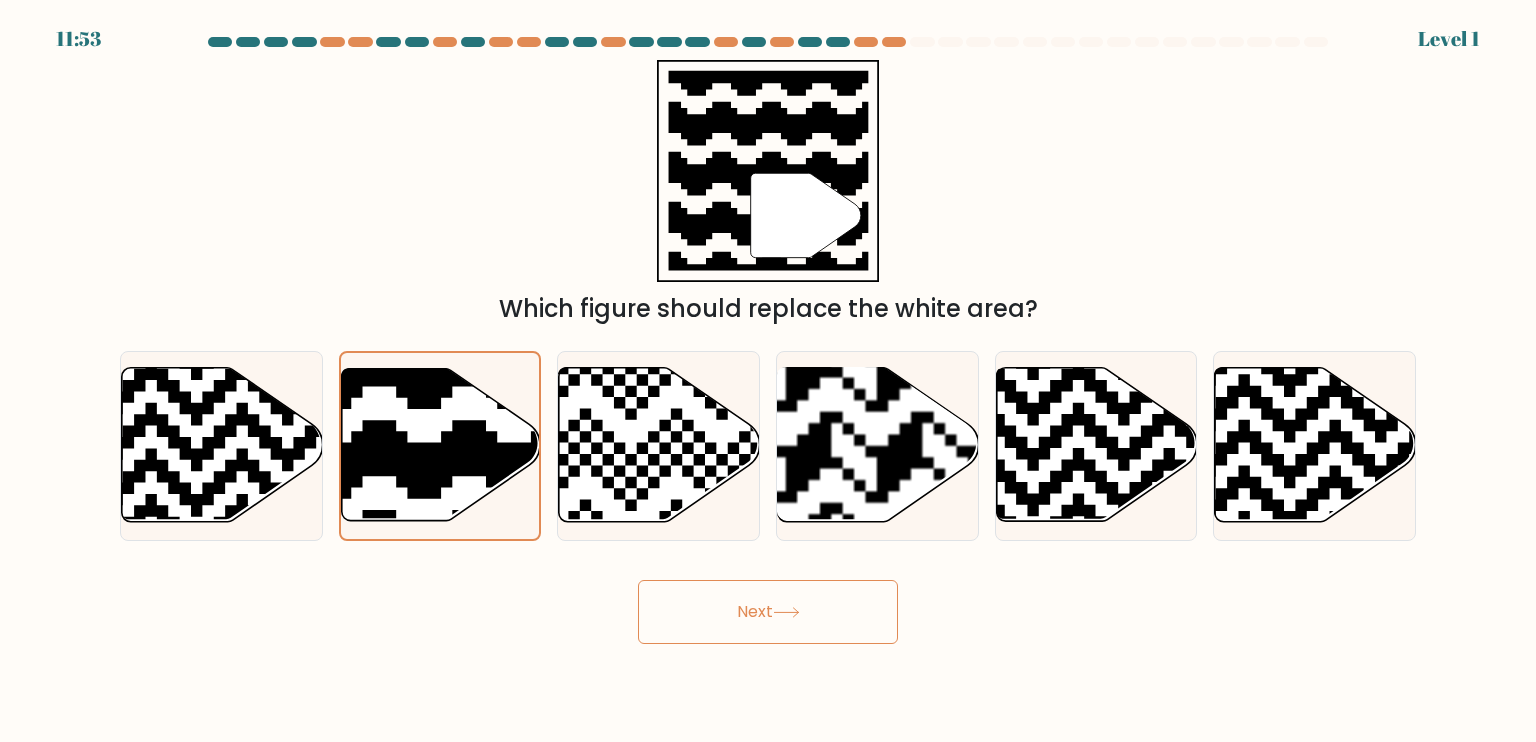 click on "Next" at bounding box center [768, 612] 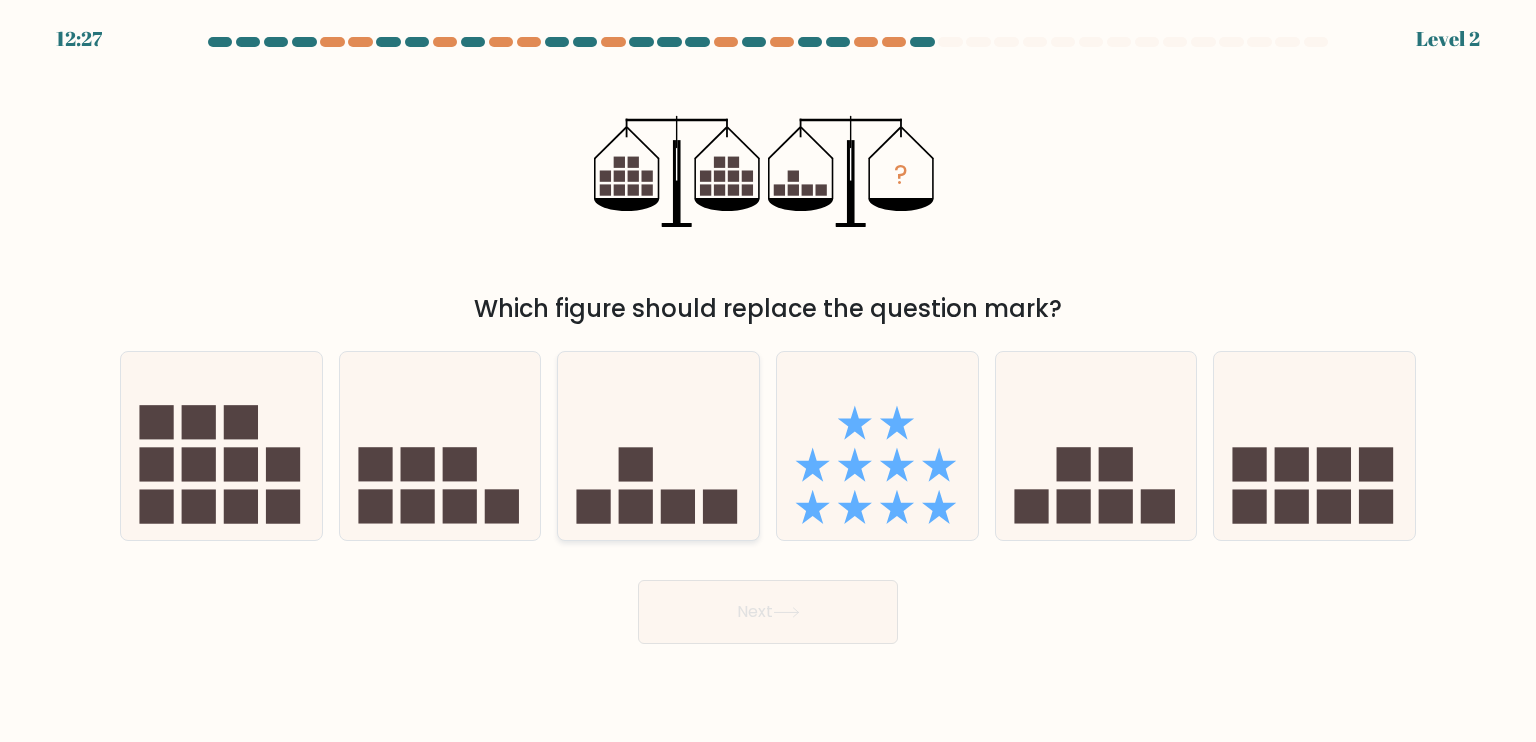 click 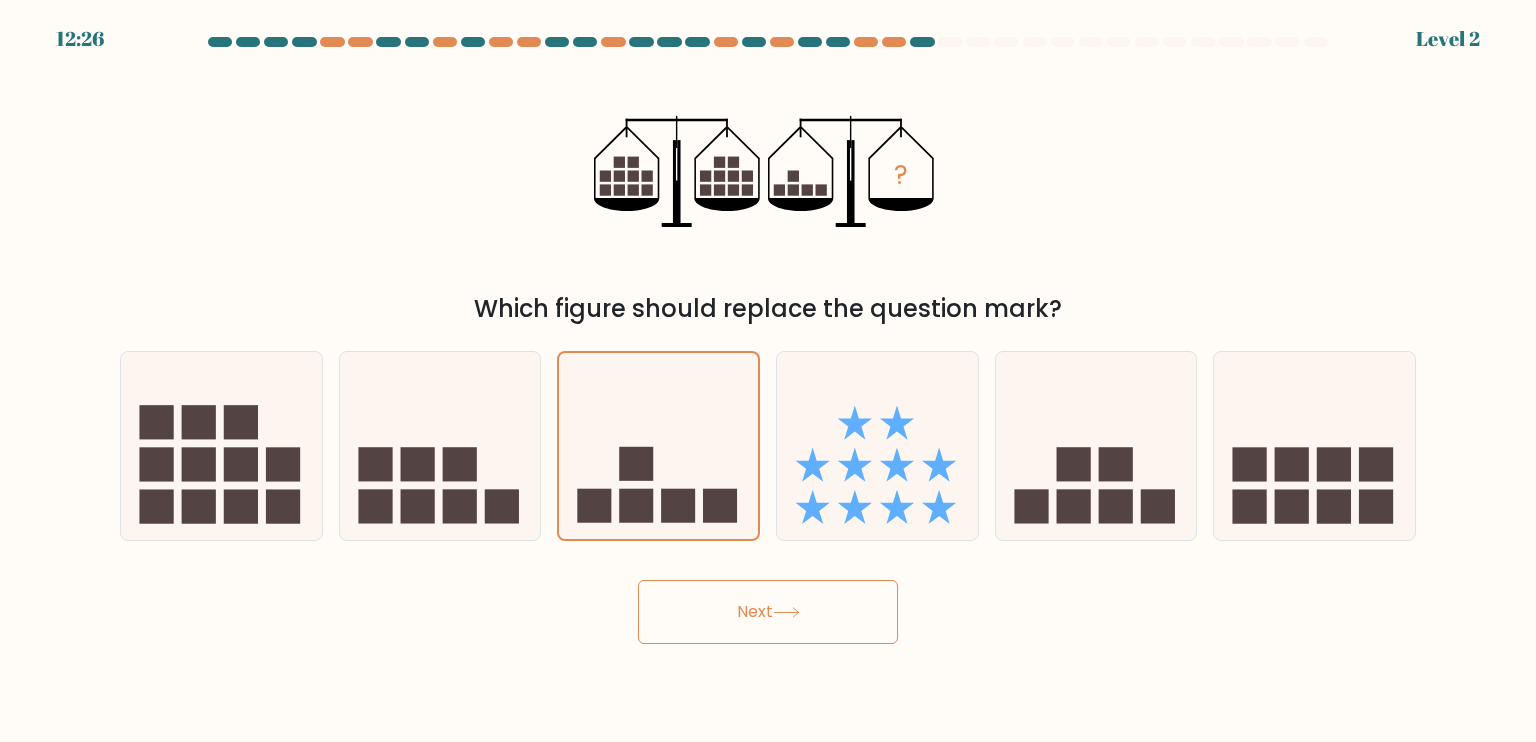 click on "Next" at bounding box center (768, 612) 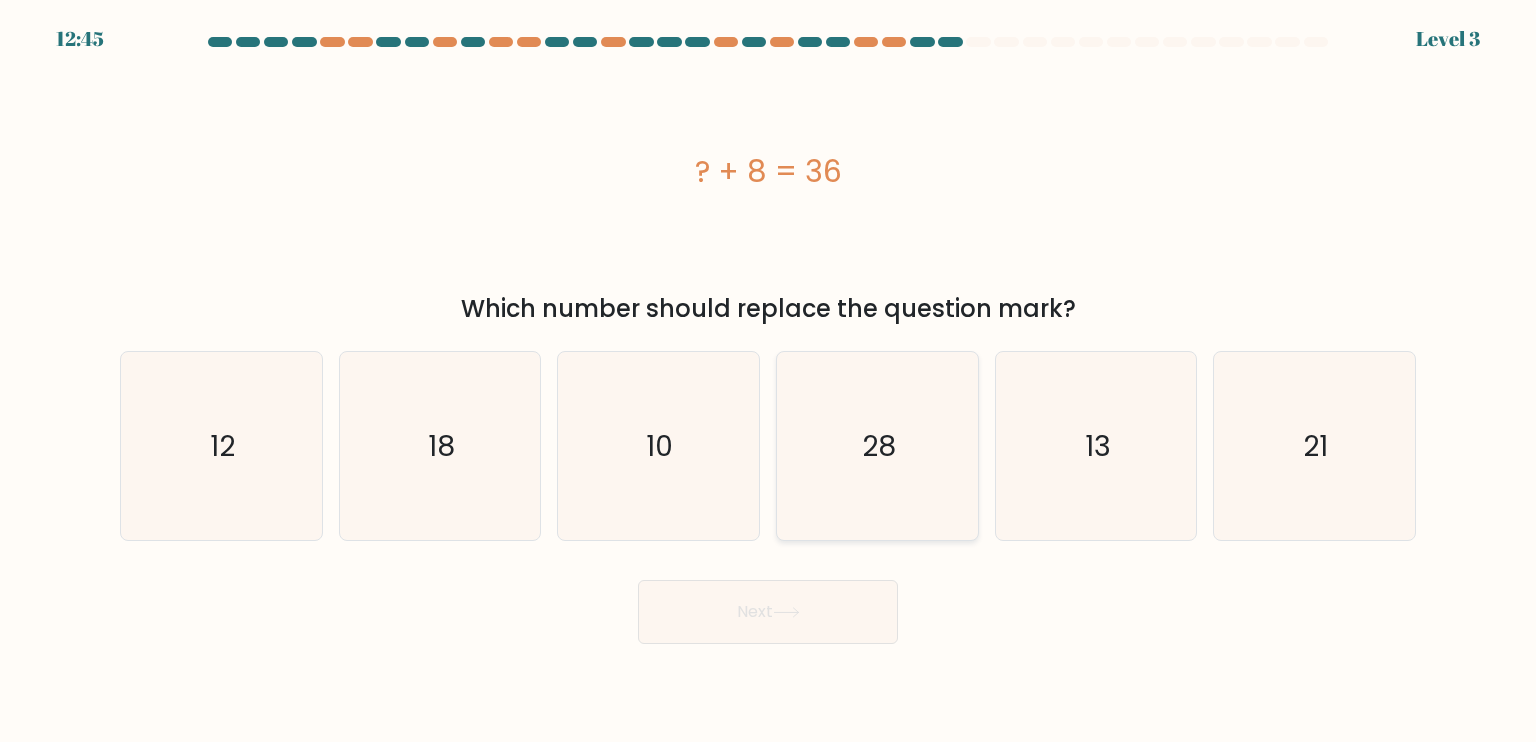 drag, startPoint x: 878, startPoint y: 454, endPoint x: 876, endPoint y: 434, distance: 20.09975 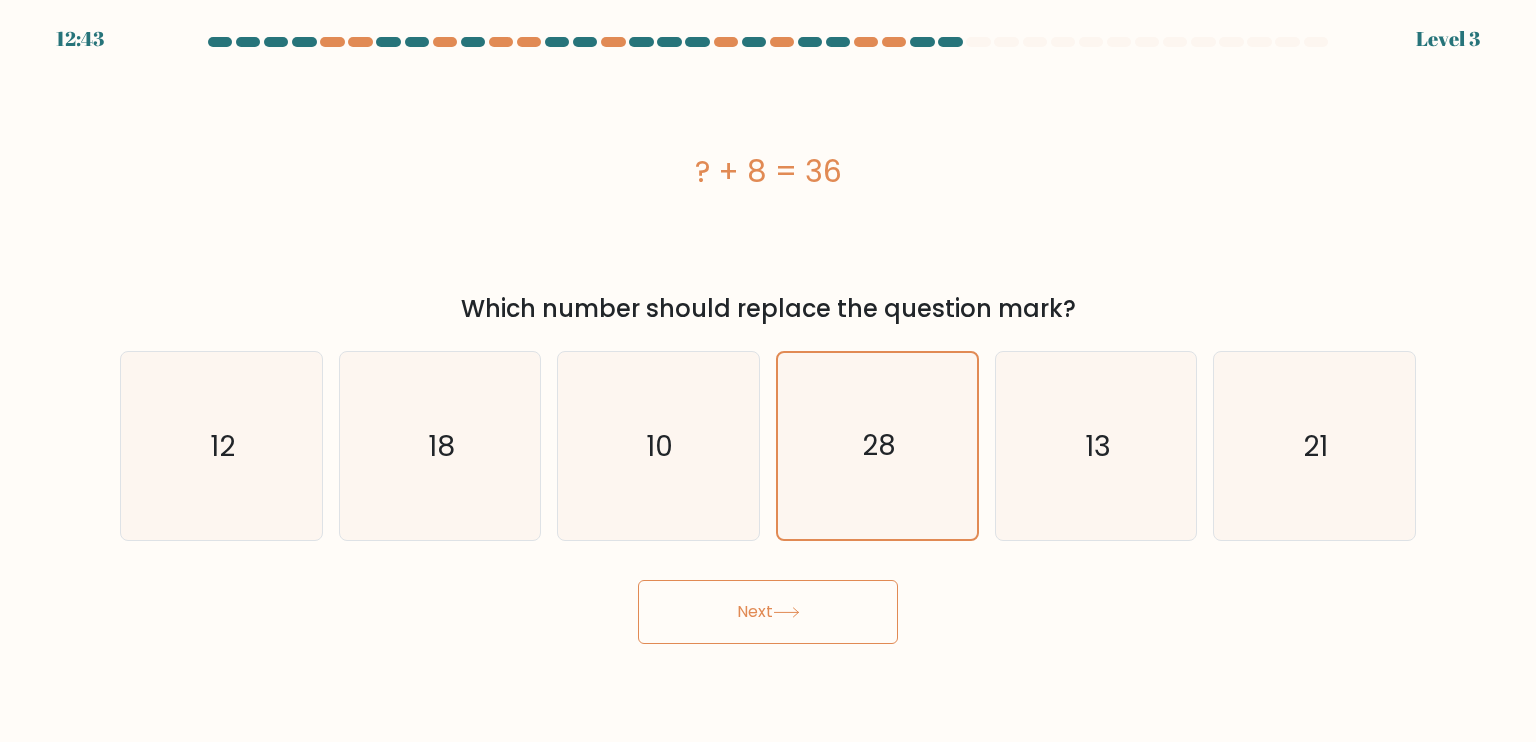 click on "Next" at bounding box center (768, 612) 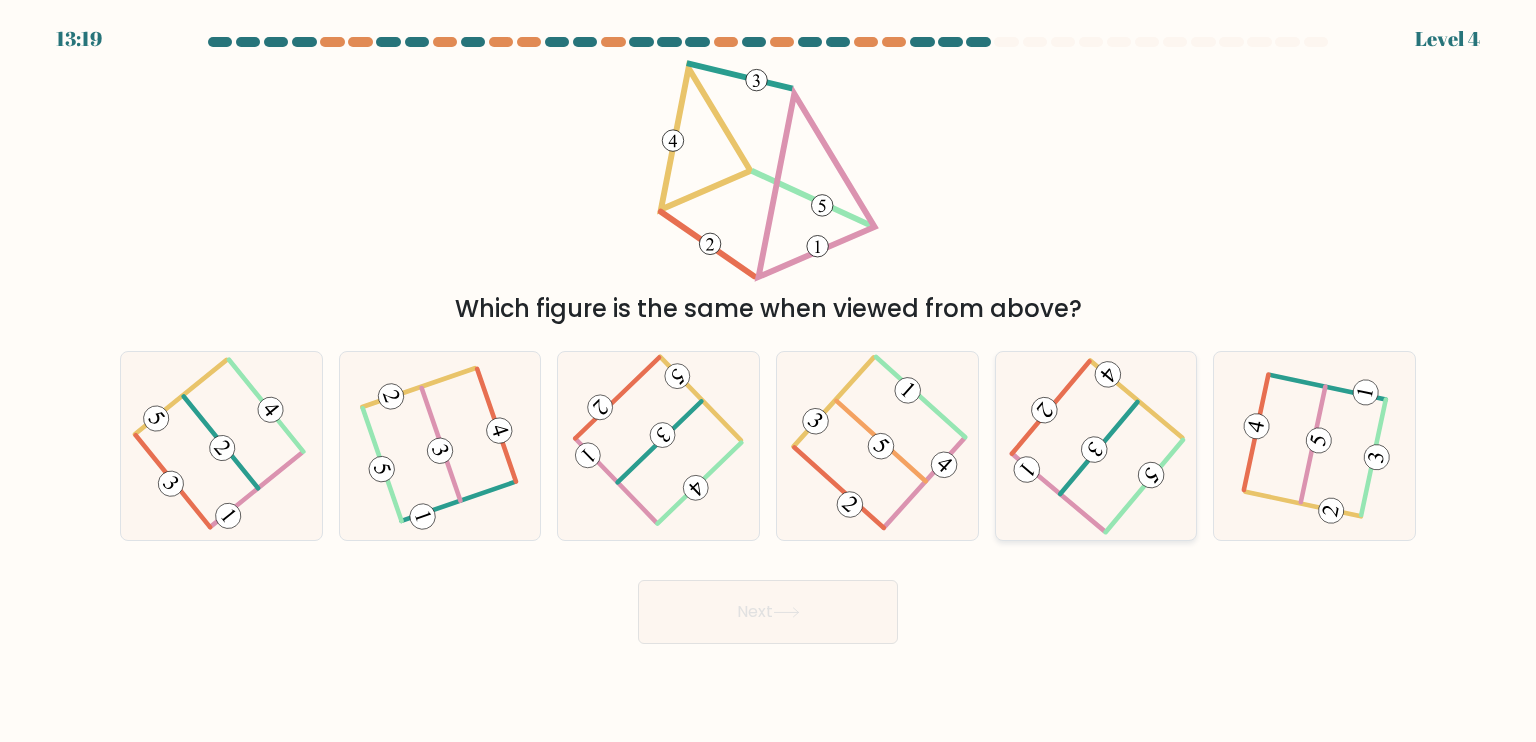 click 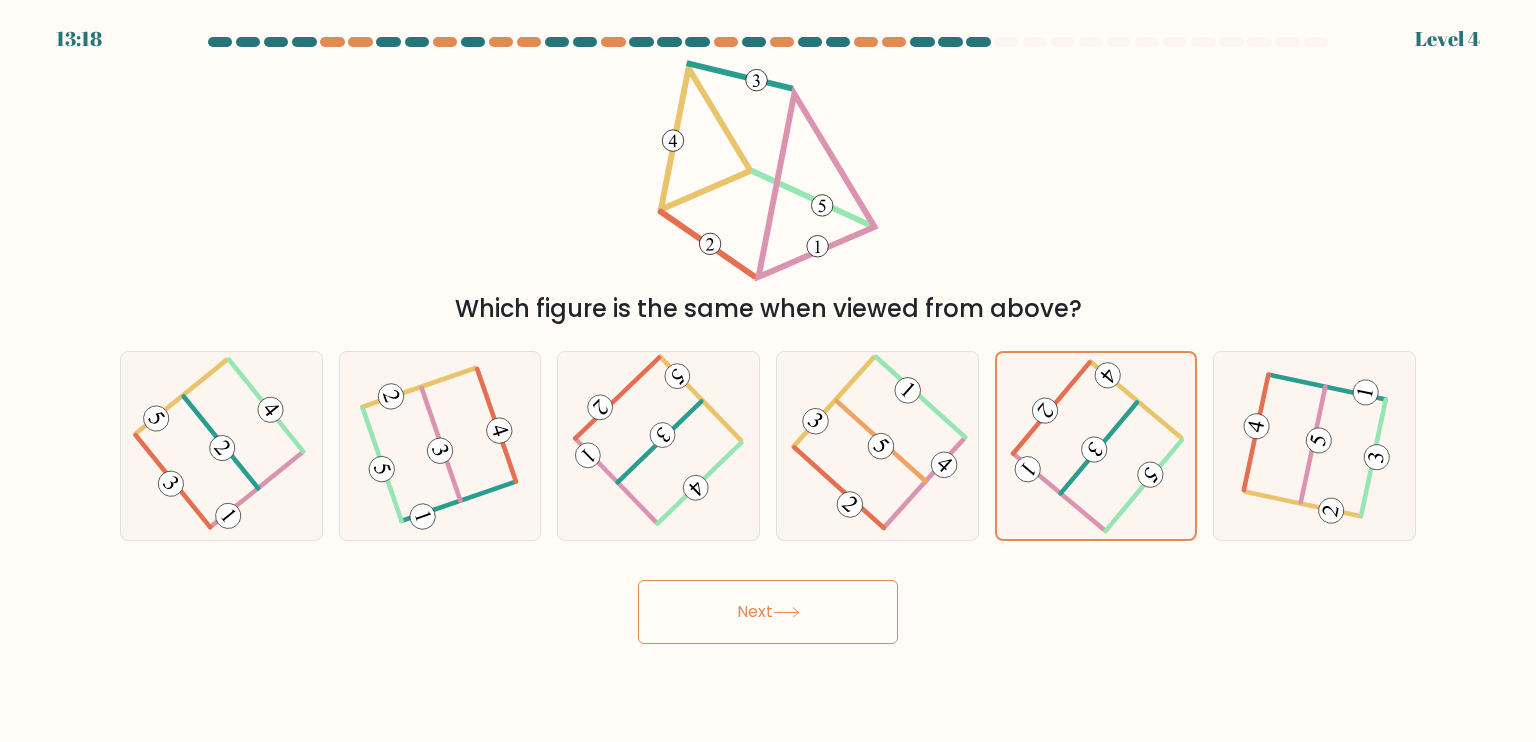 click on "Next" at bounding box center [768, 612] 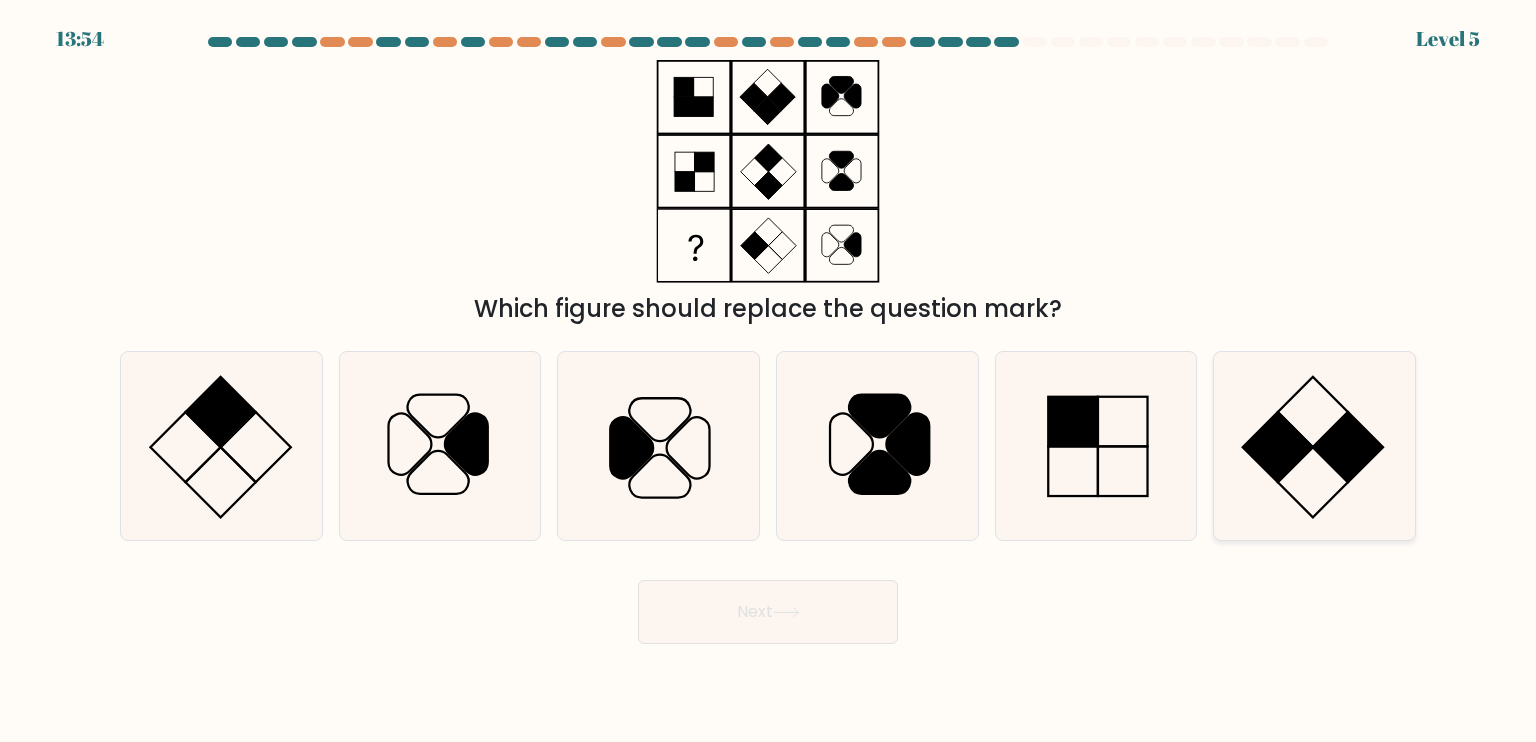 click 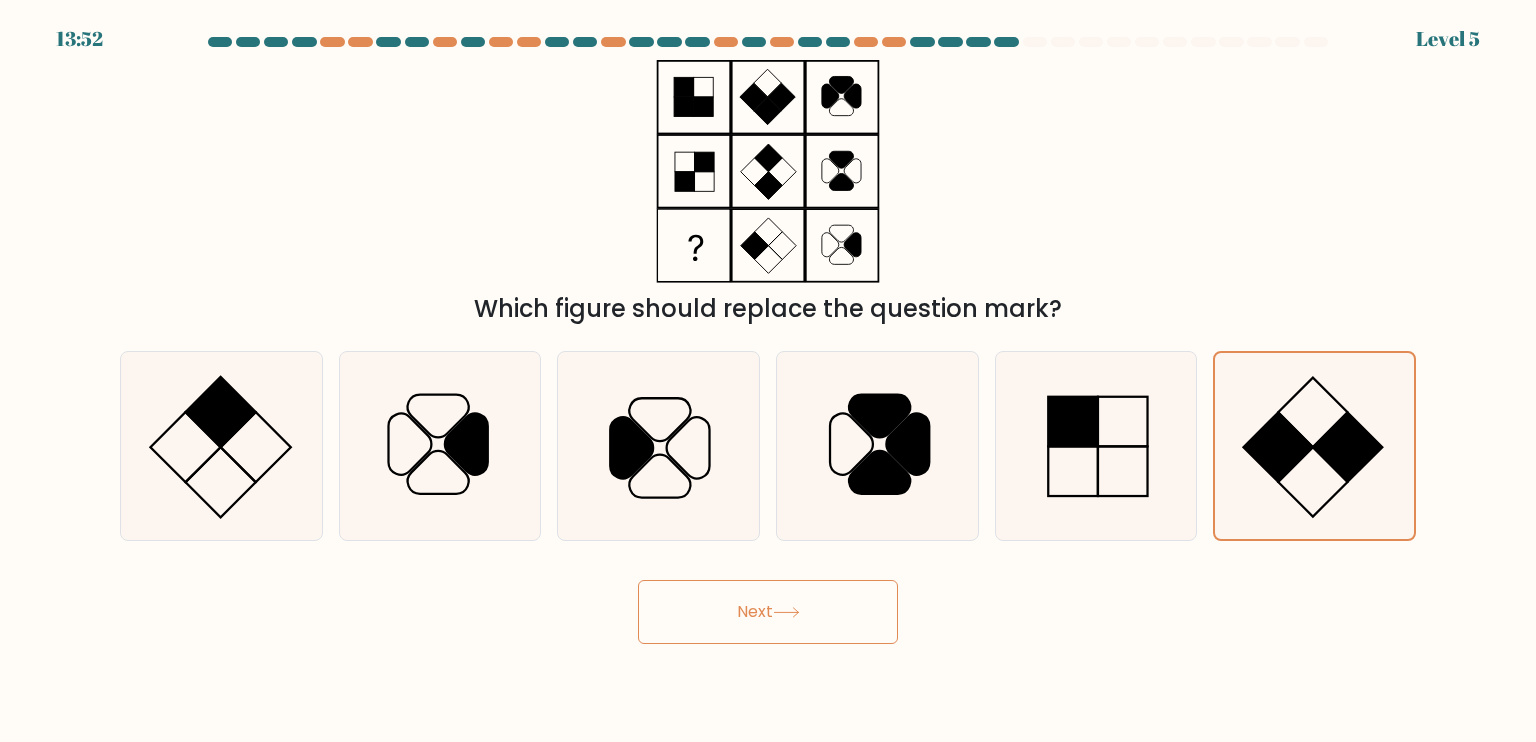click on "Next" at bounding box center [768, 612] 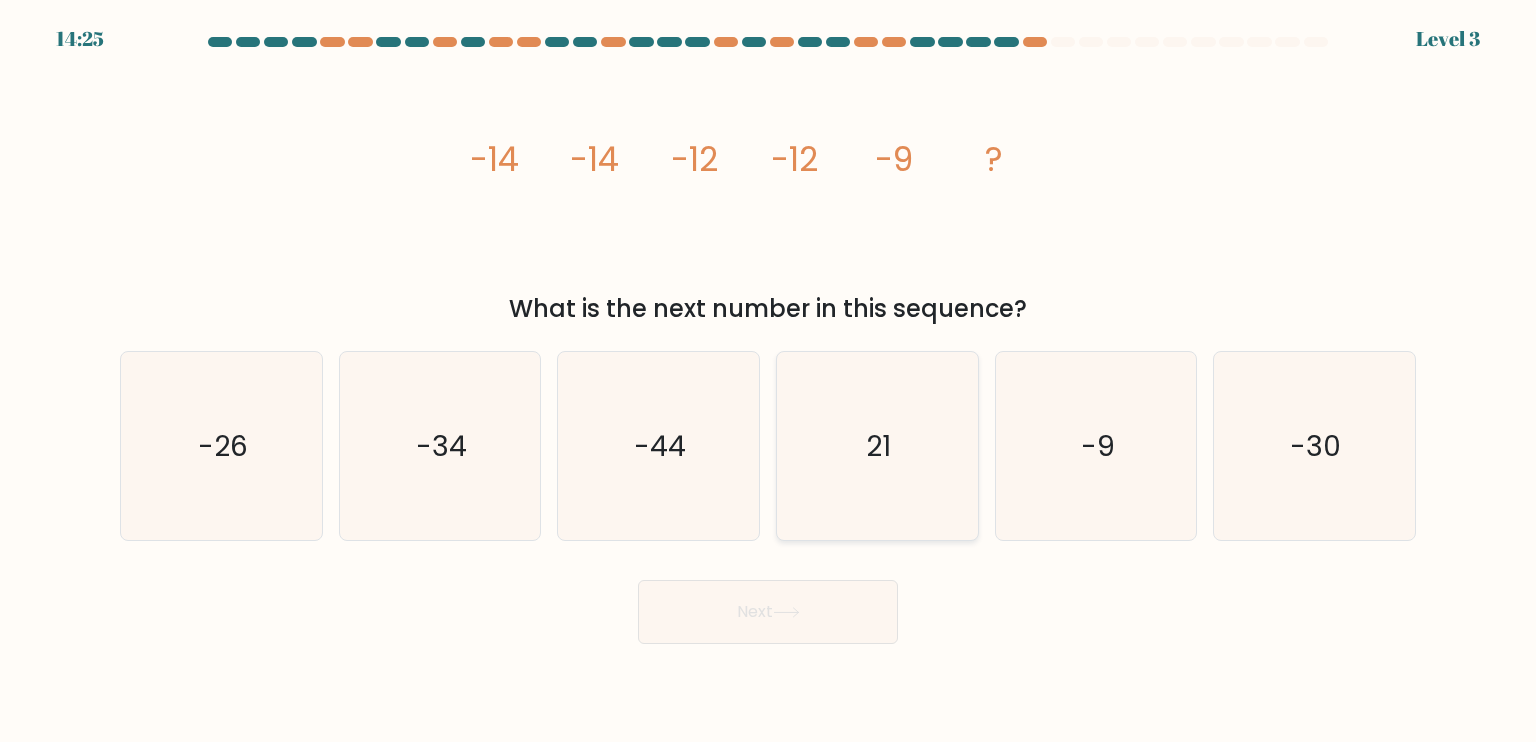 click on "21" 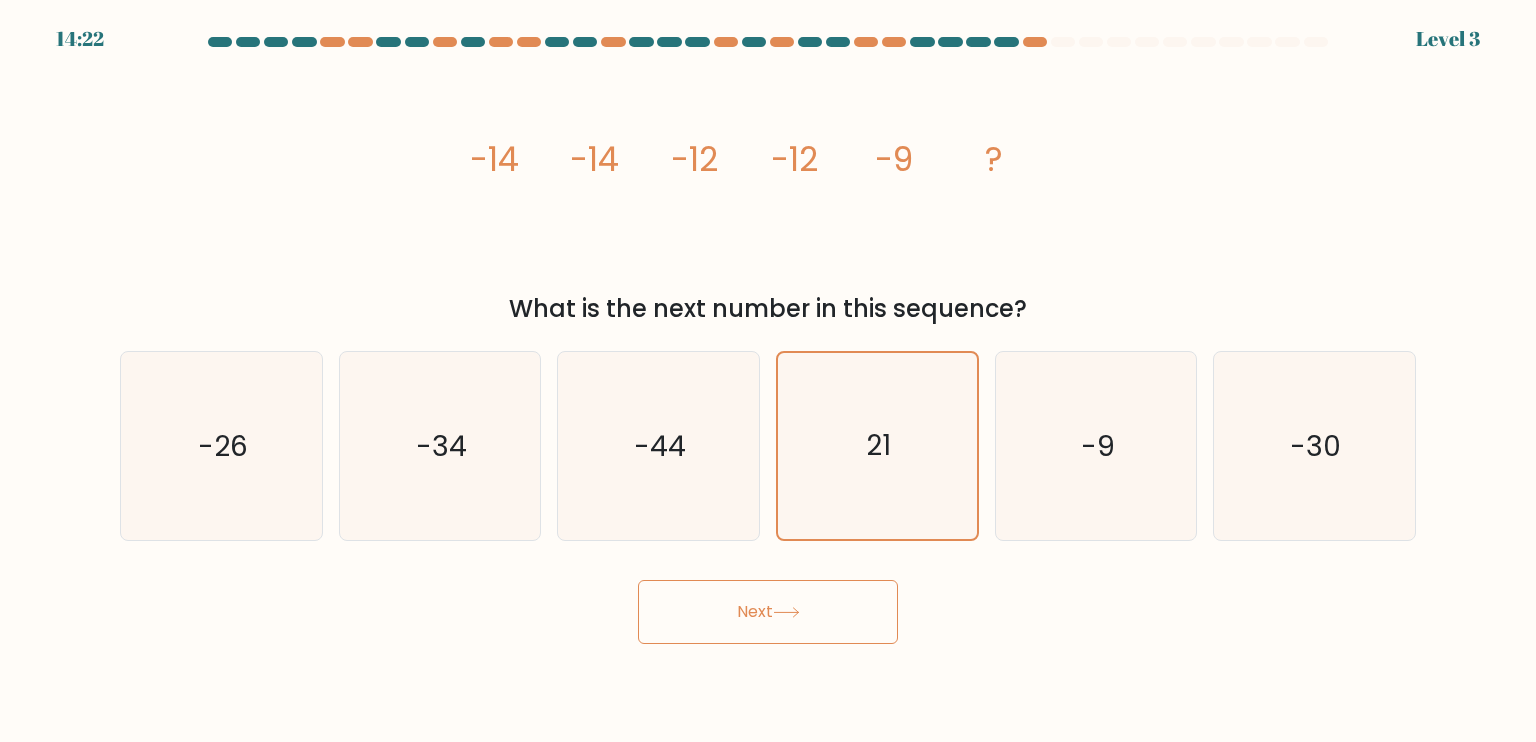 click on "Next" at bounding box center [768, 612] 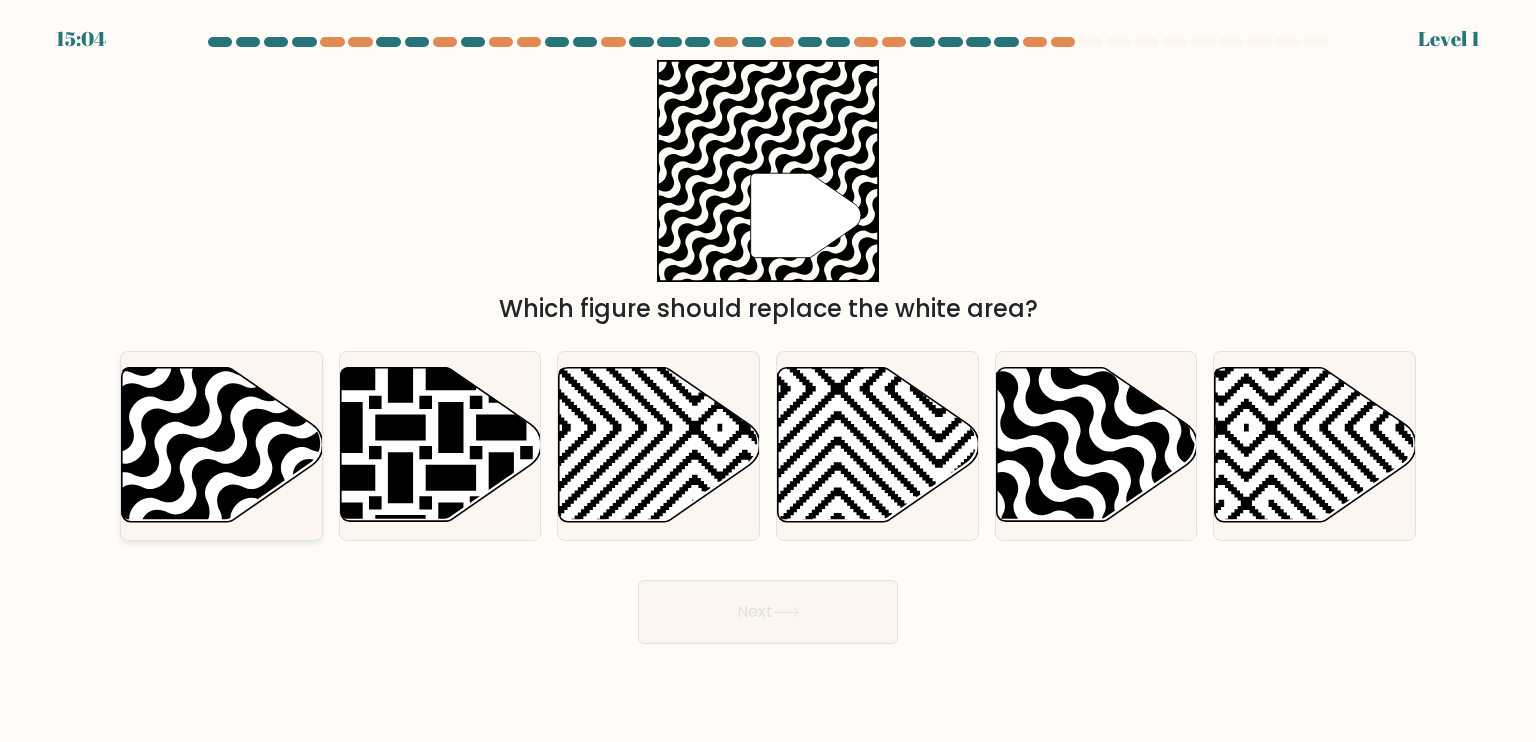 click 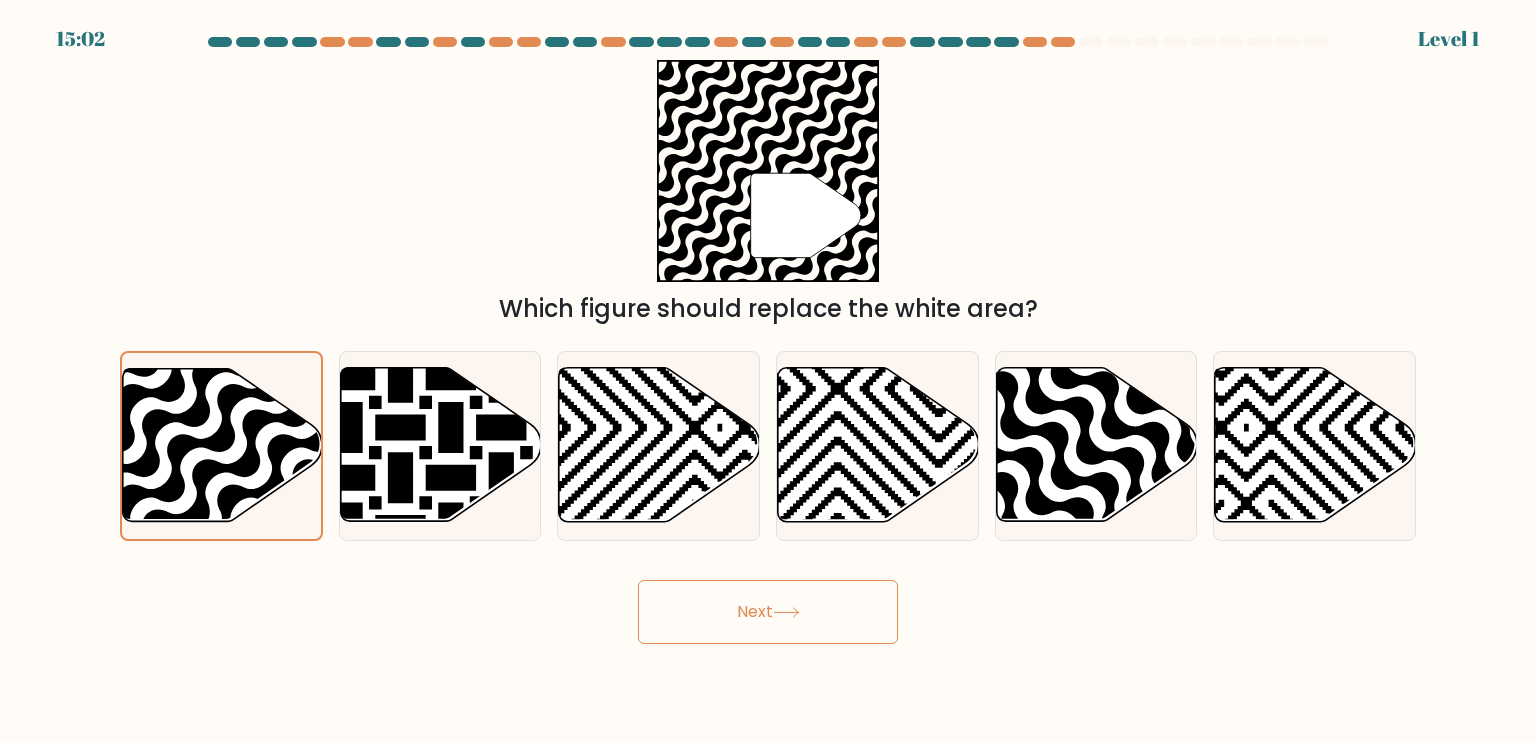 click on "Next" at bounding box center (768, 612) 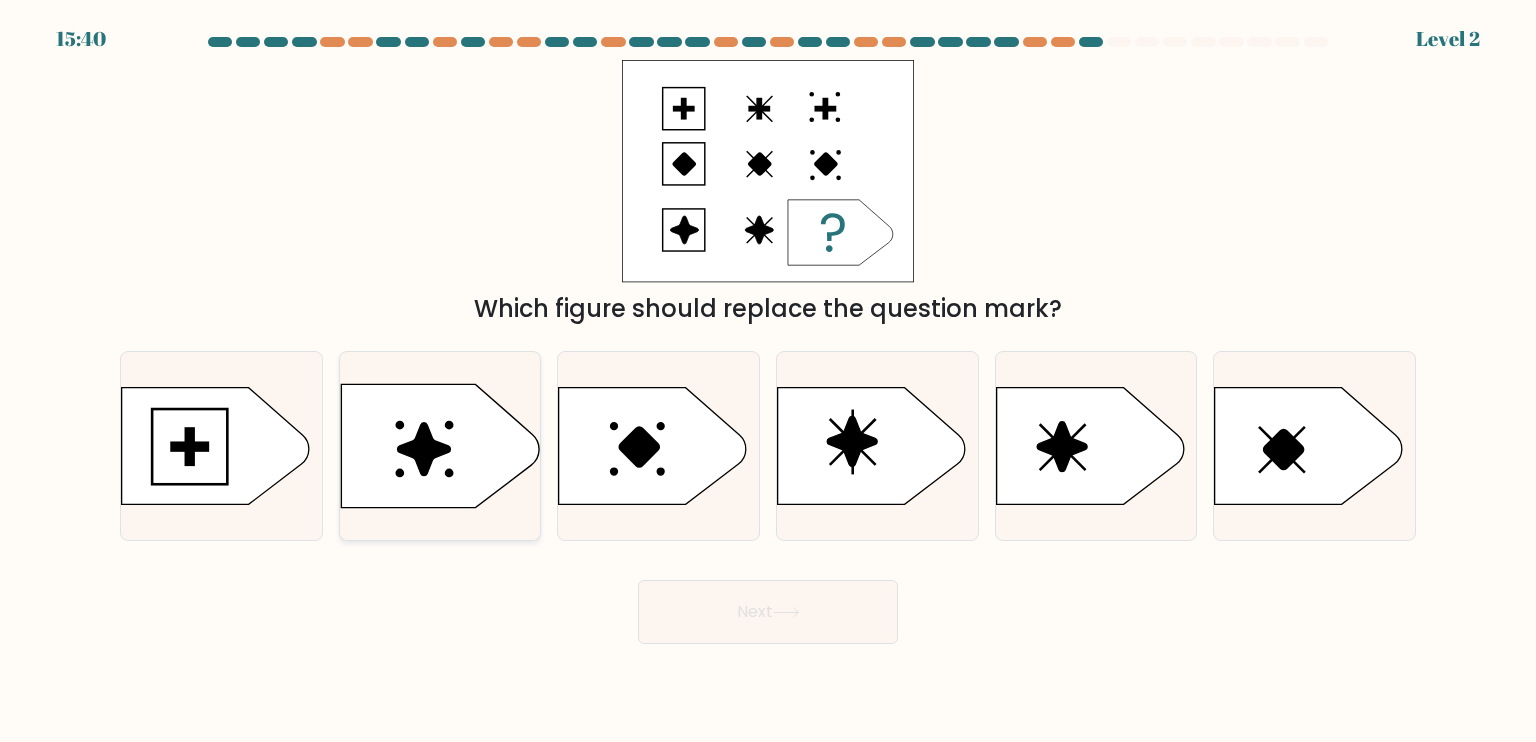 click 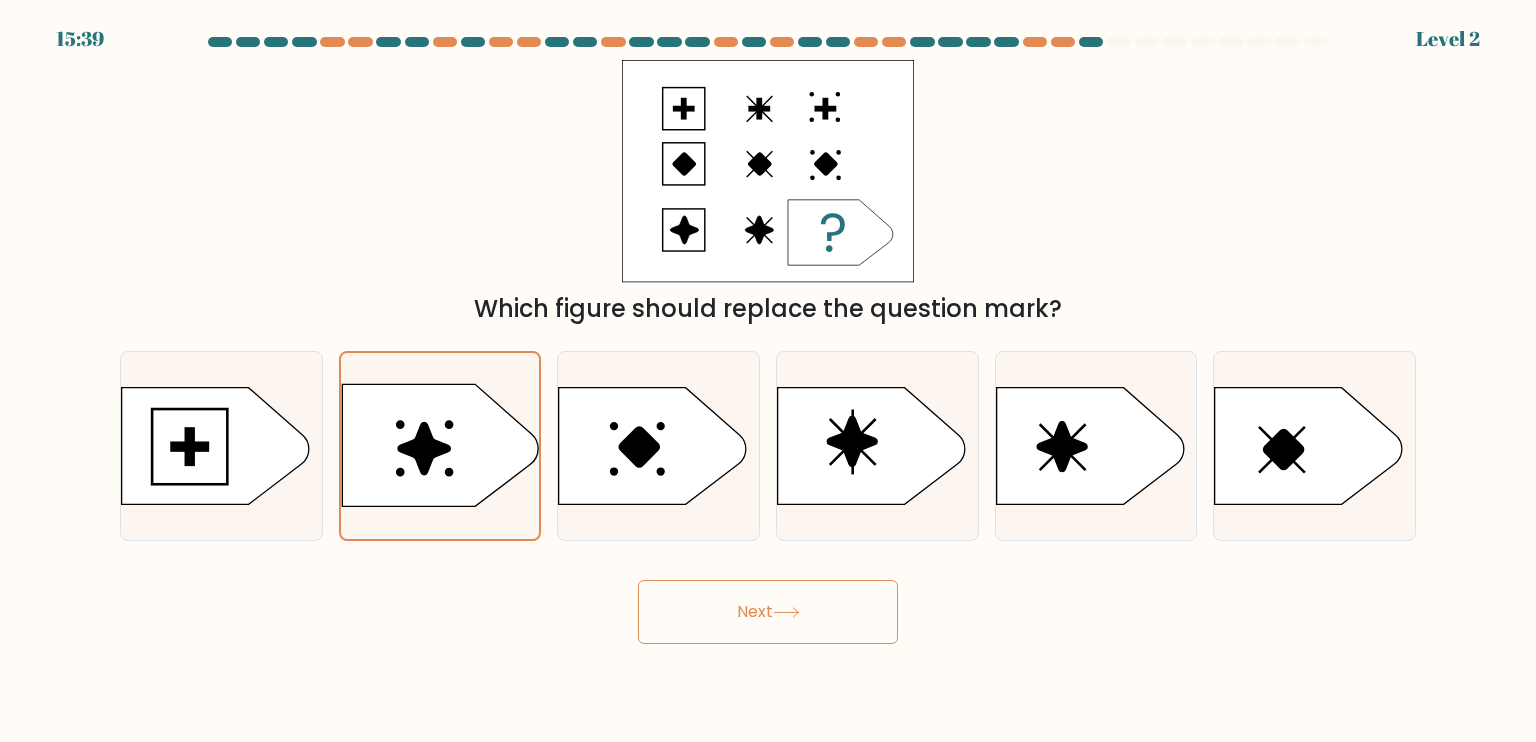 click on "Next" at bounding box center [768, 612] 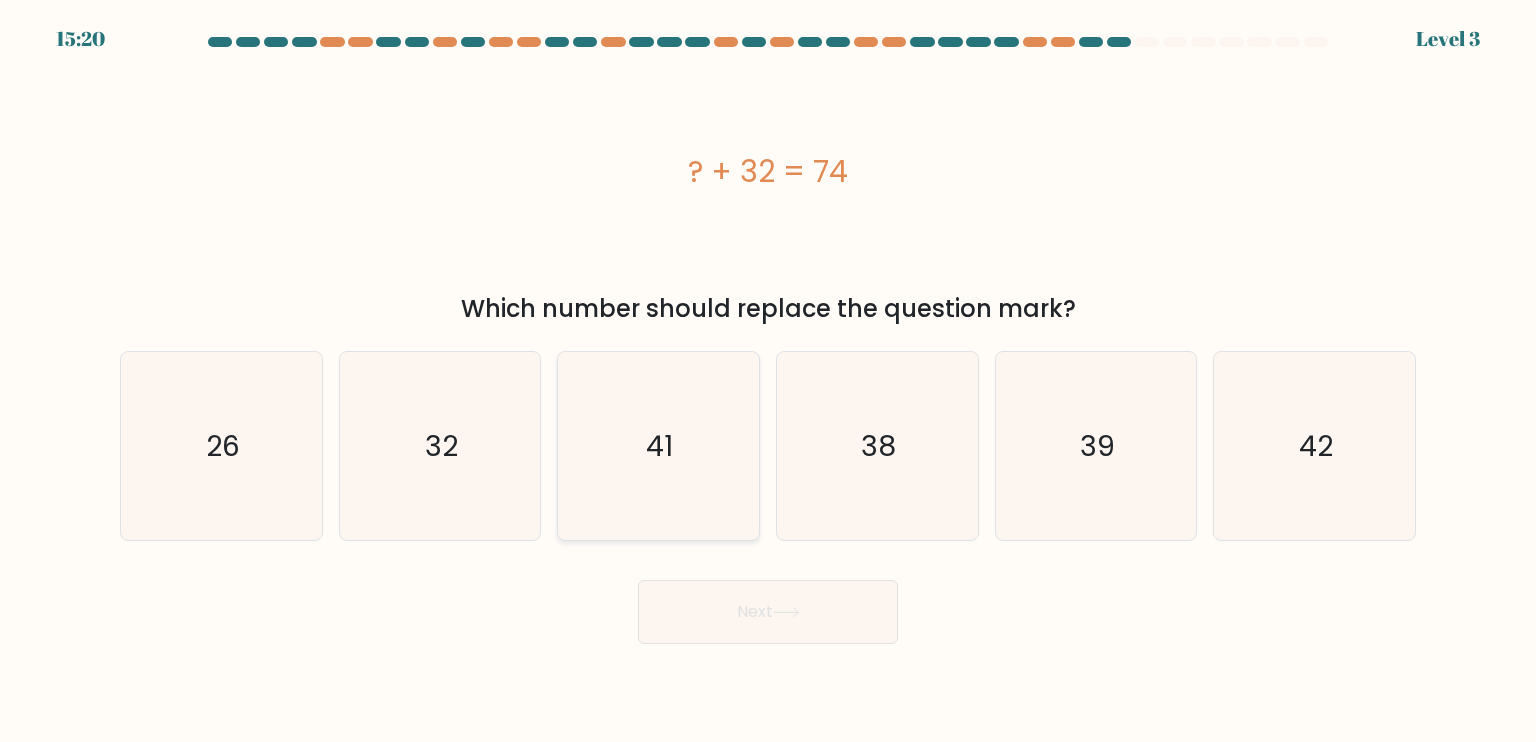 click on "41" 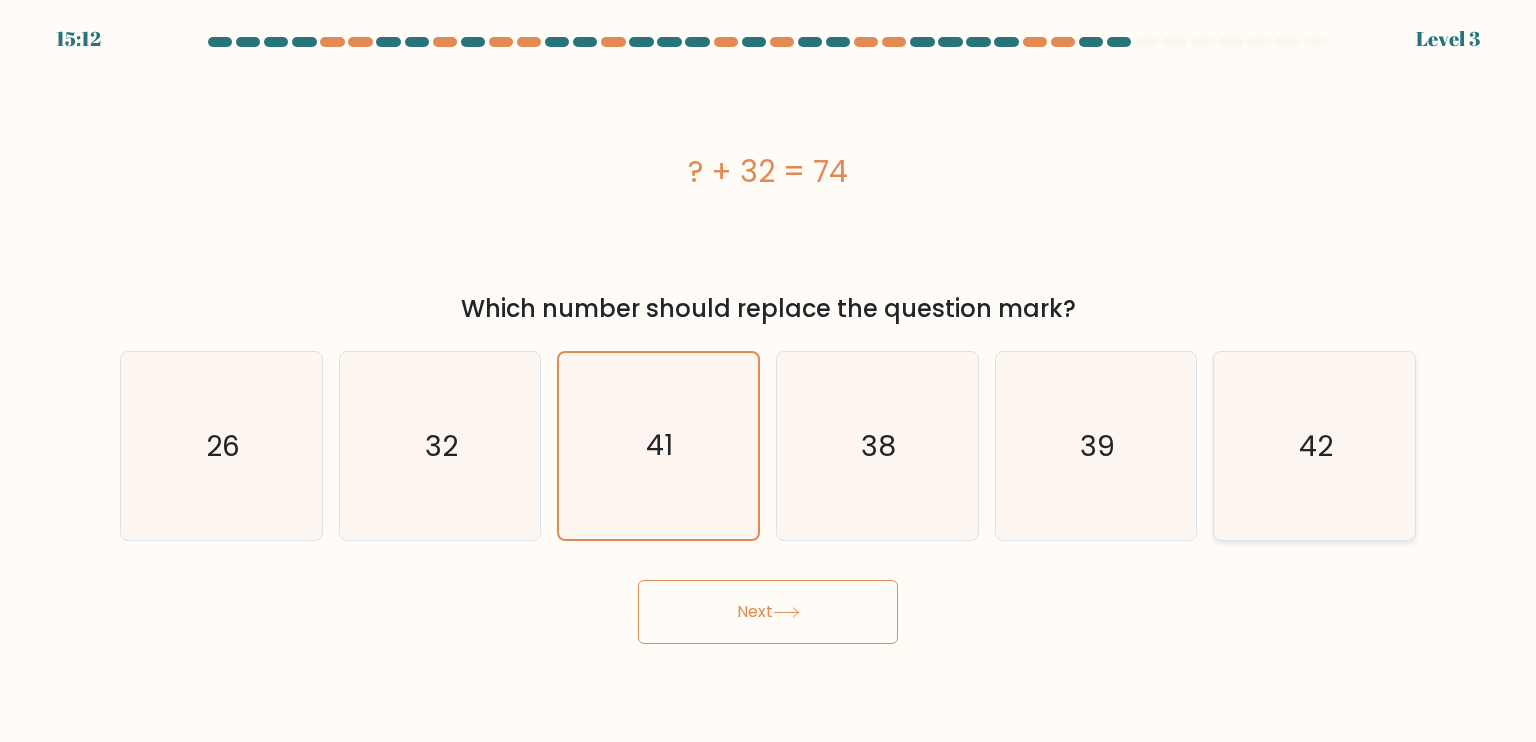 click on "42" 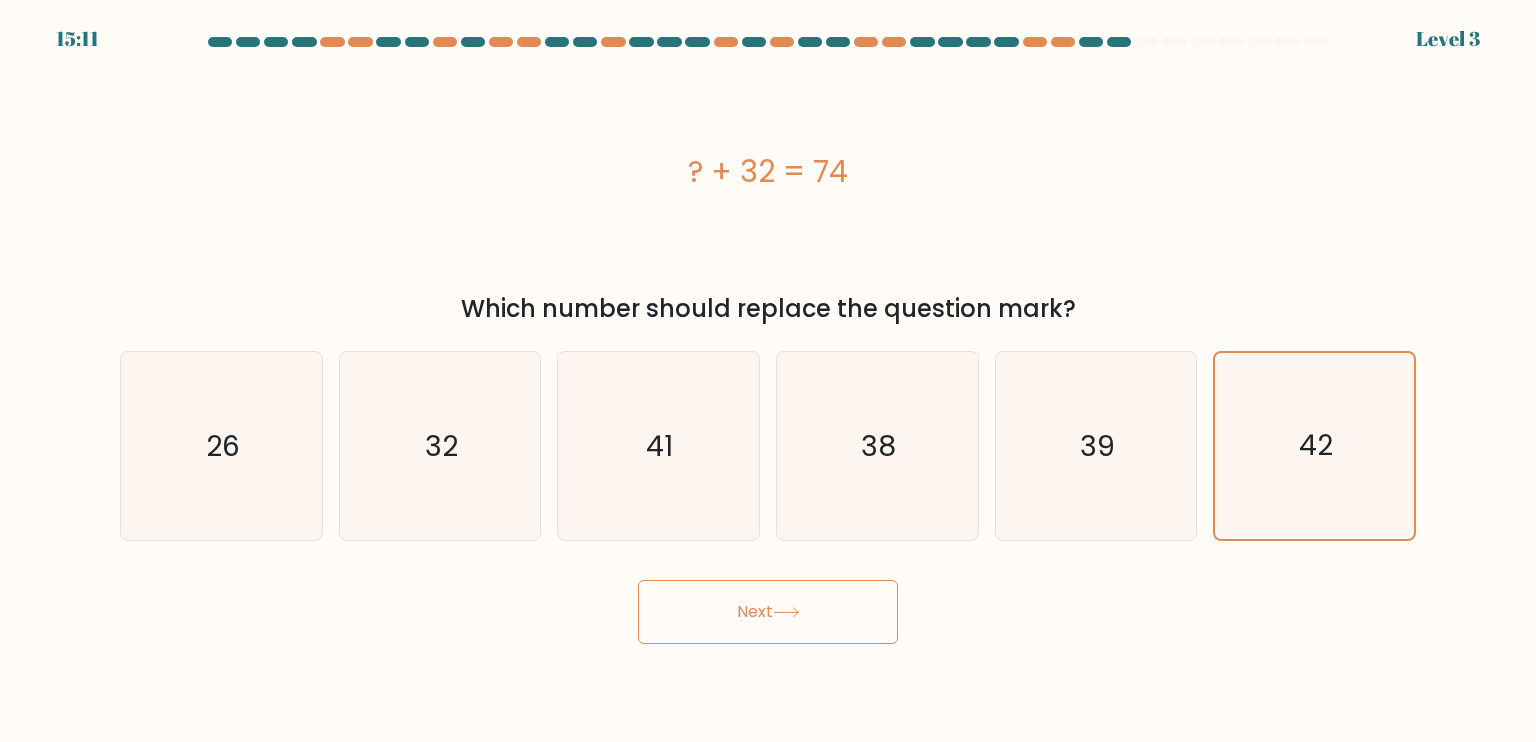 click on "Next" at bounding box center (768, 612) 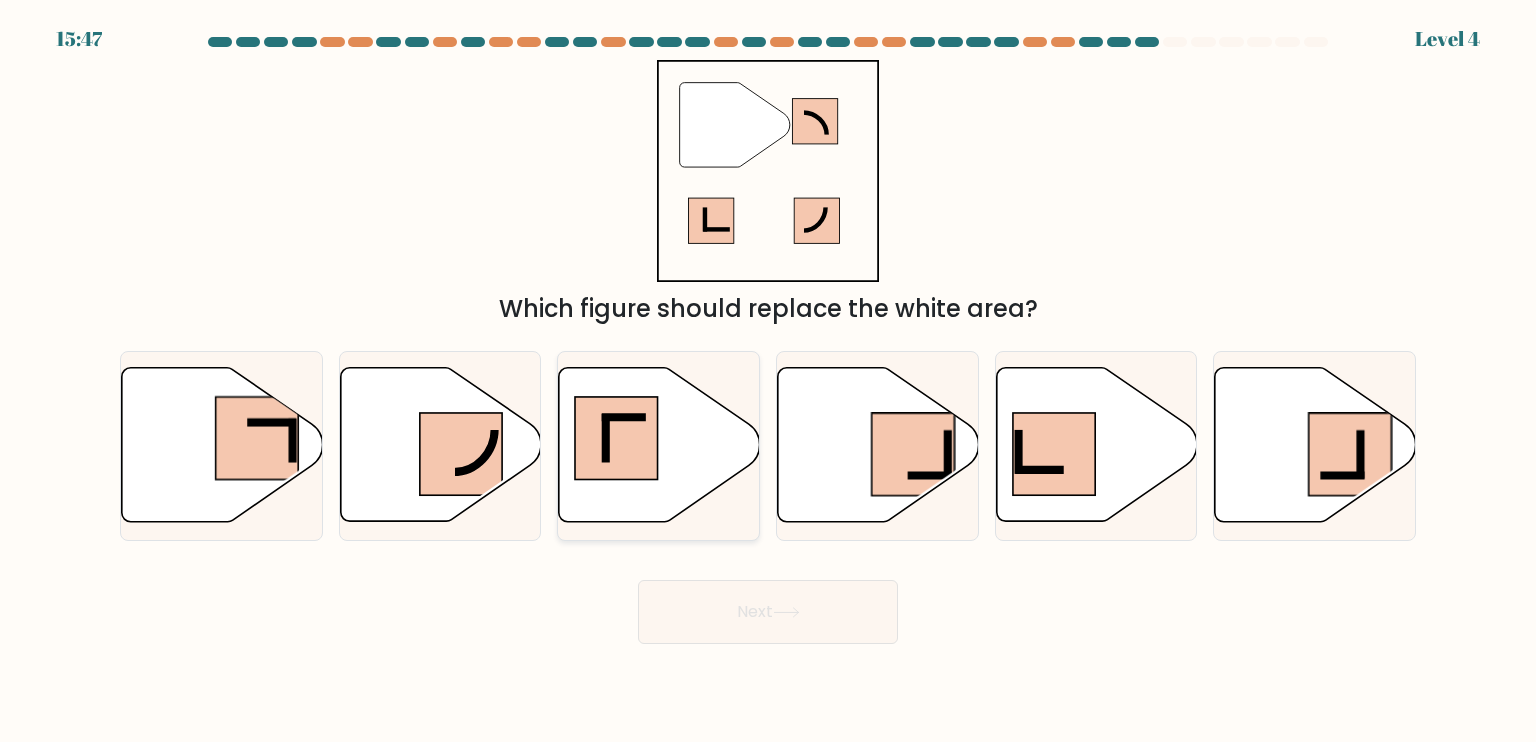 click 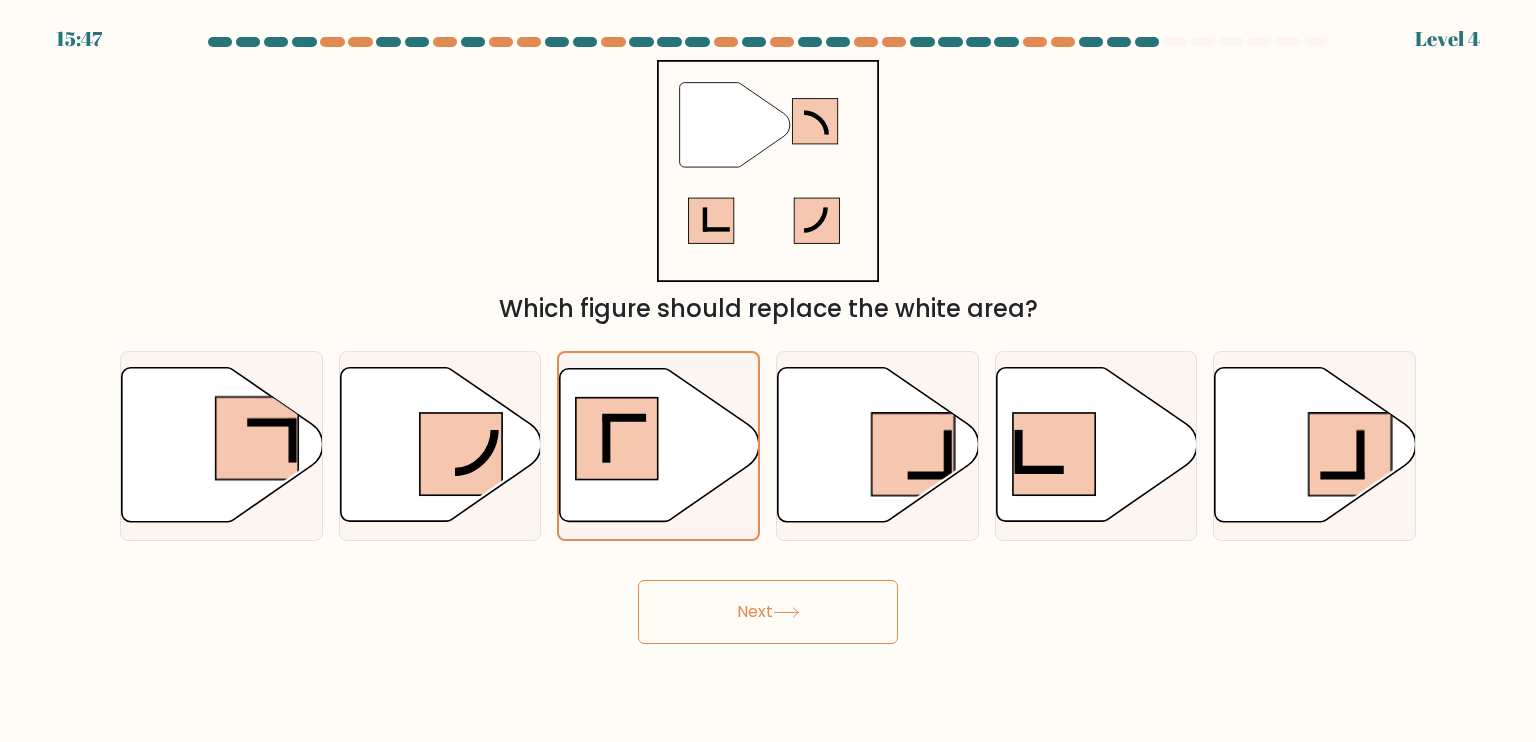 click on "Next" at bounding box center (768, 612) 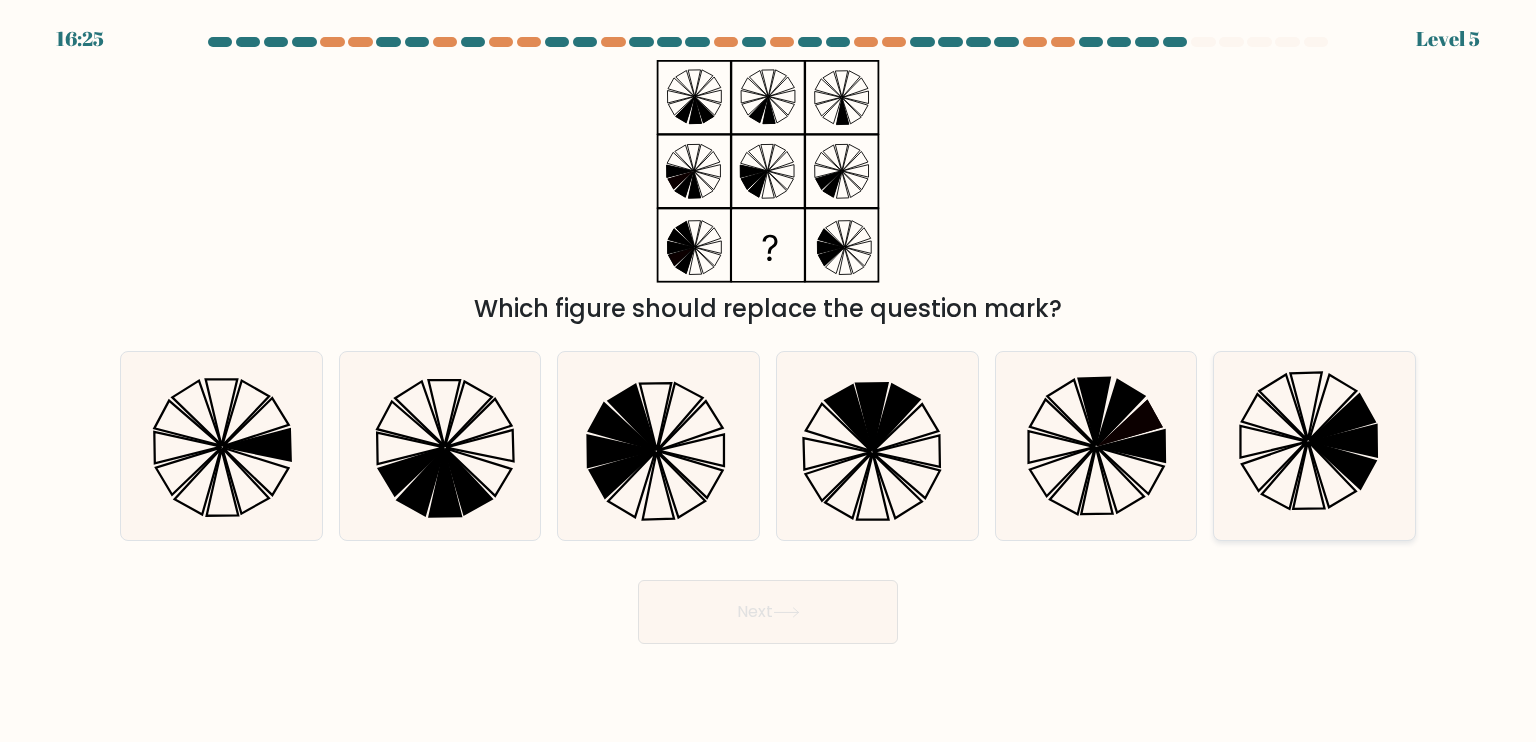 click 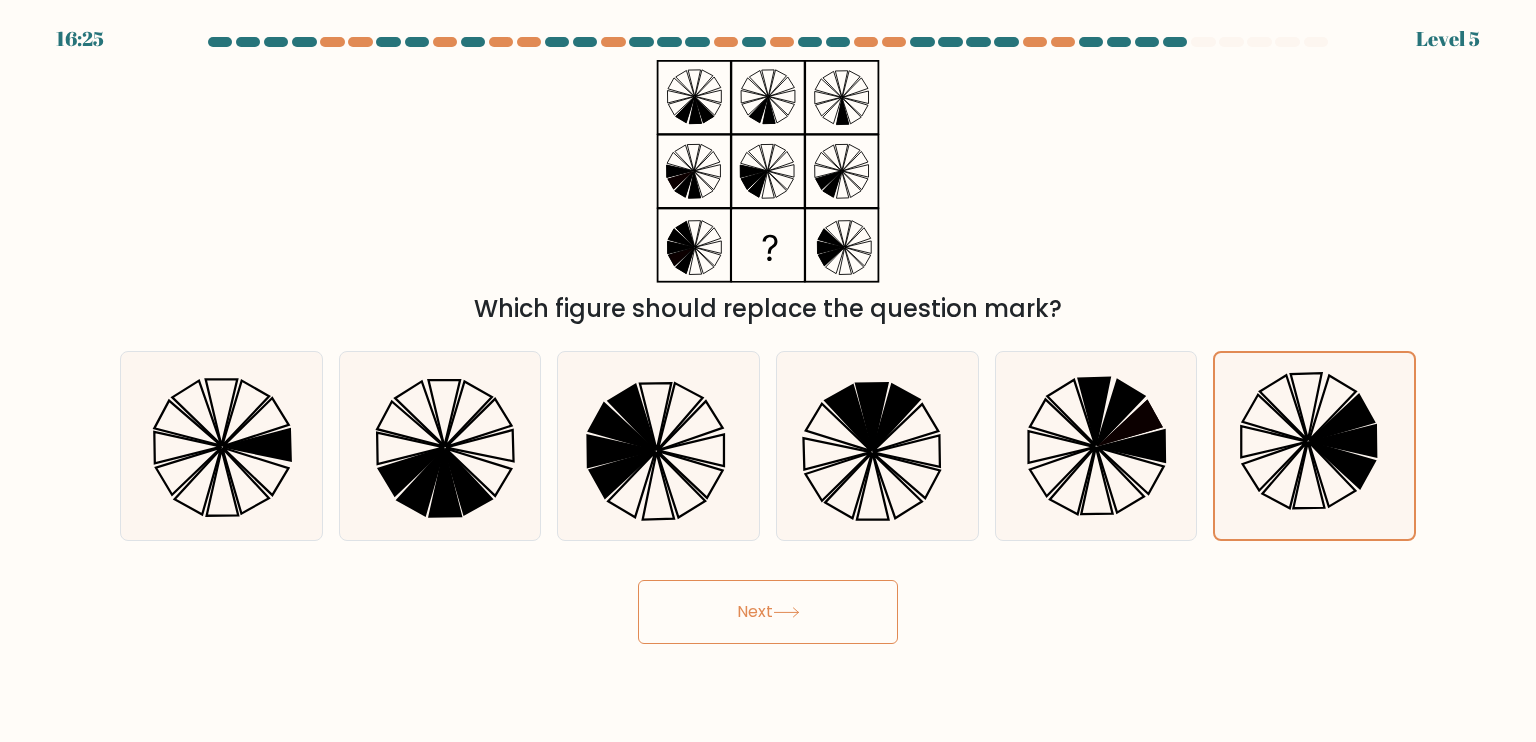 click on "Next" at bounding box center (768, 612) 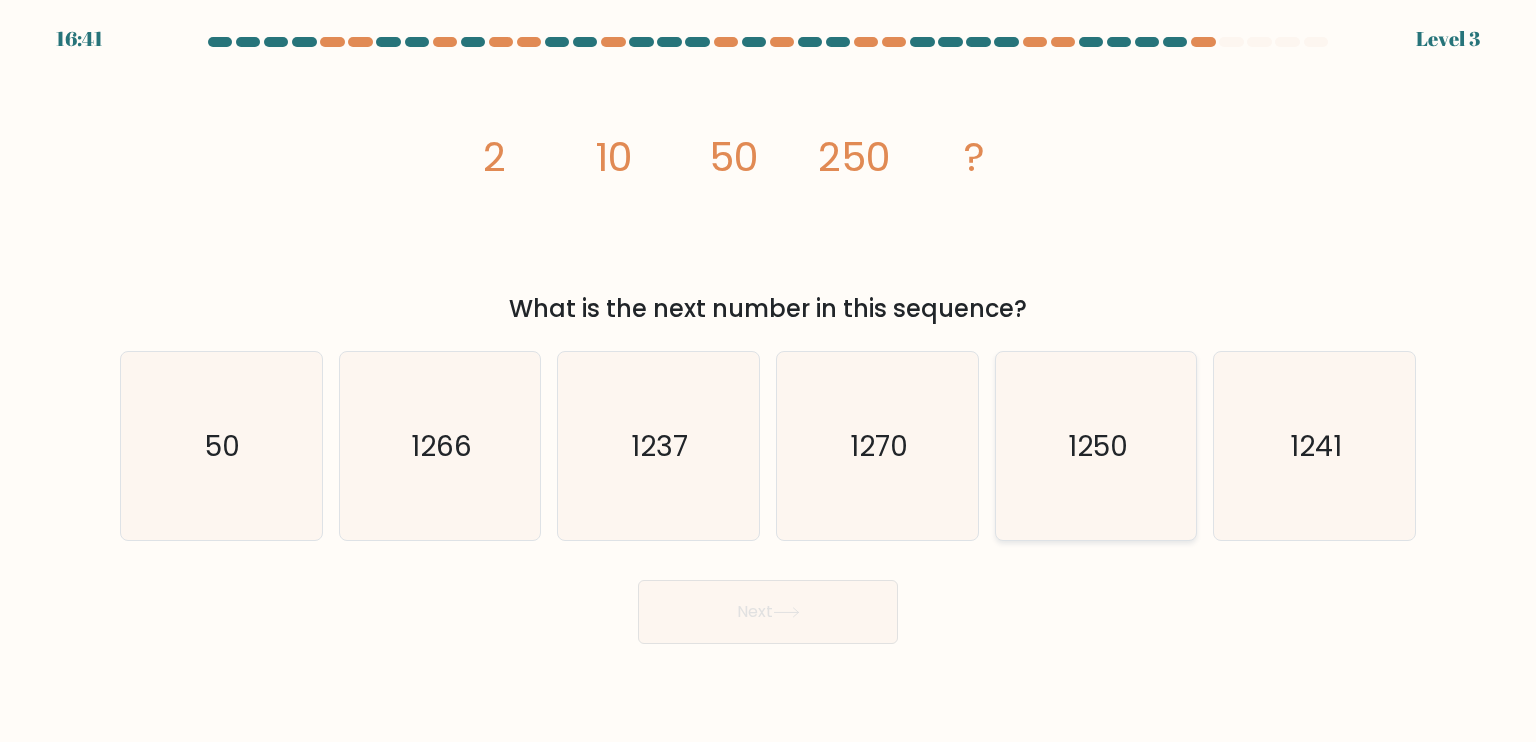 click on "1250" 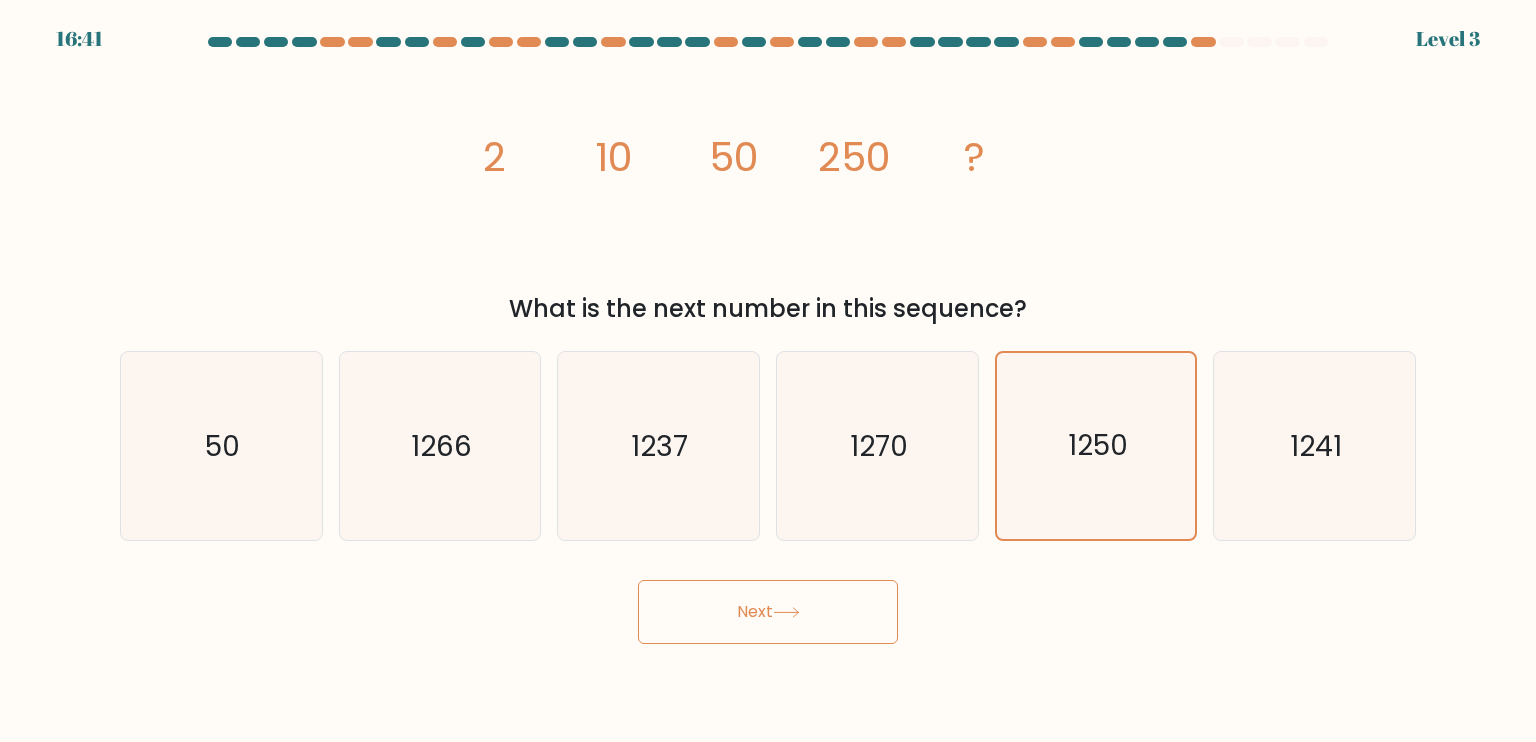 click 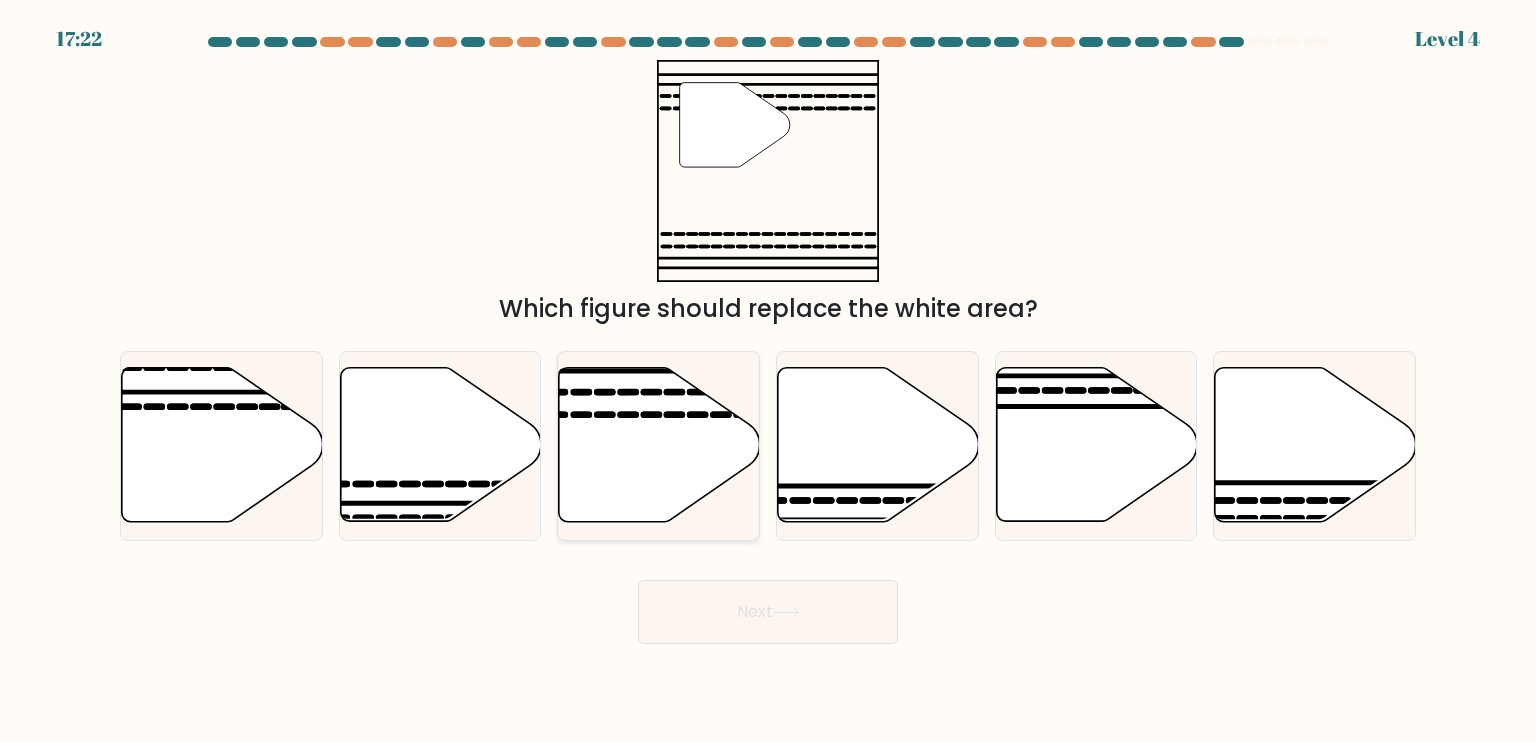 click 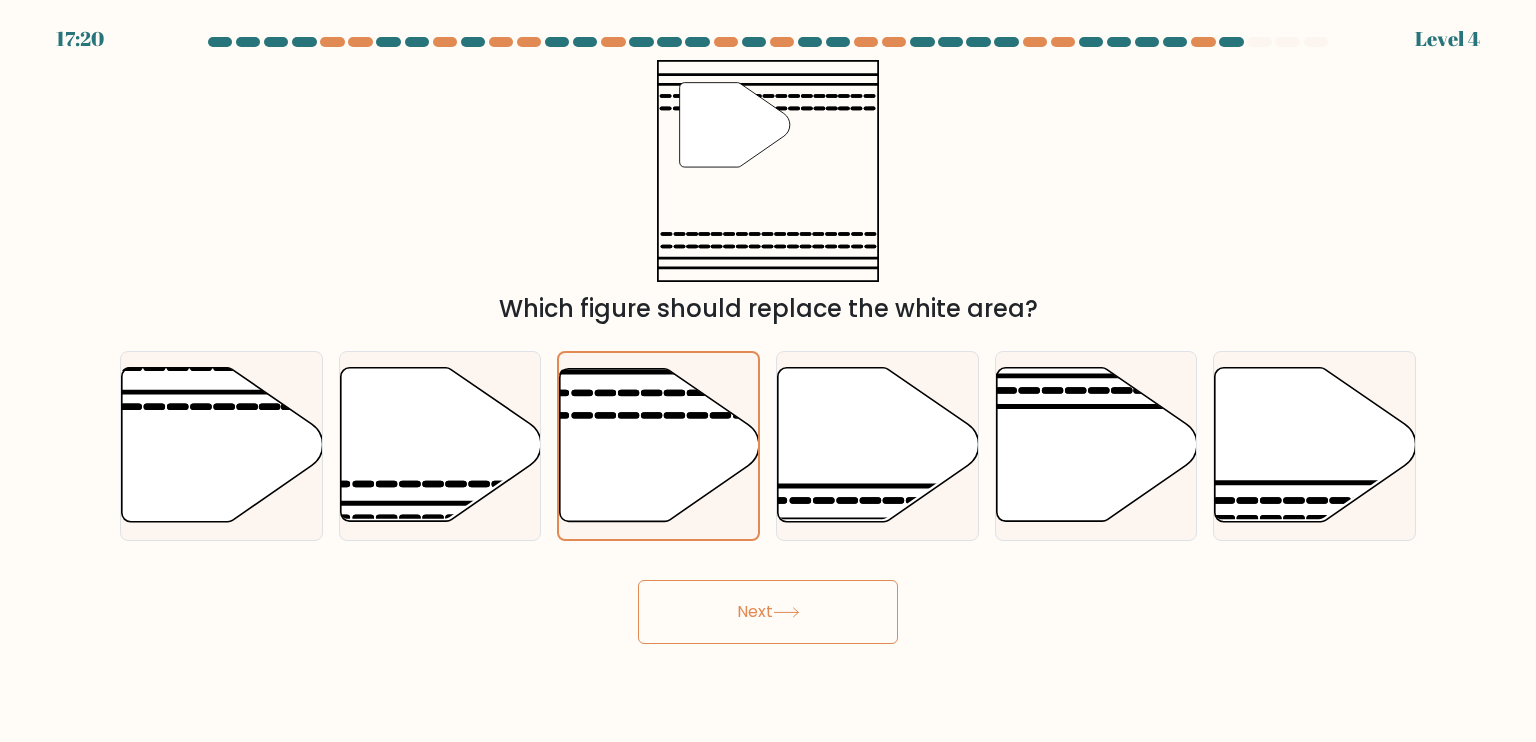 click on "Next" at bounding box center [768, 612] 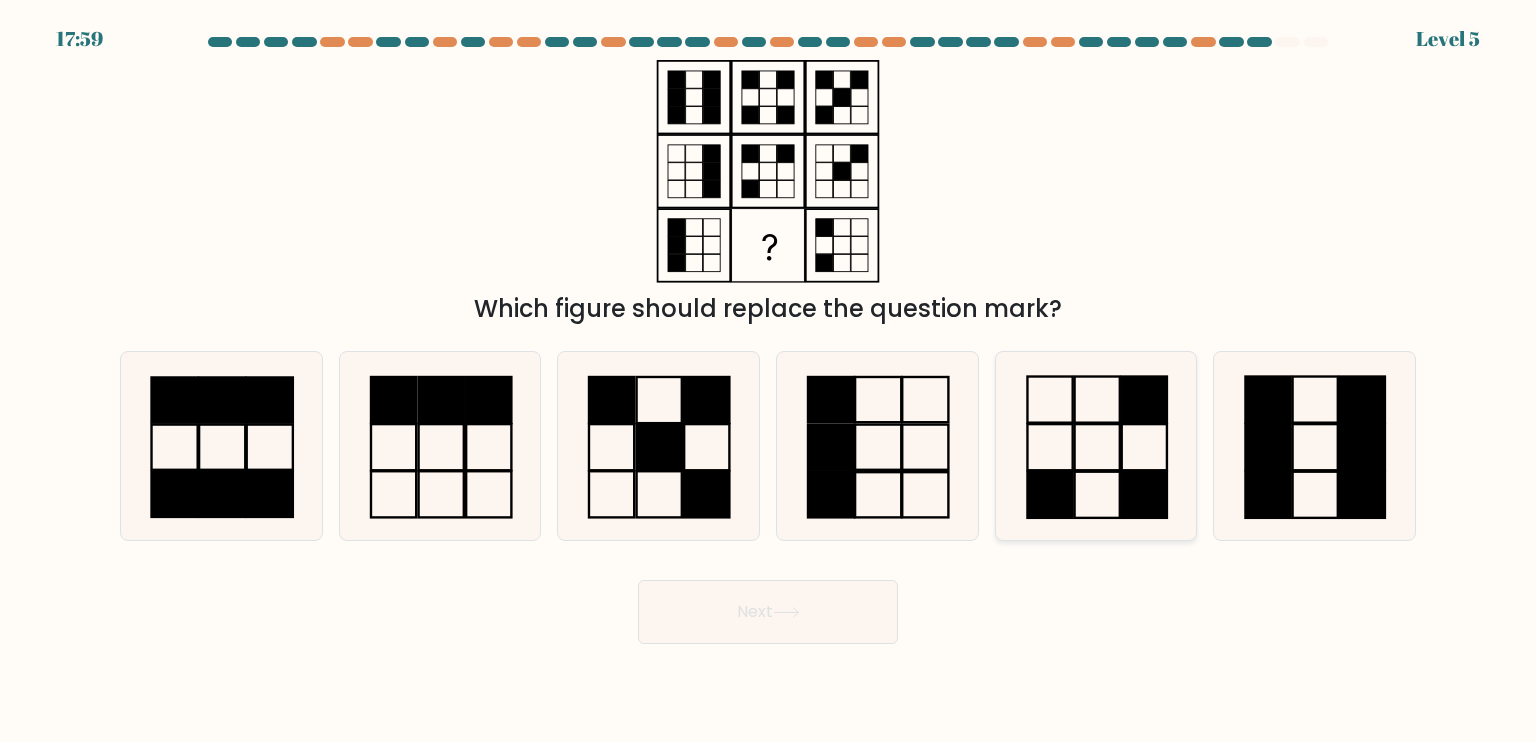 click 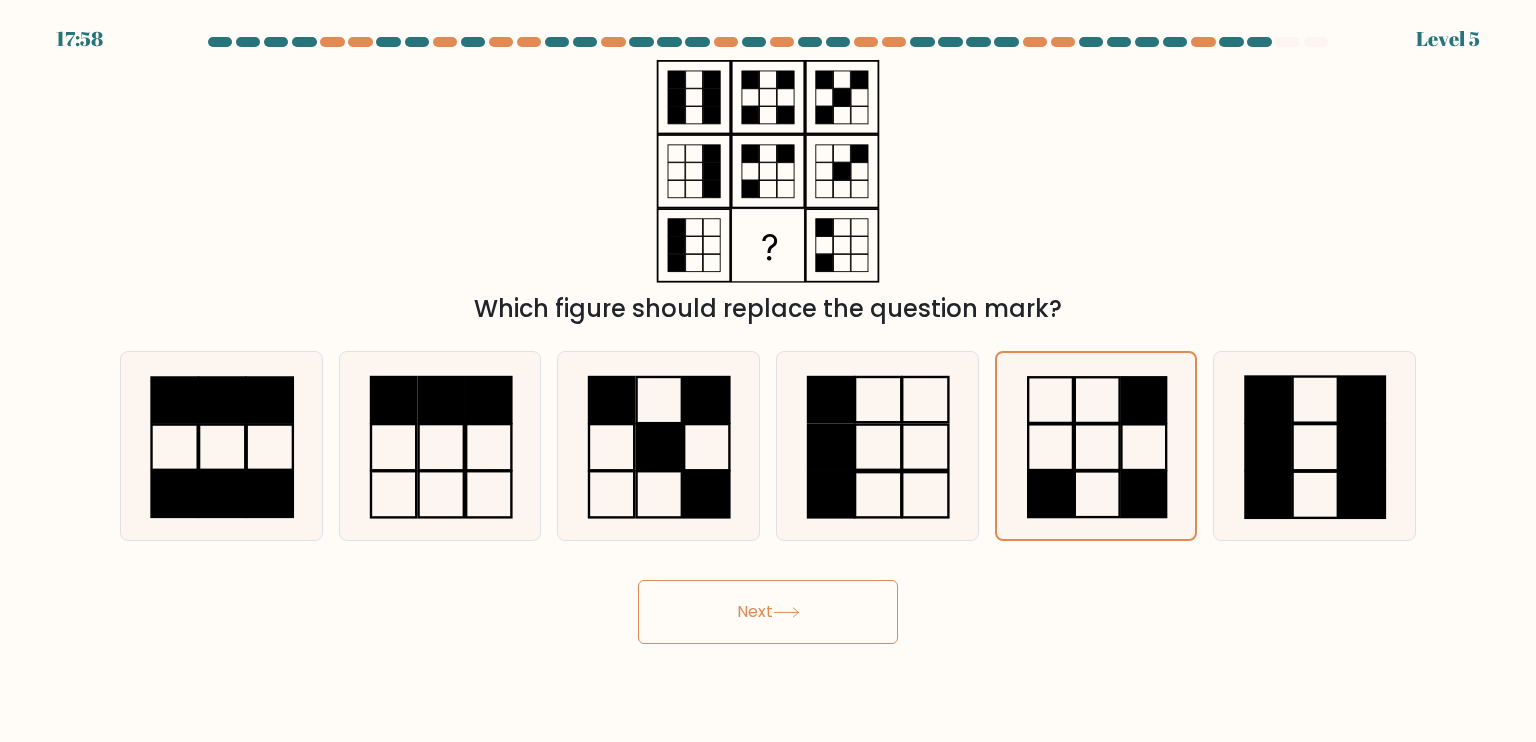 click 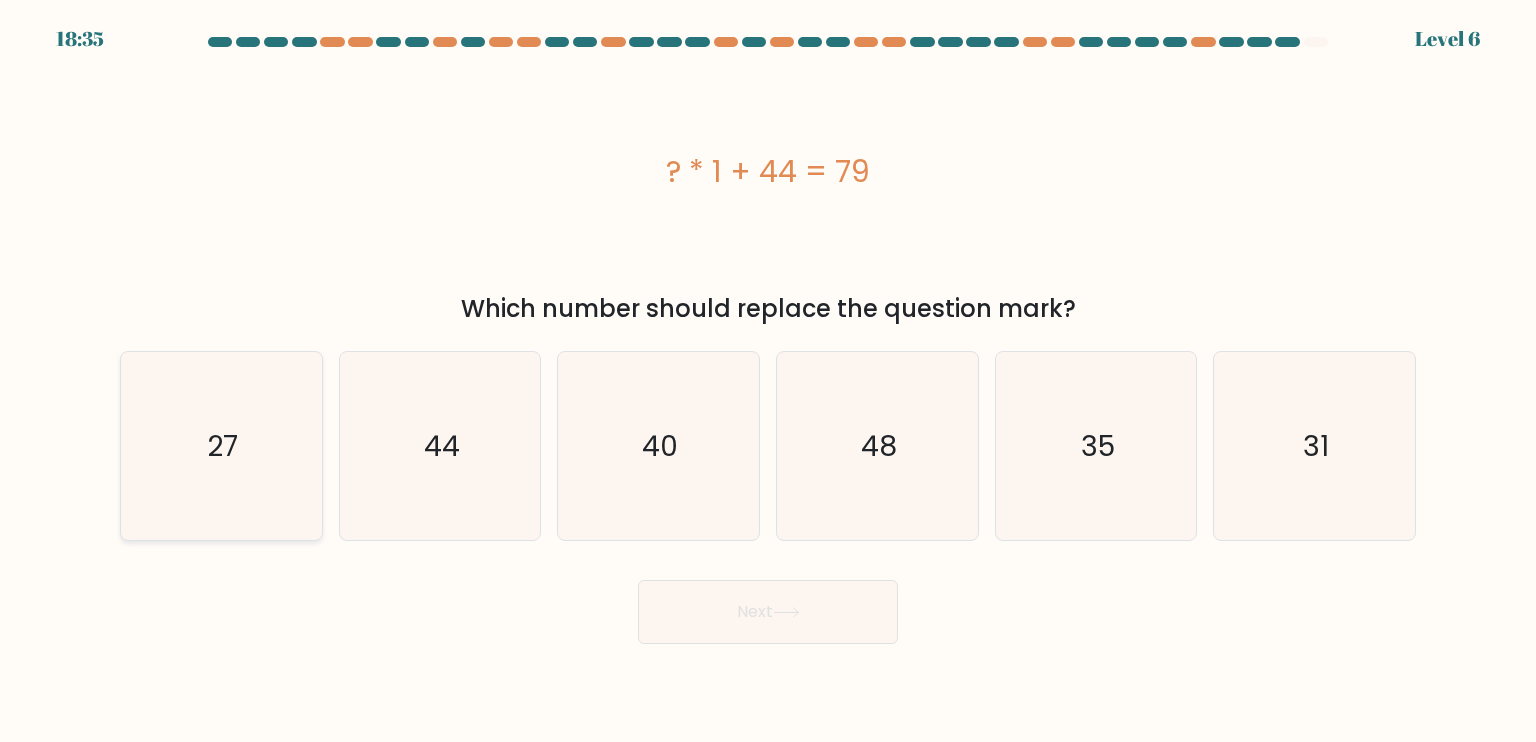click on "27" 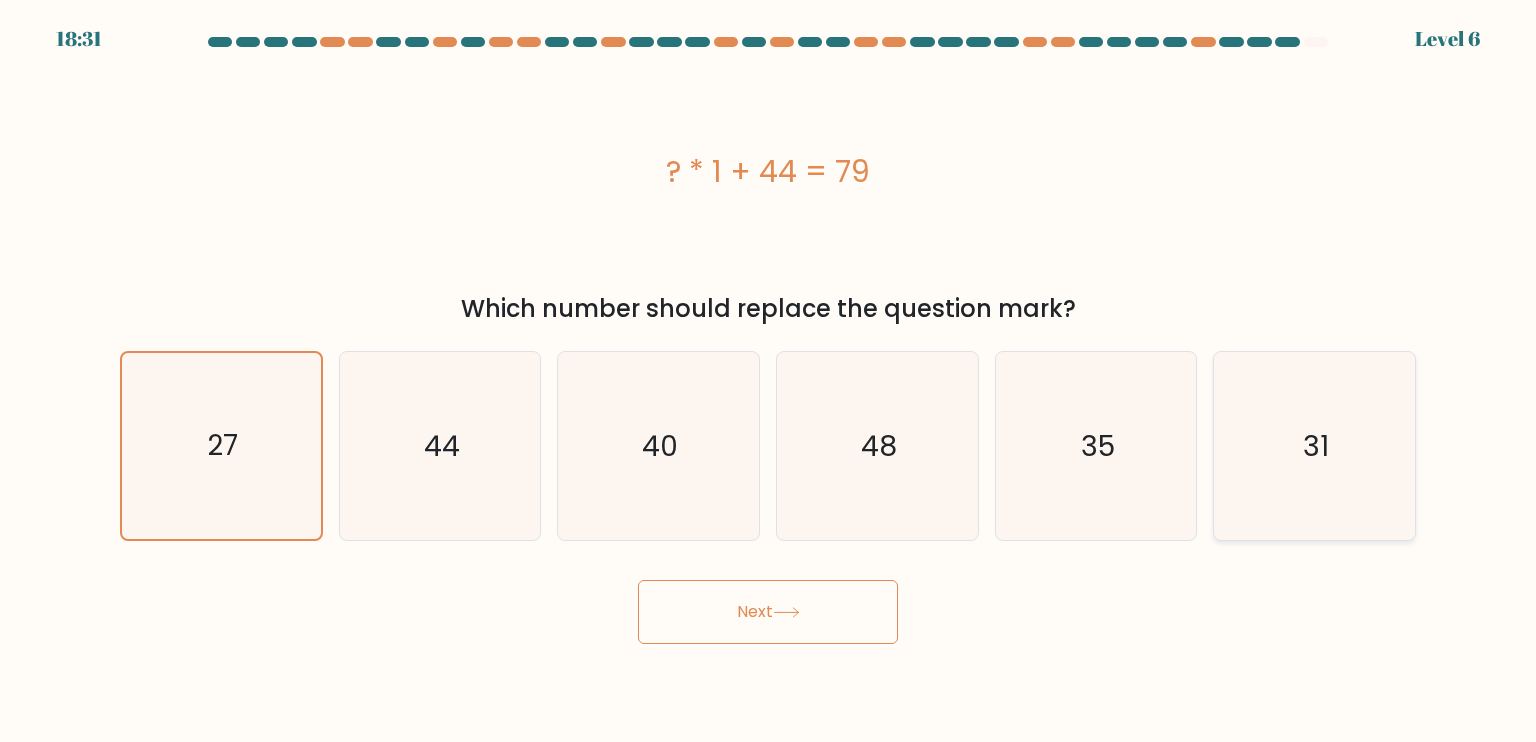 click on "31" 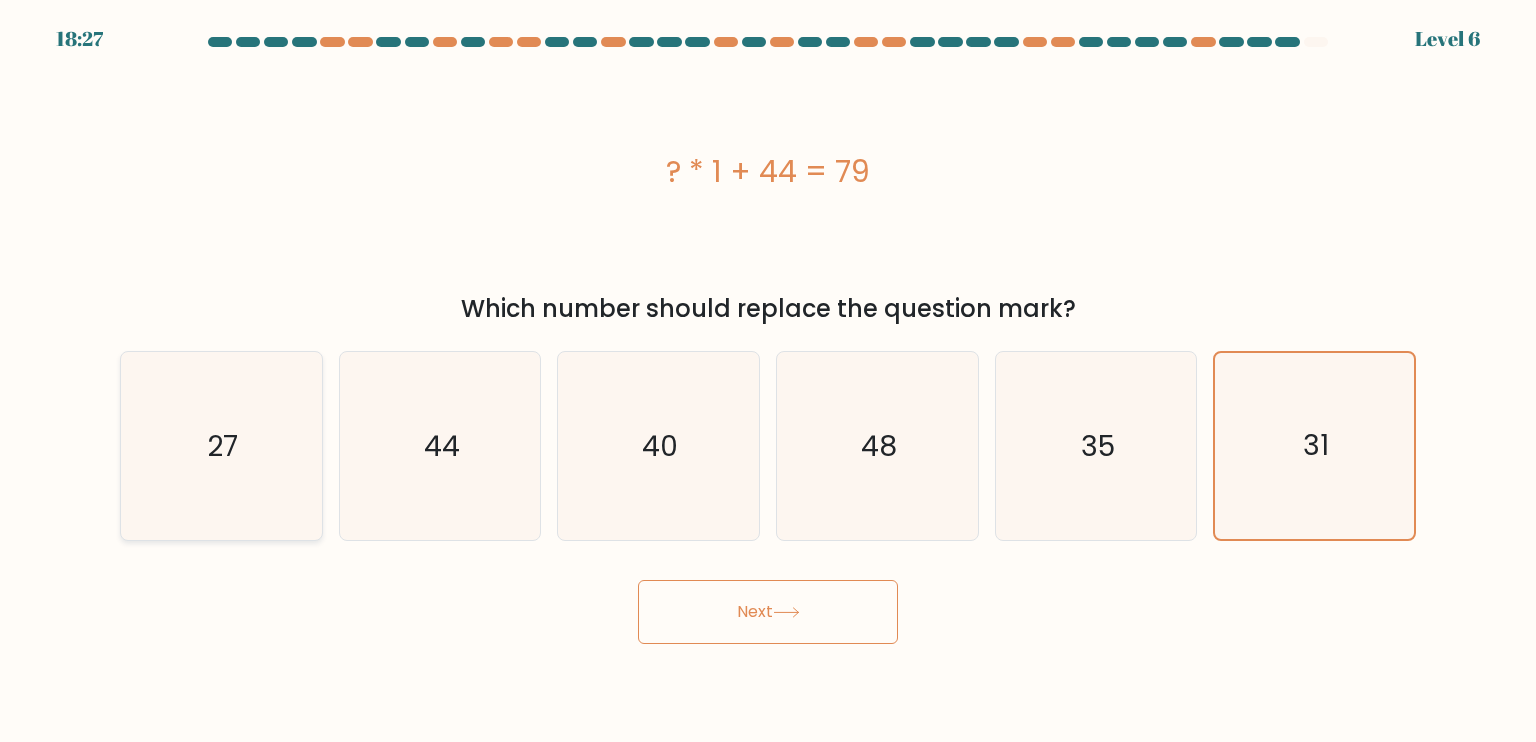 click on "27" 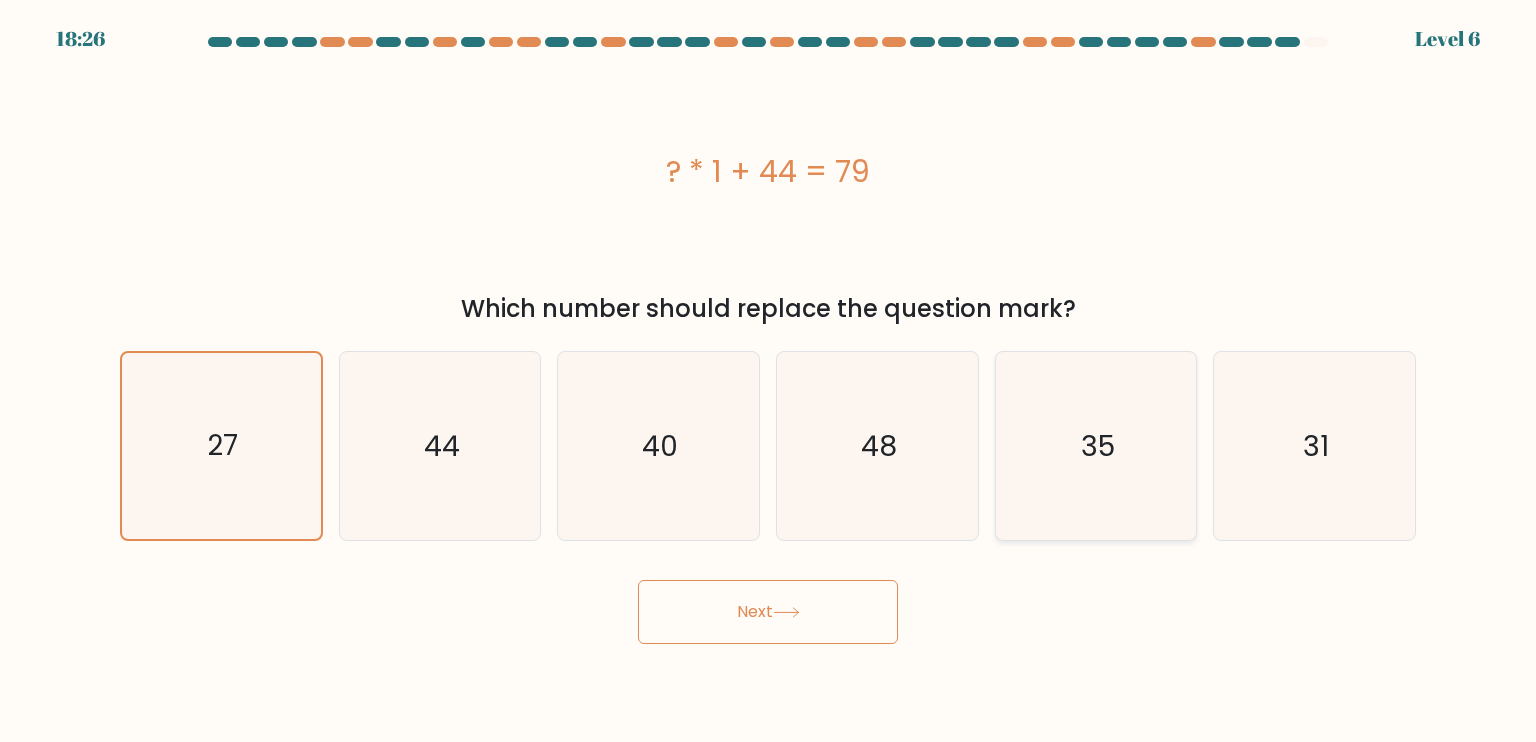 drag, startPoint x: 1059, startPoint y: 494, endPoint x: 1044, endPoint y: 497, distance: 15.297058 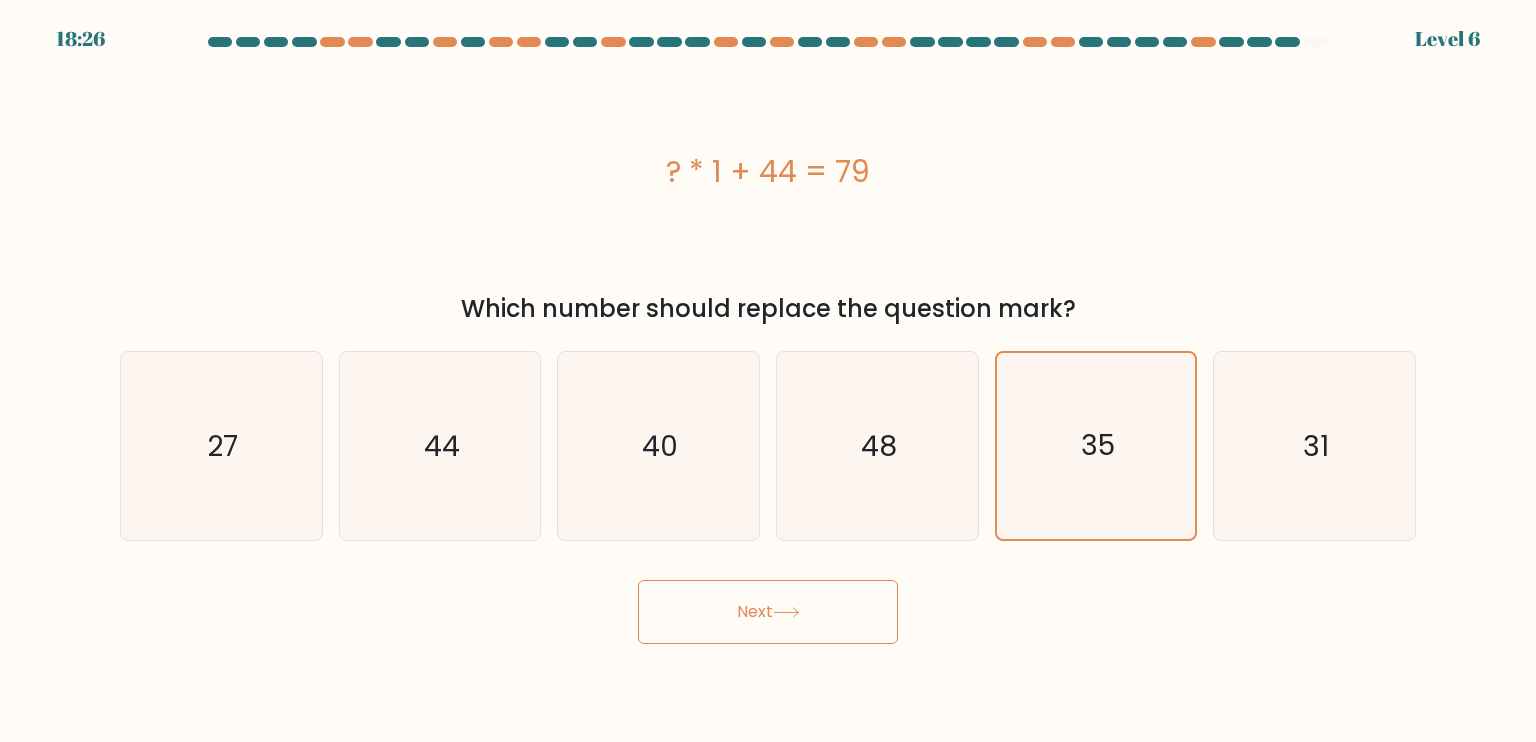 click on "Next" at bounding box center (768, 612) 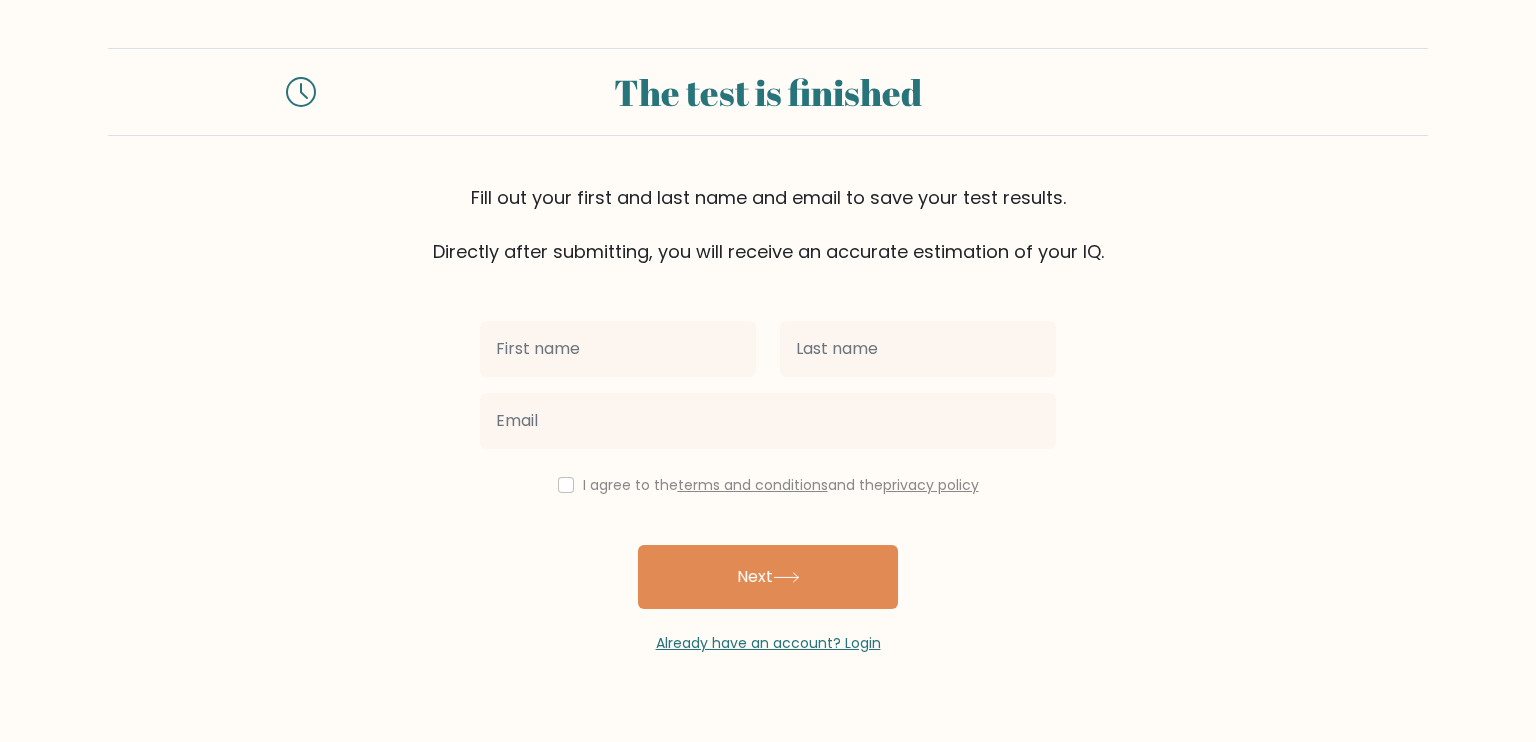 scroll, scrollTop: 0, scrollLeft: 0, axis: both 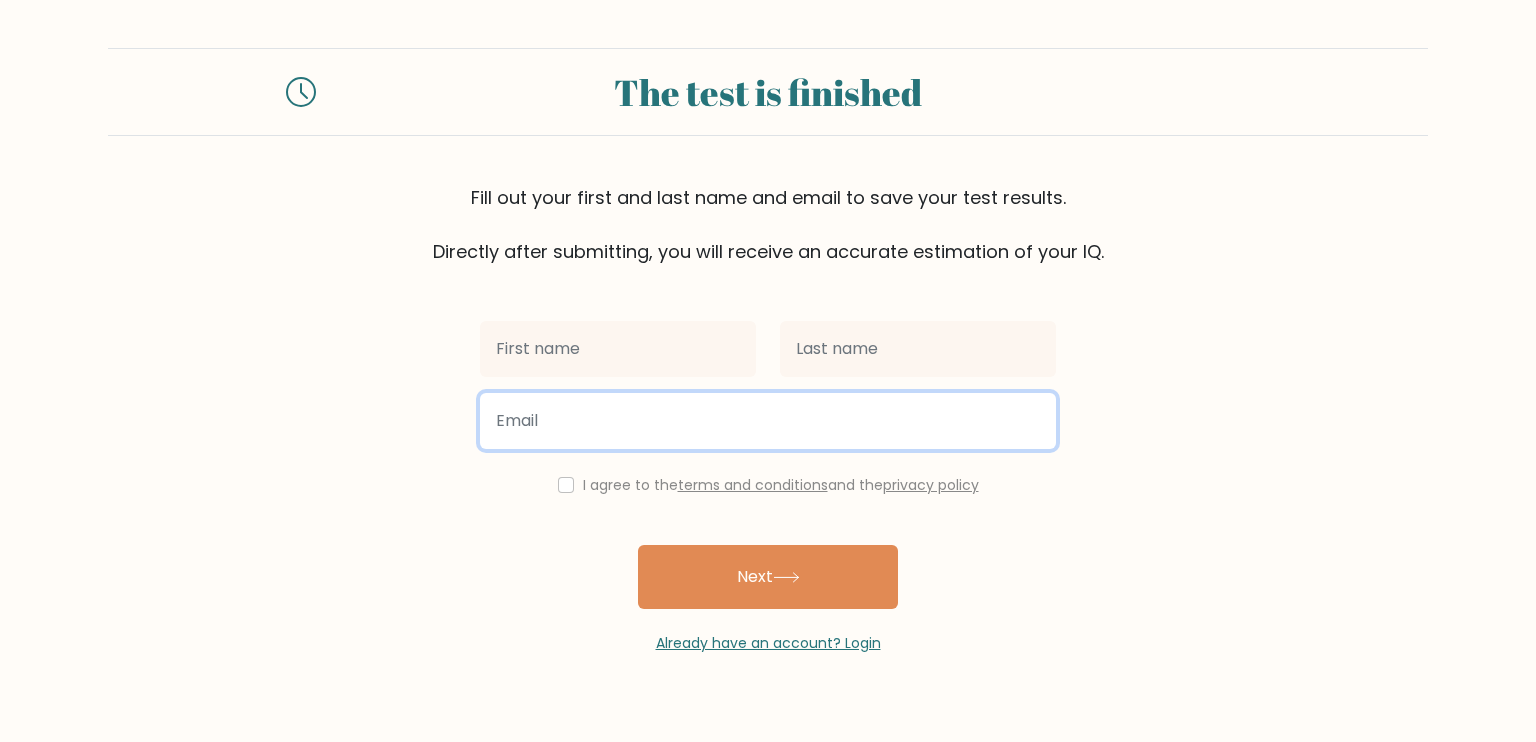 click at bounding box center (768, 421) 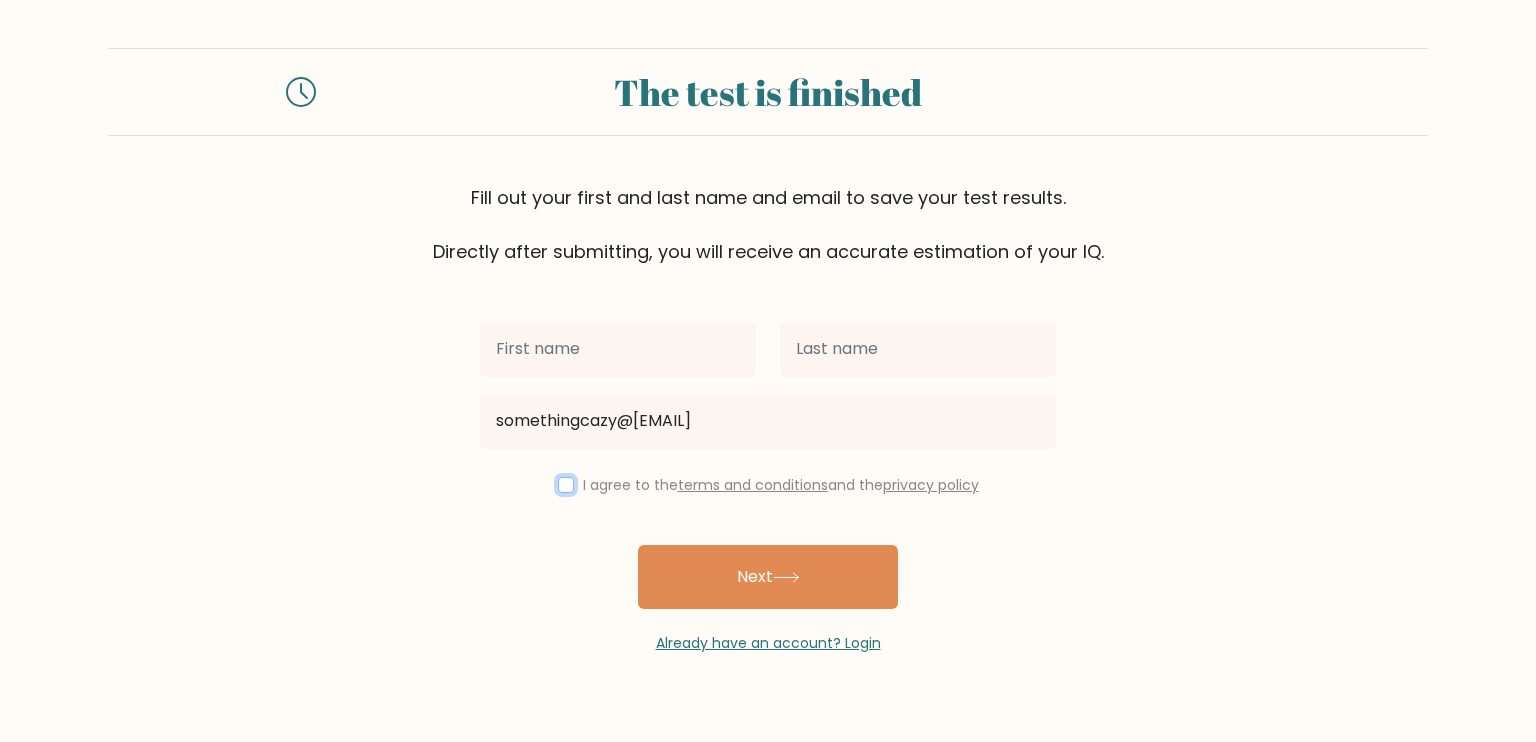 click at bounding box center [566, 485] 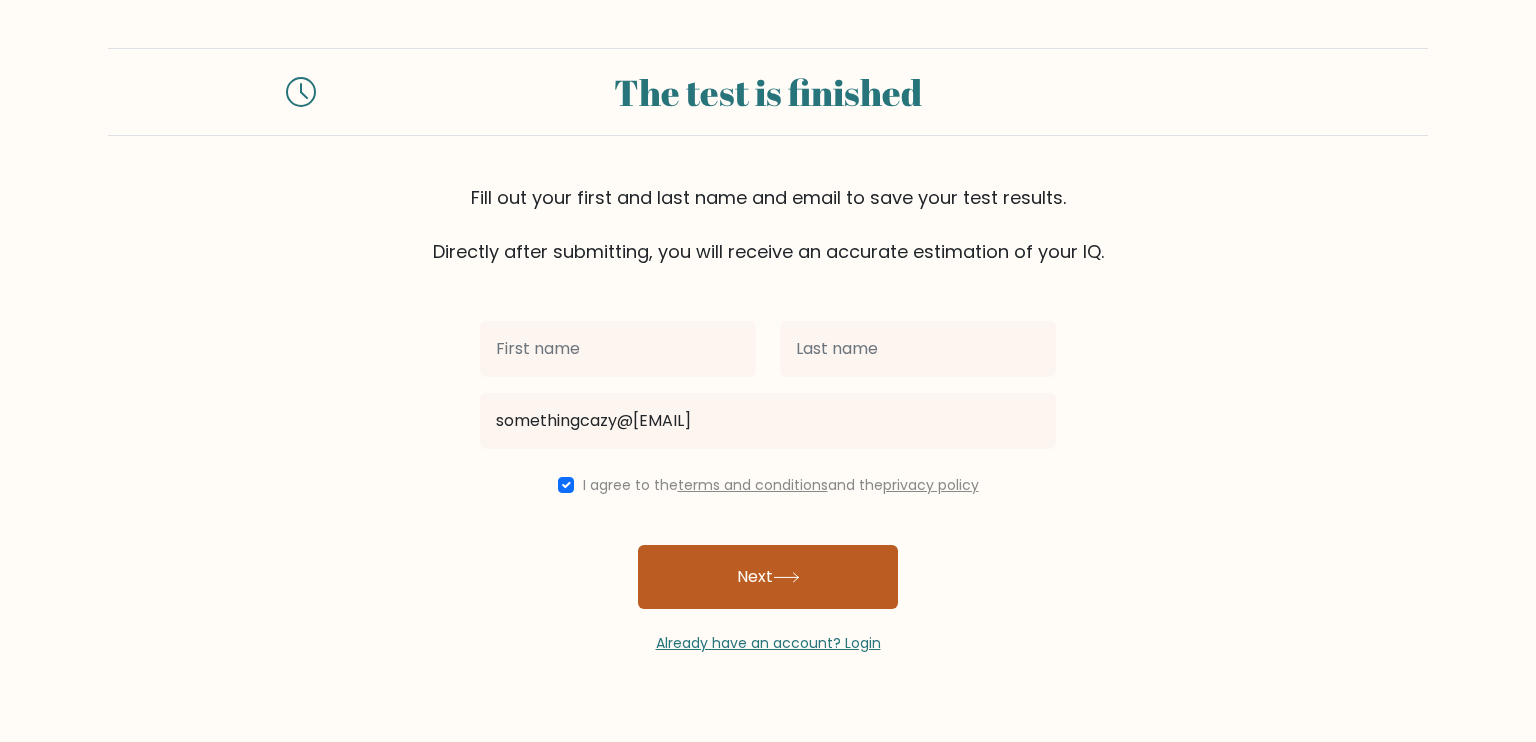 click on "Next" at bounding box center [768, 577] 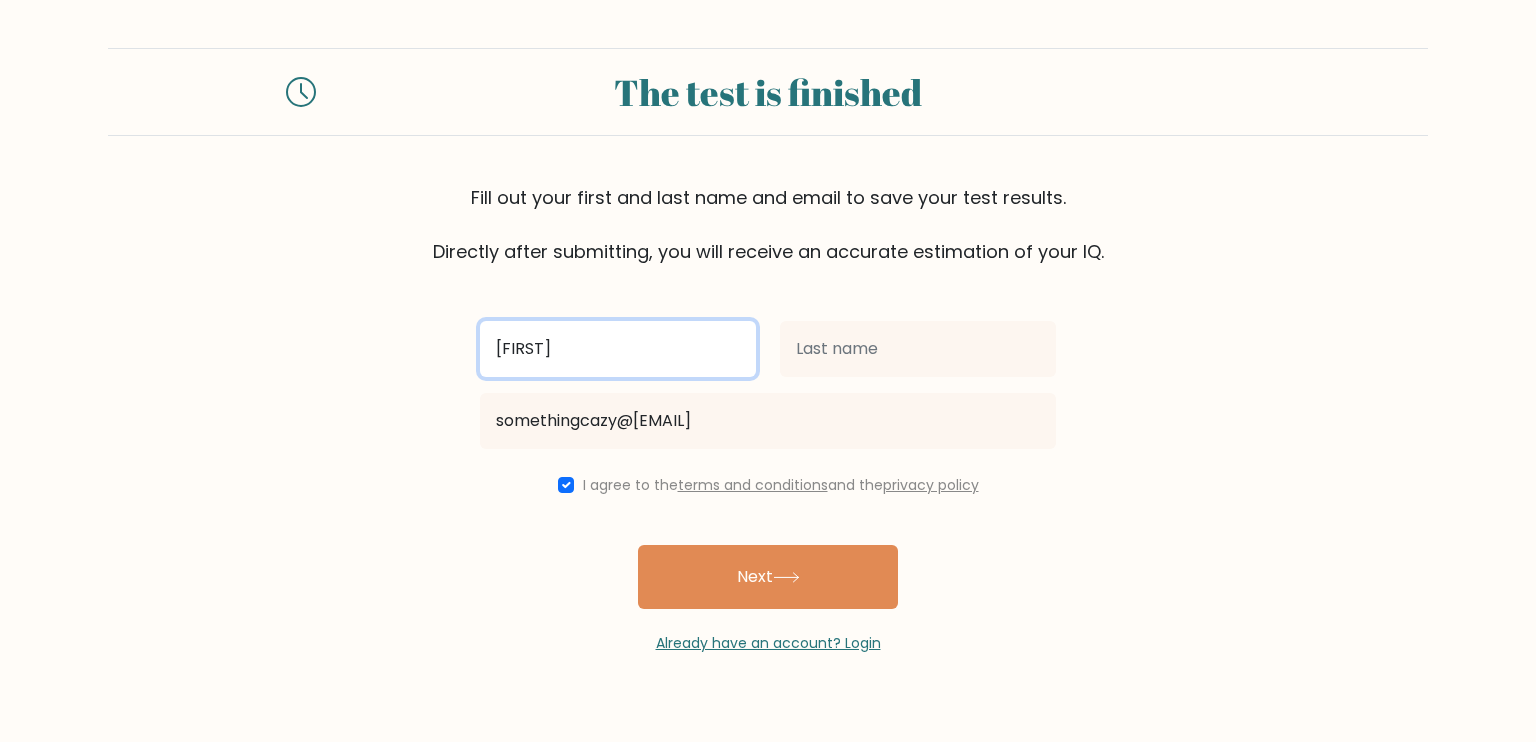 type on "[FIRST]" 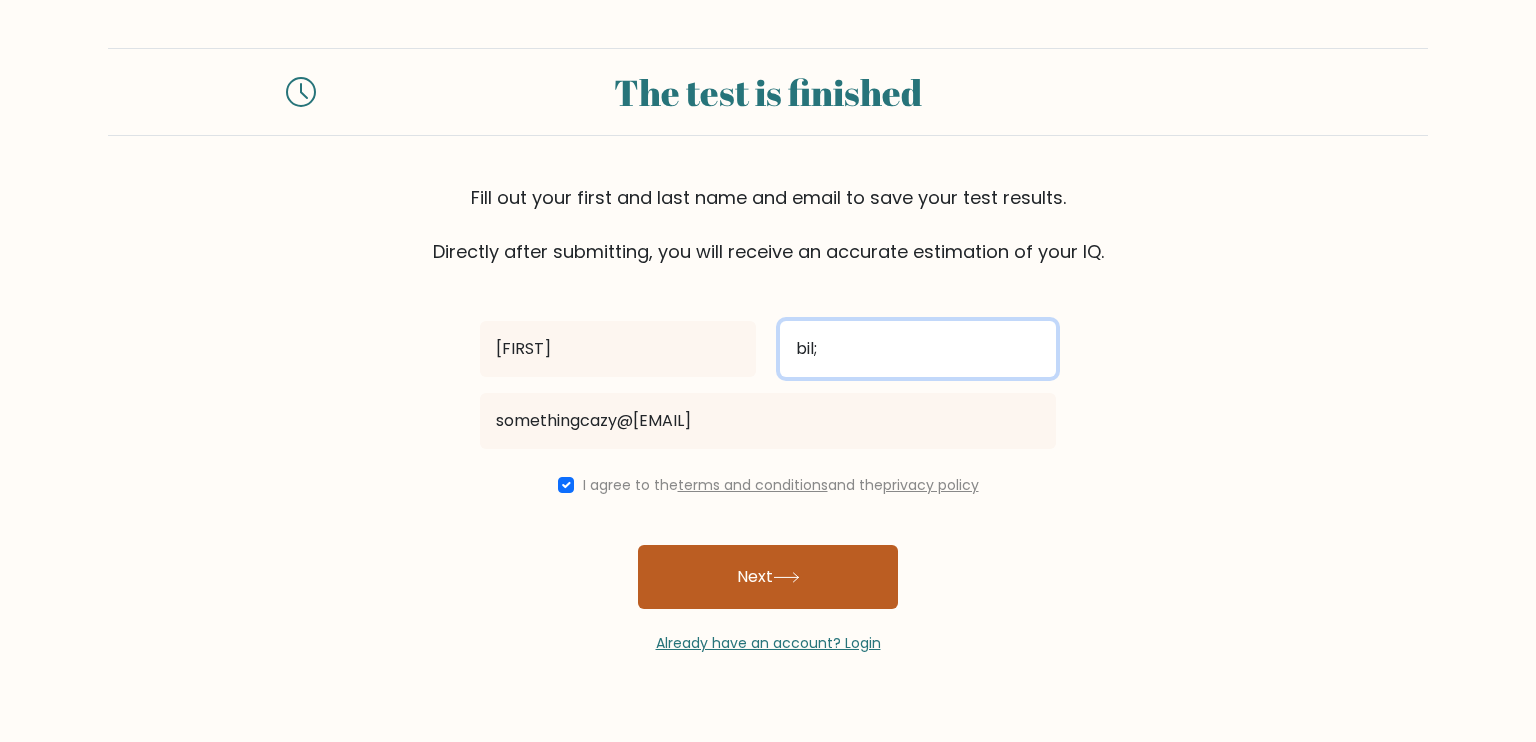 type on "bil;" 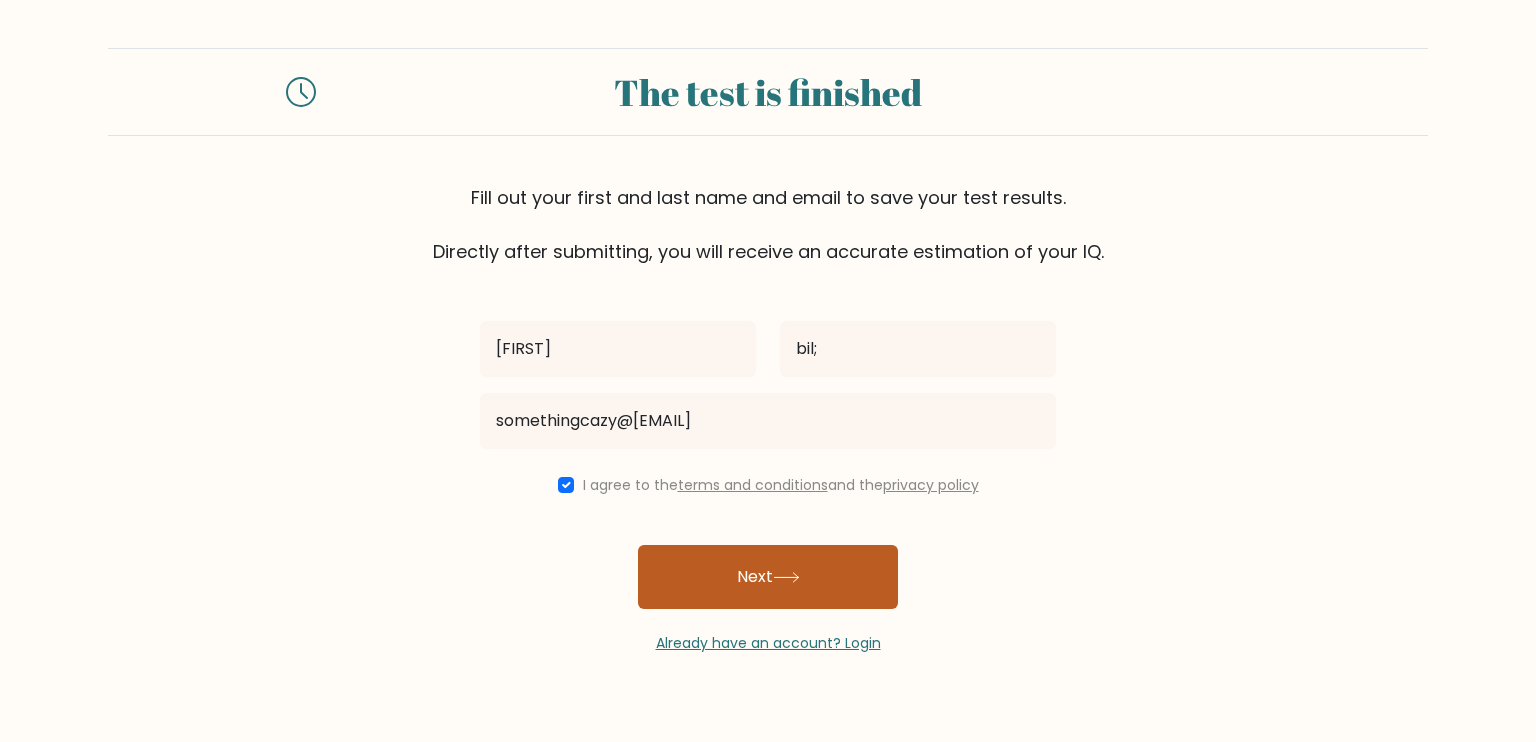 click 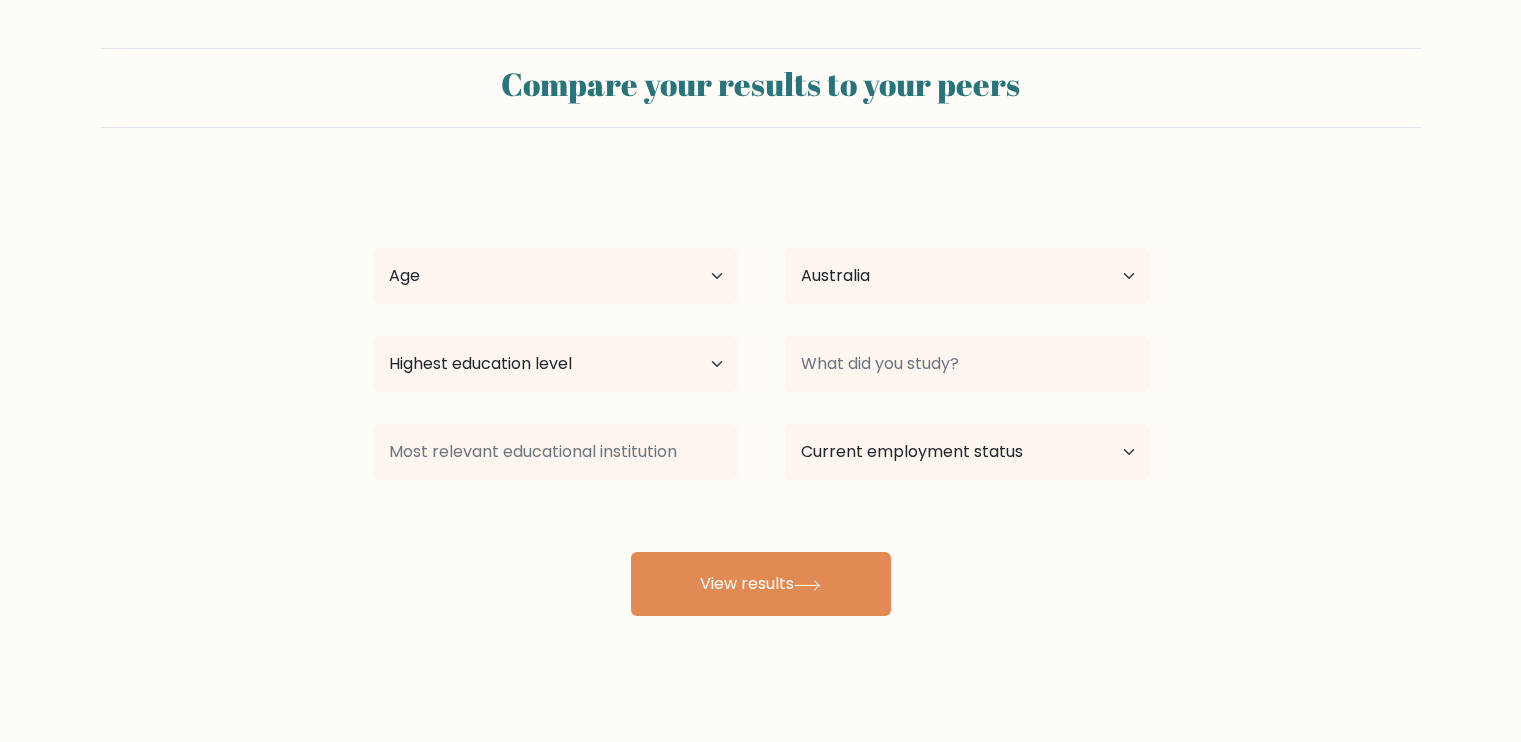 select on "AU" 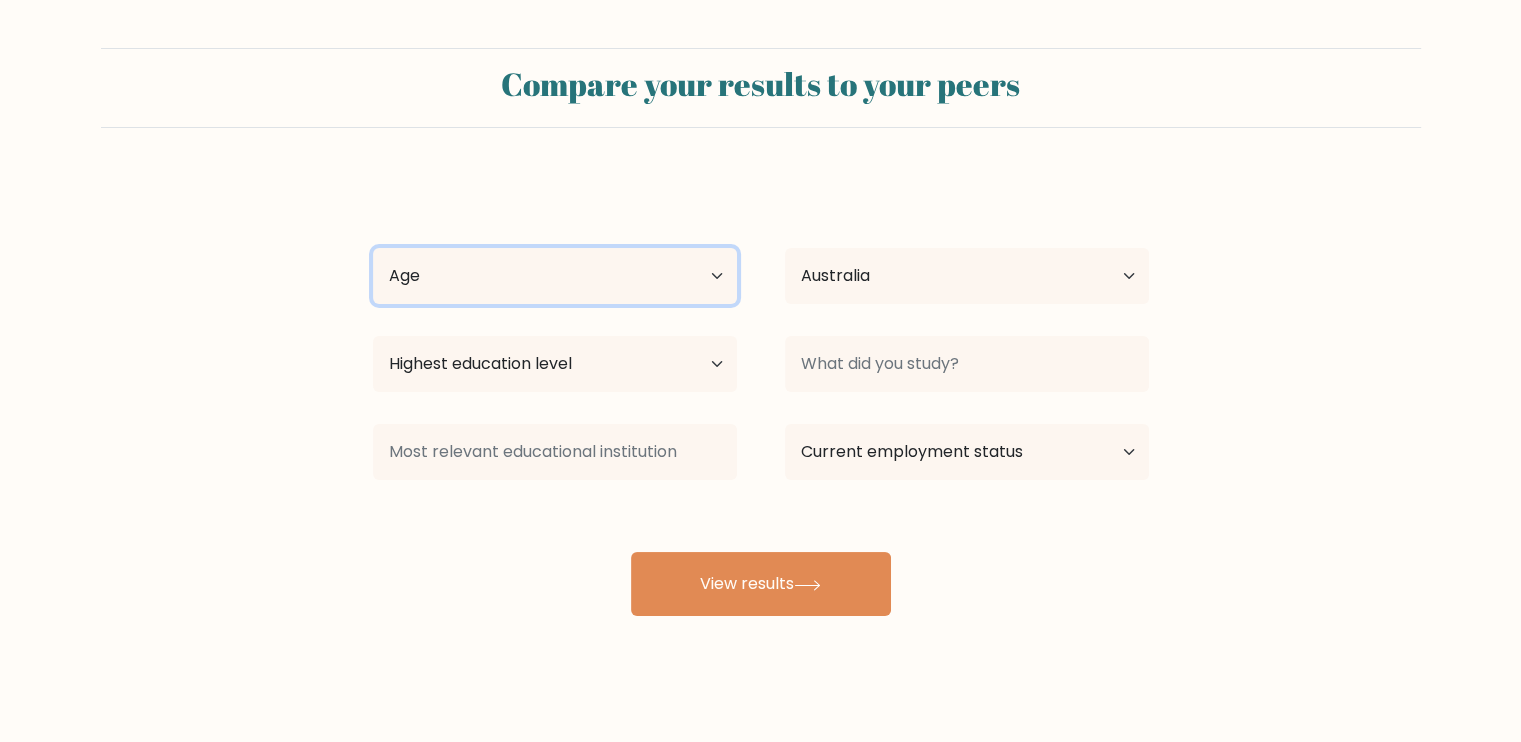click on "Age
Under 18 years old
18-24 years old
25-34 years old
35-44 years old
45-54 years old
55-64 years old
65 years old and above" at bounding box center [555, 276] 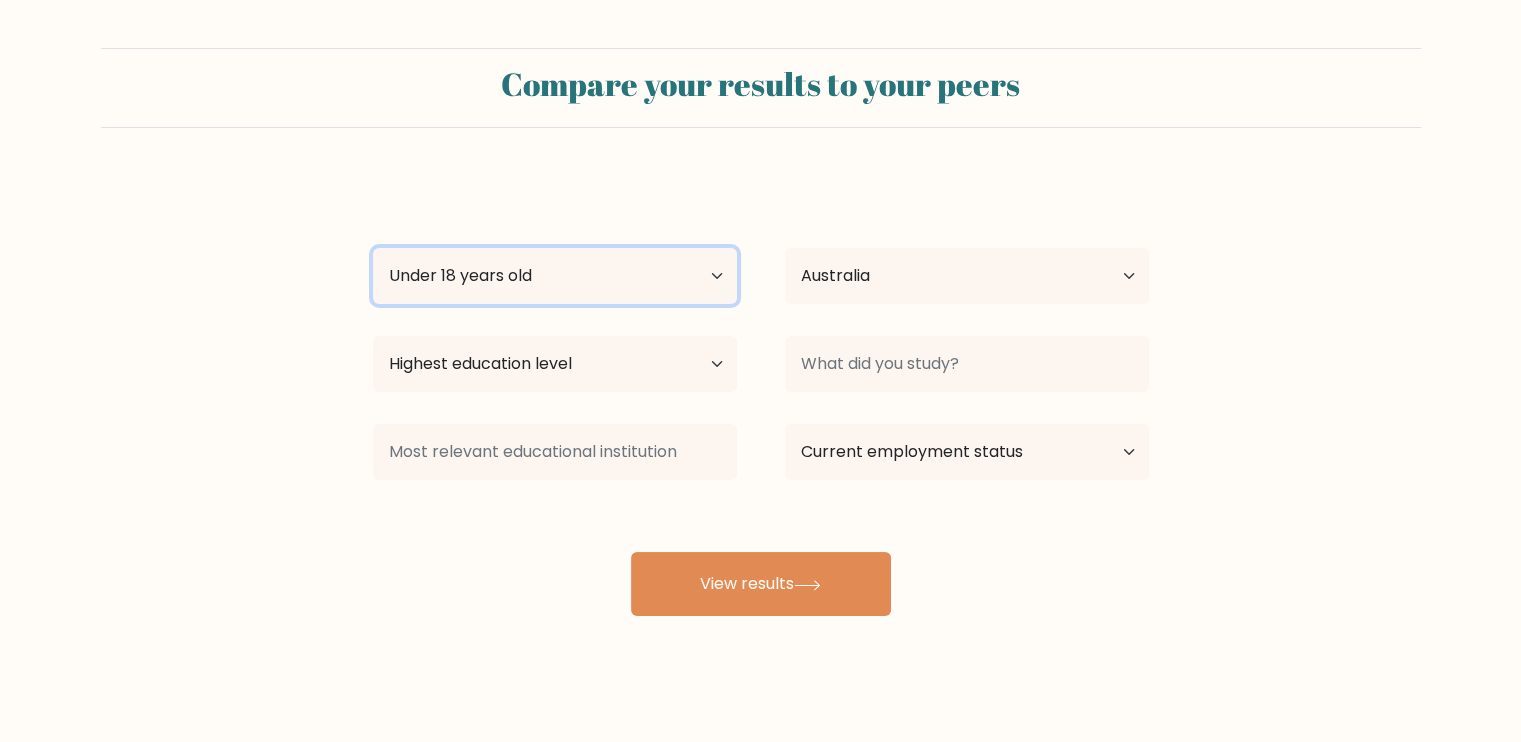 click on "Age
Under 18 years old
18-24 years old
25-34 years old
35-44 years old
45-54 years old
55-64 years old
65 years old and above" at bounding box center (555, 276) 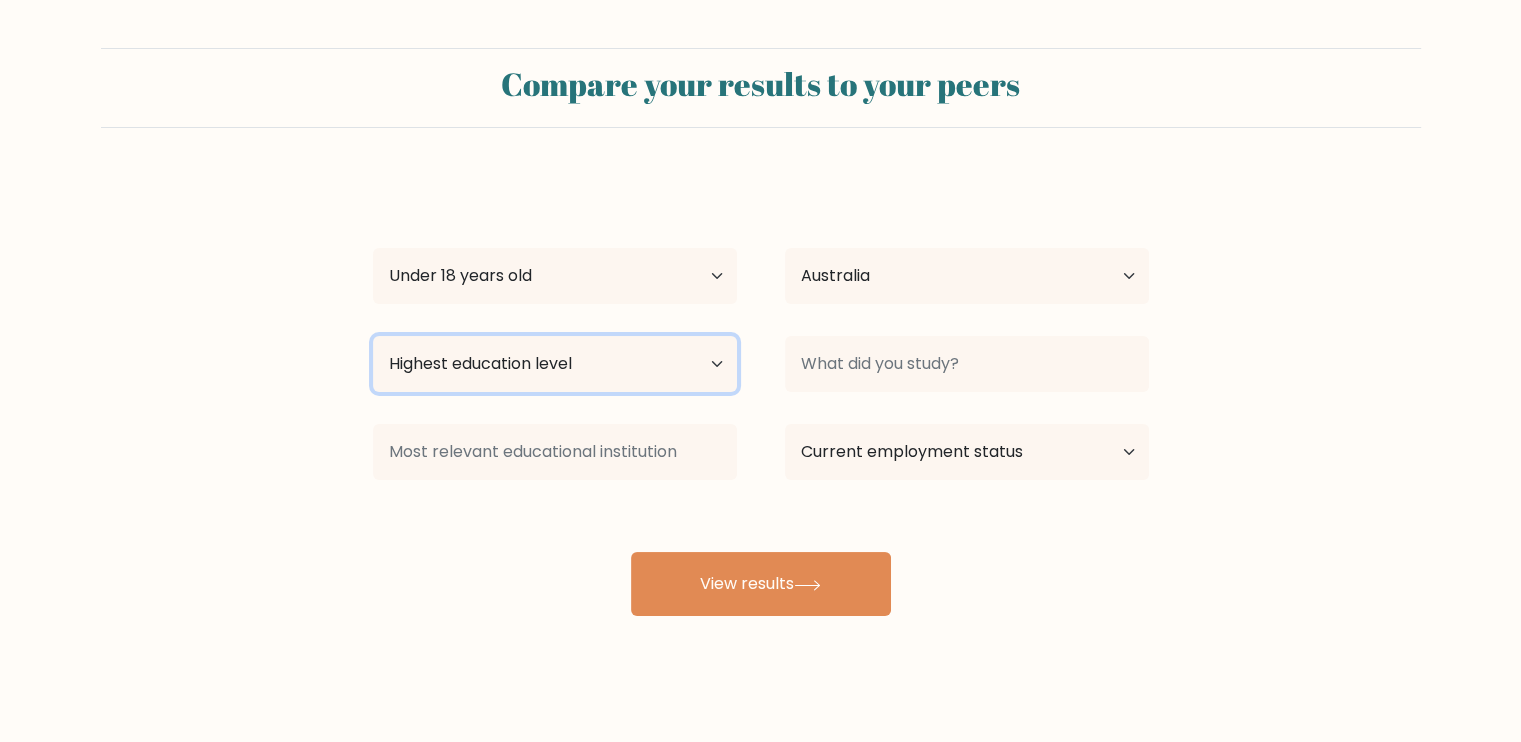 click on "Highest education level
No schooling
Primary
Lower Secondary
Upper Secondary
Occupation Specific
Bachelor's degree
Master's degree
Doctoral degree" at bounding box center (555, 364) 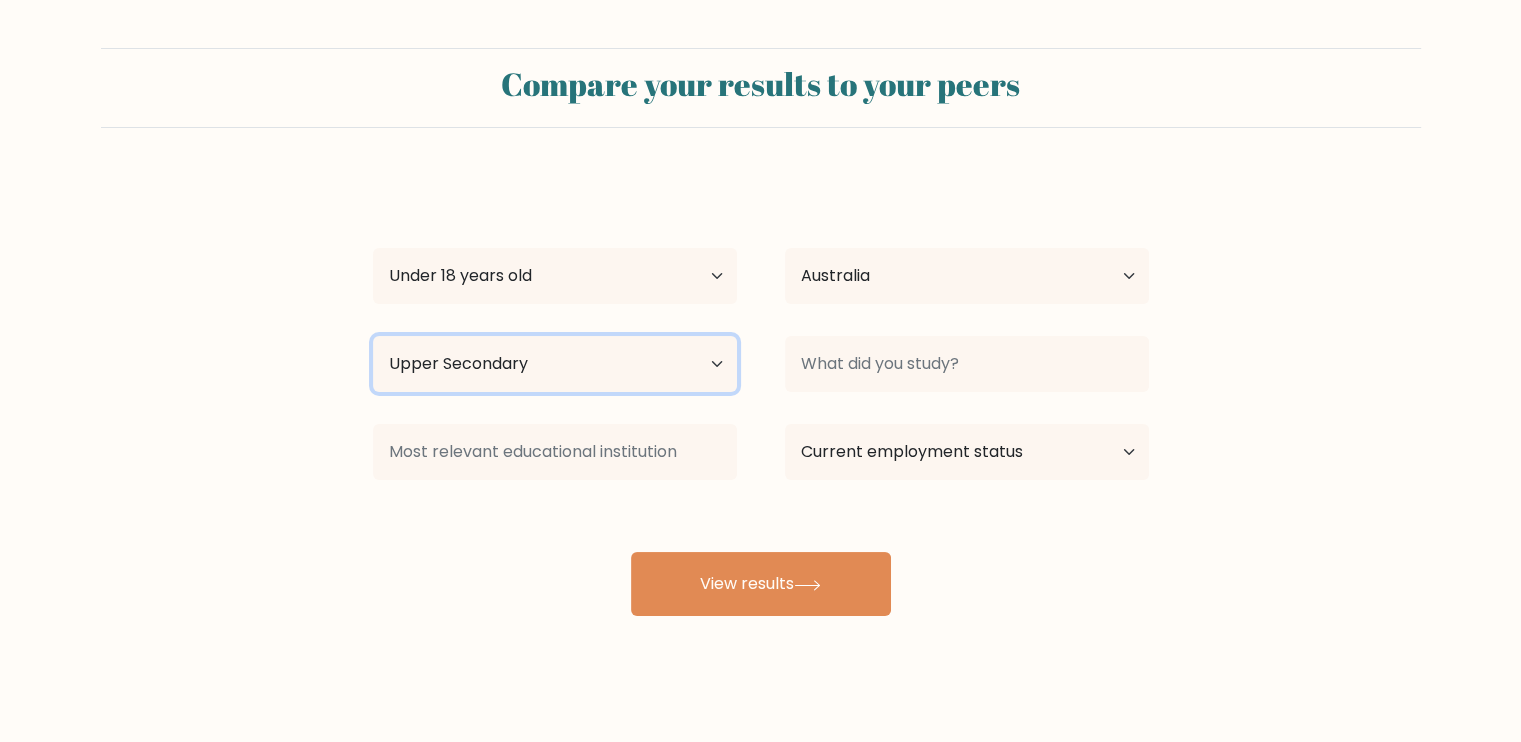 click on "Highest education level
No schooling
Primary
Lower Secondary
Upper Secondary
Occupation Specific
Bachelor's degree
Master's degree
Doctoral degree" at bounding box center (555, 364) 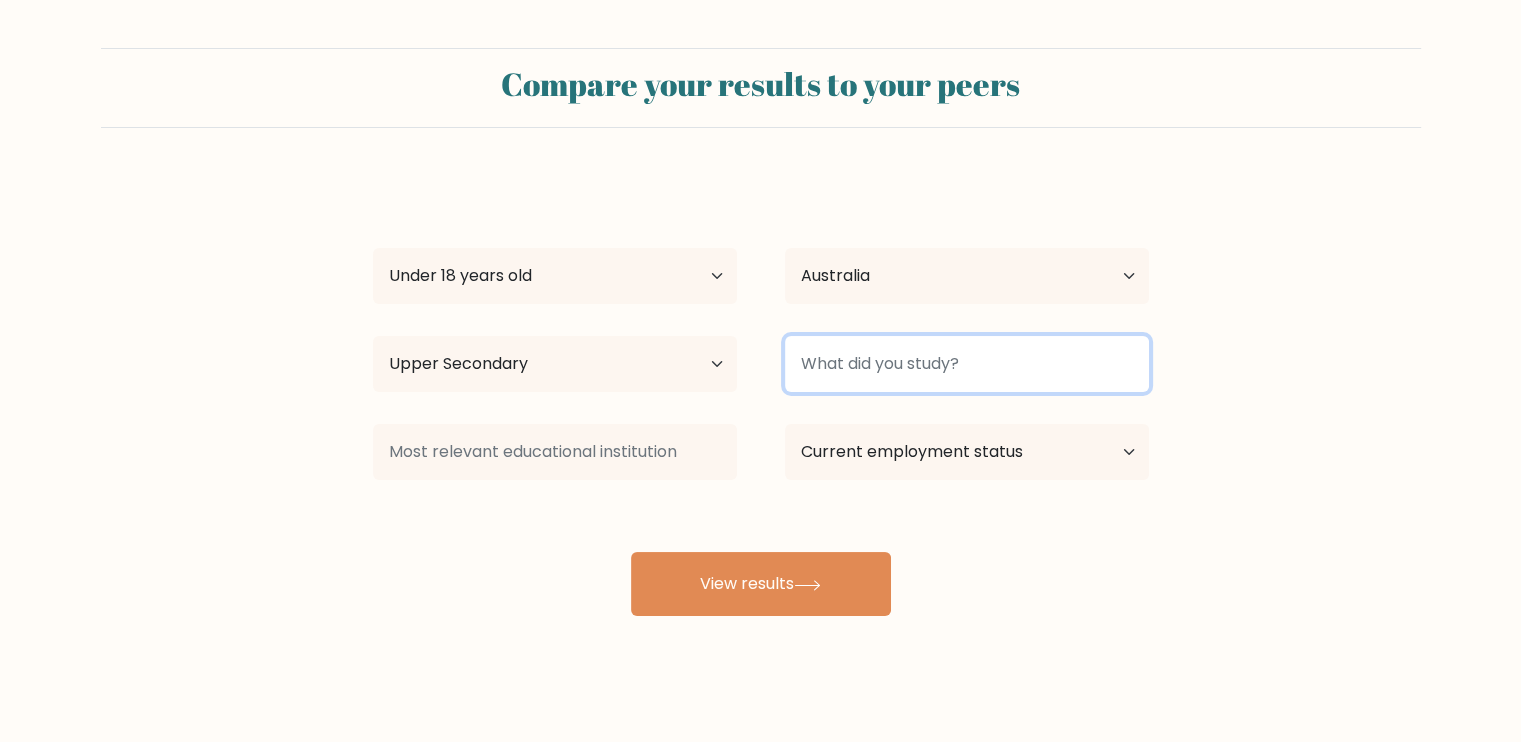 click at bounding box center [967, 364] 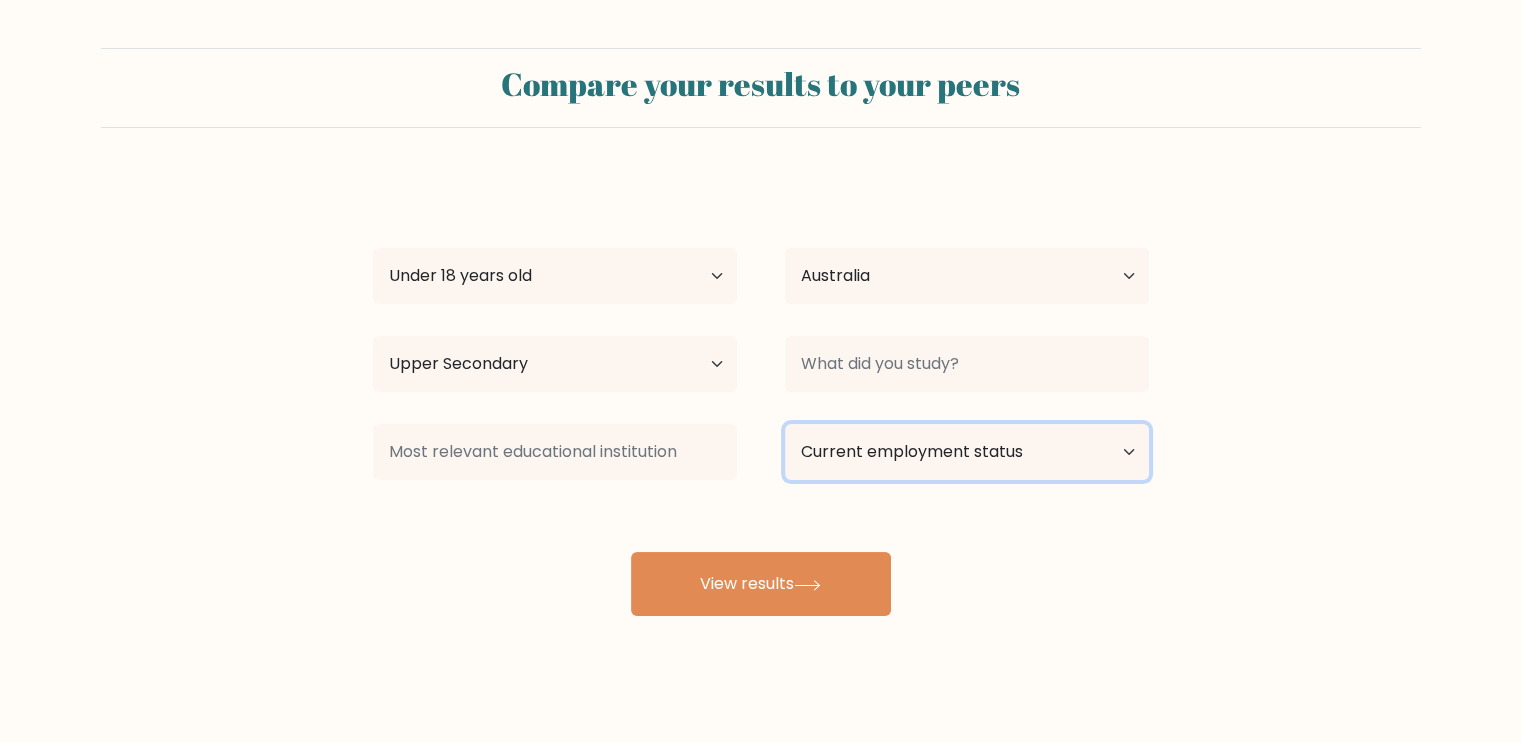 click on "Current employment status
Employed
Student
Retired
Other / prefer not to answer" at bounding box center (967, 452) 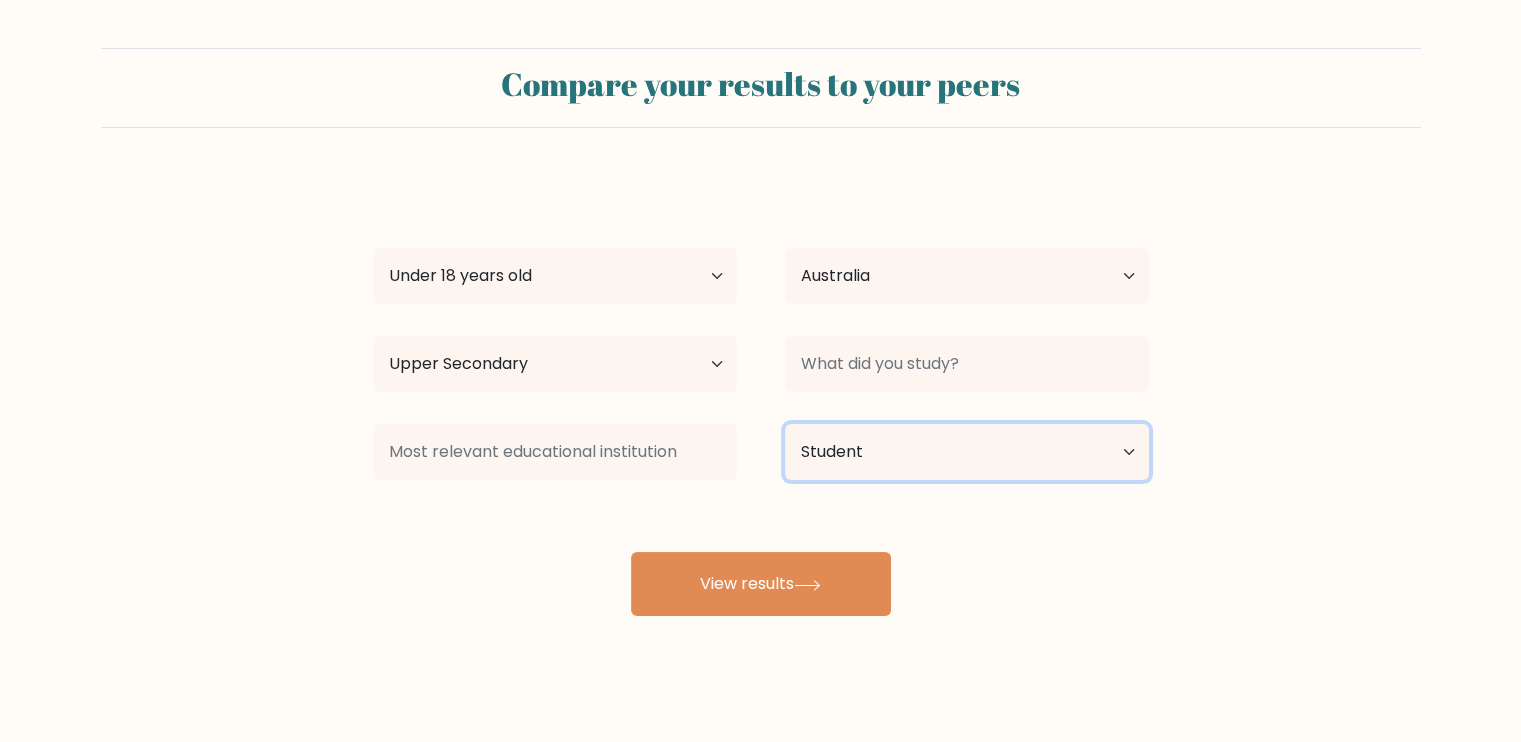 click on "Current employment status
Employed
Student
Retired
Other / prefer not to answer" at bounding box center [967, 452] 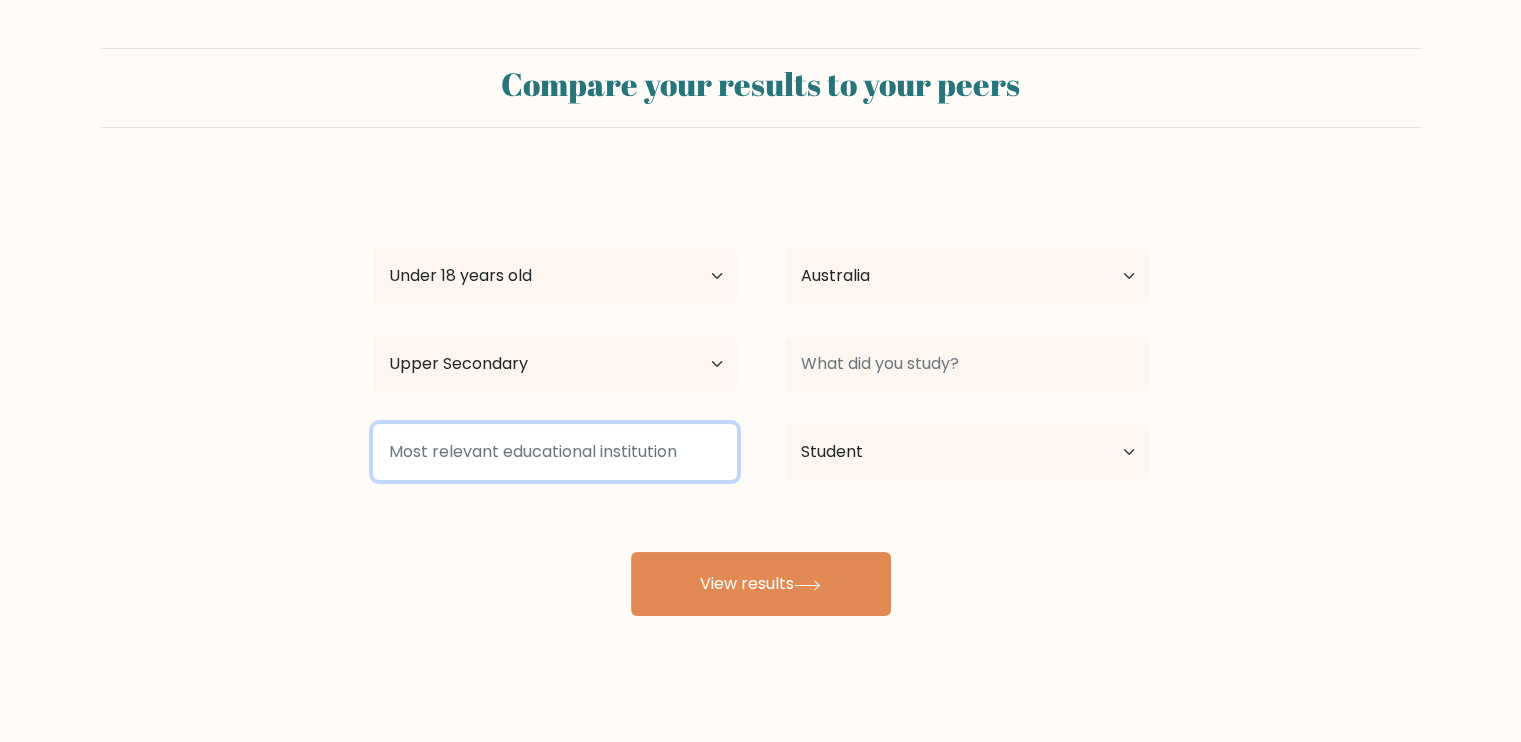 click at bounding box center (555, 452) 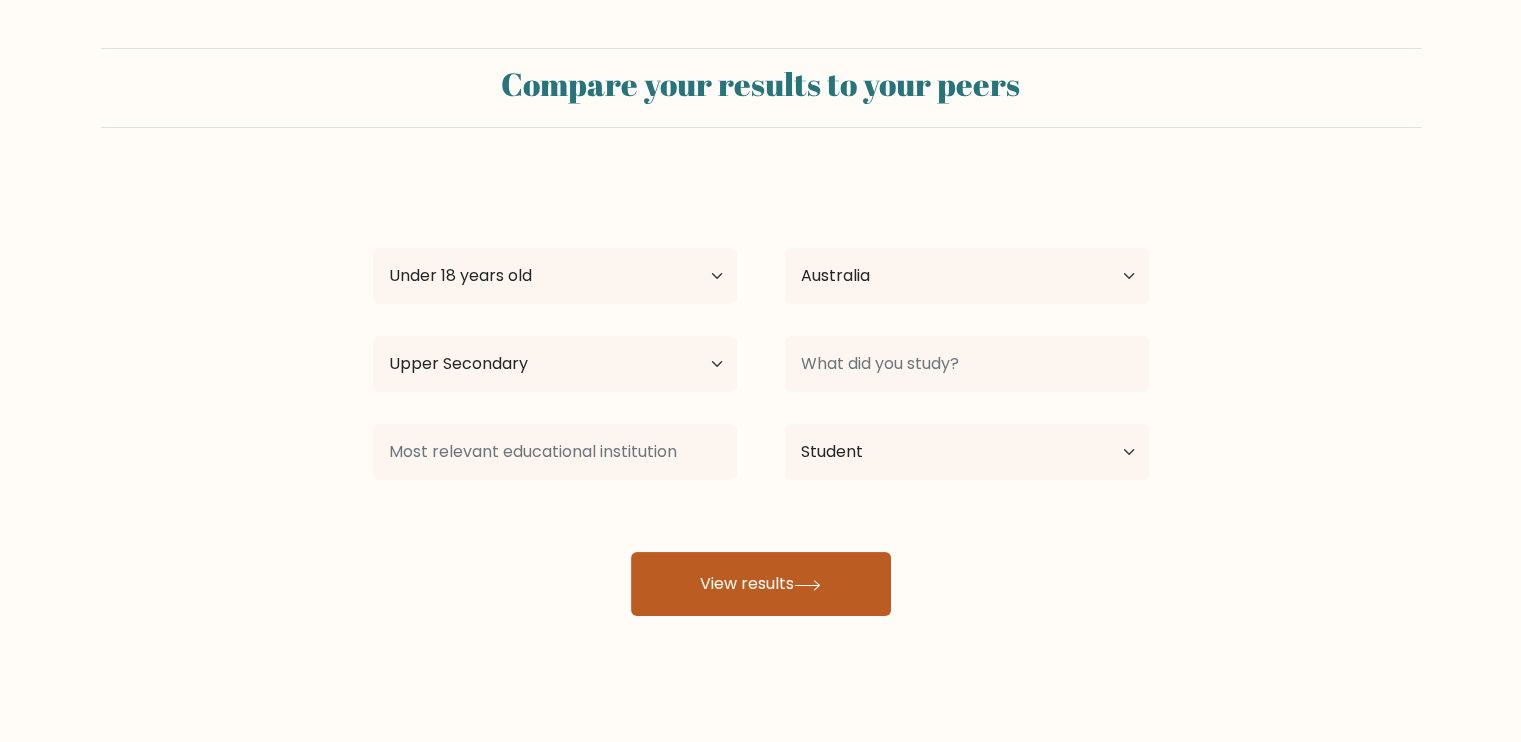 click on "View results" at bounding box center (761, 584) 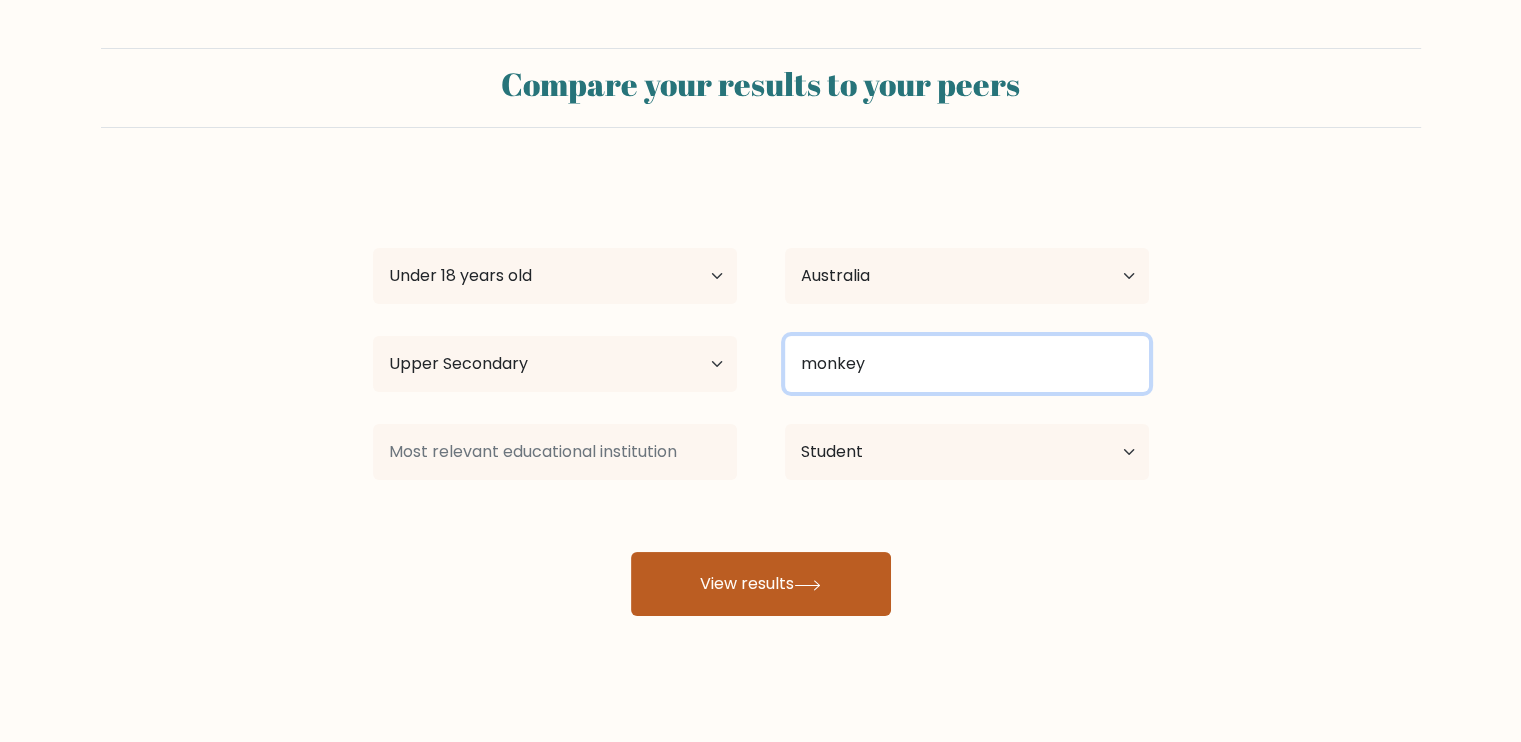 type on "monkey" 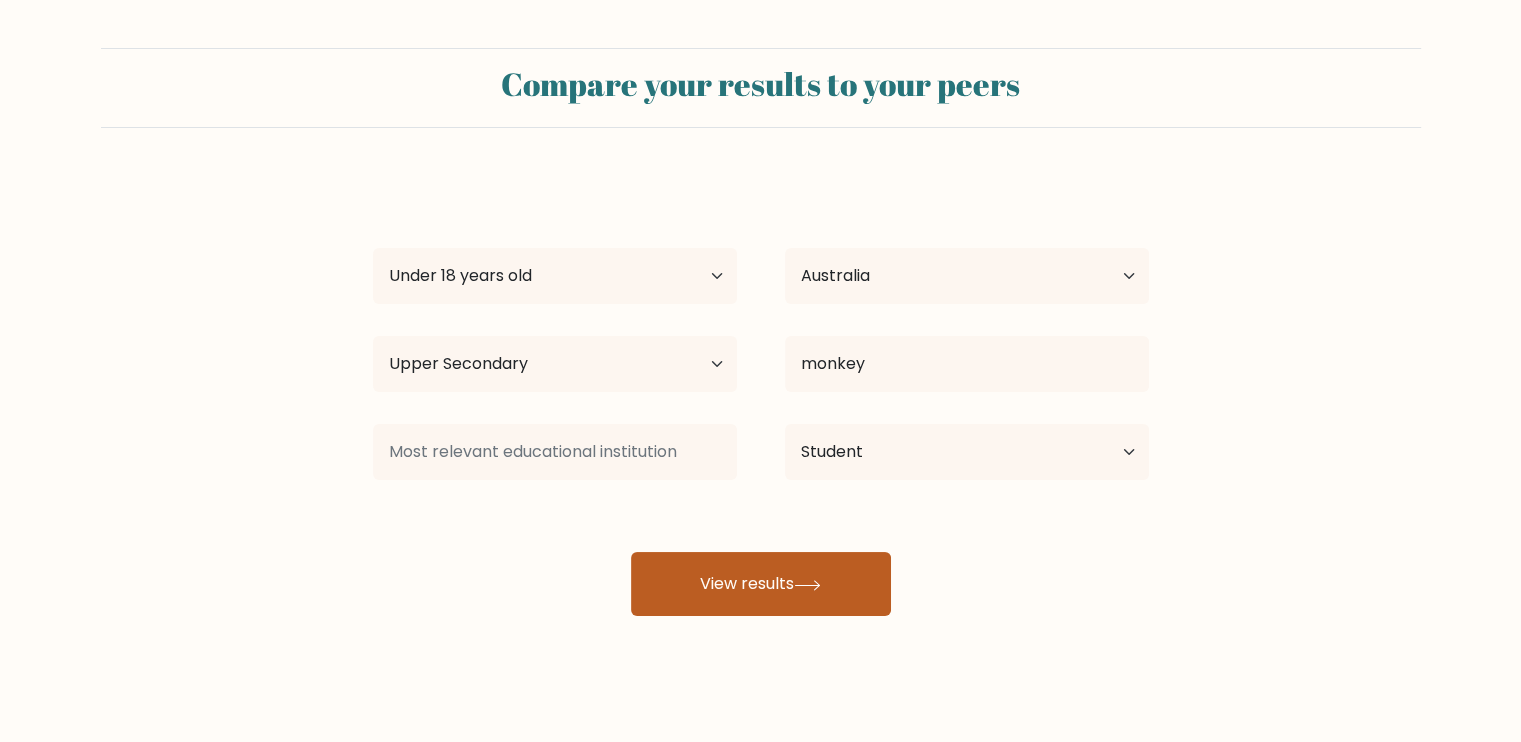 click on "View results" at bounding box center [761, 584] 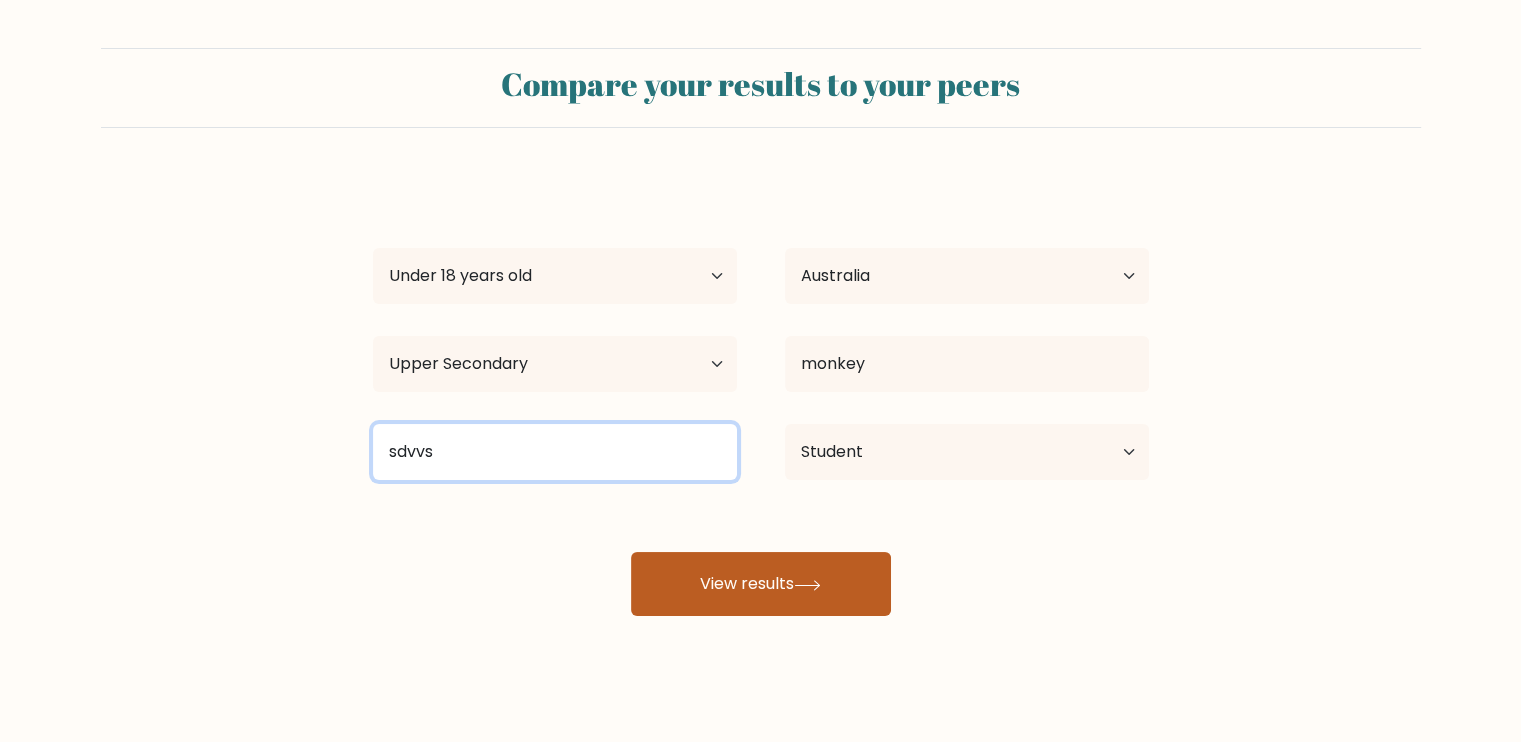type on "sdvvs" 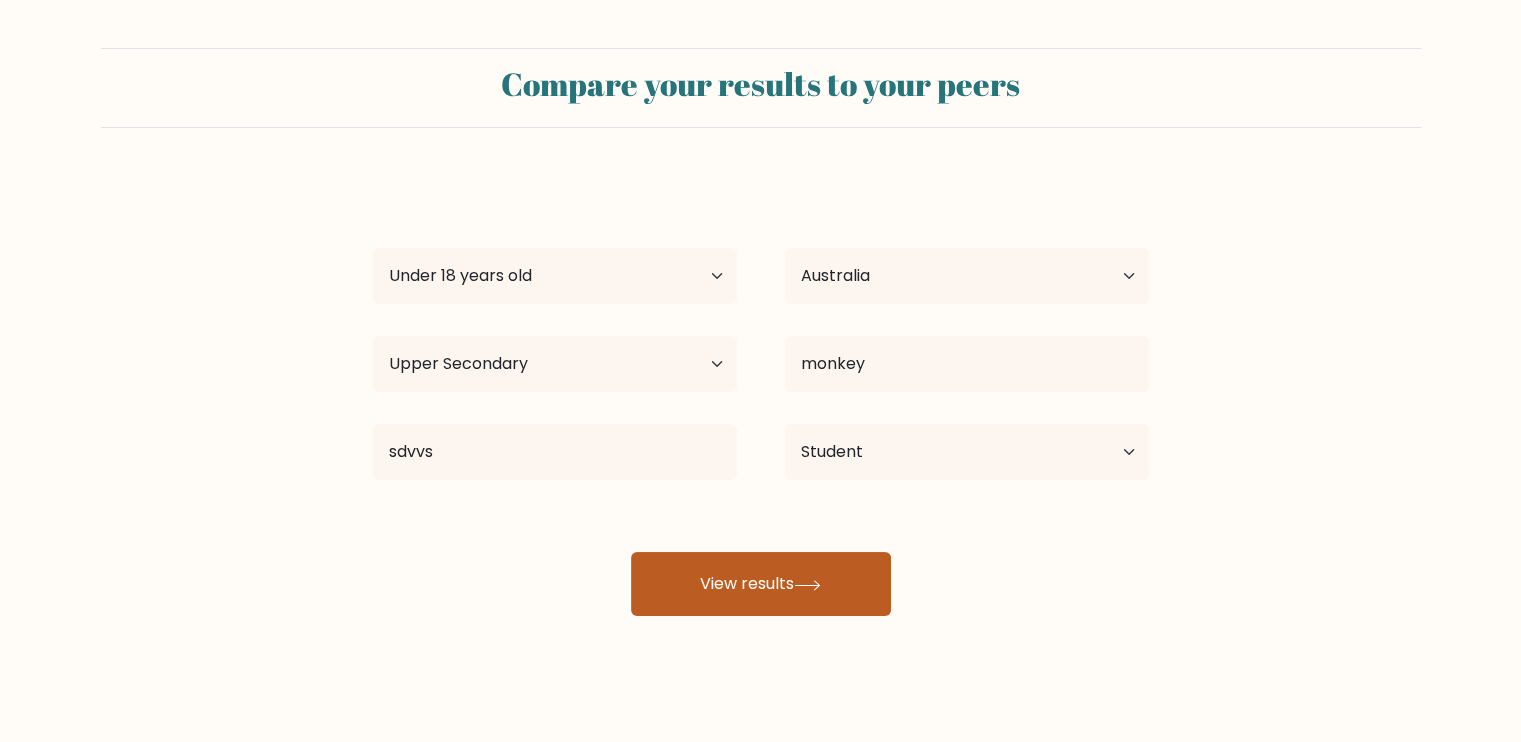 click on "View results" at bounding box center (761, 584) 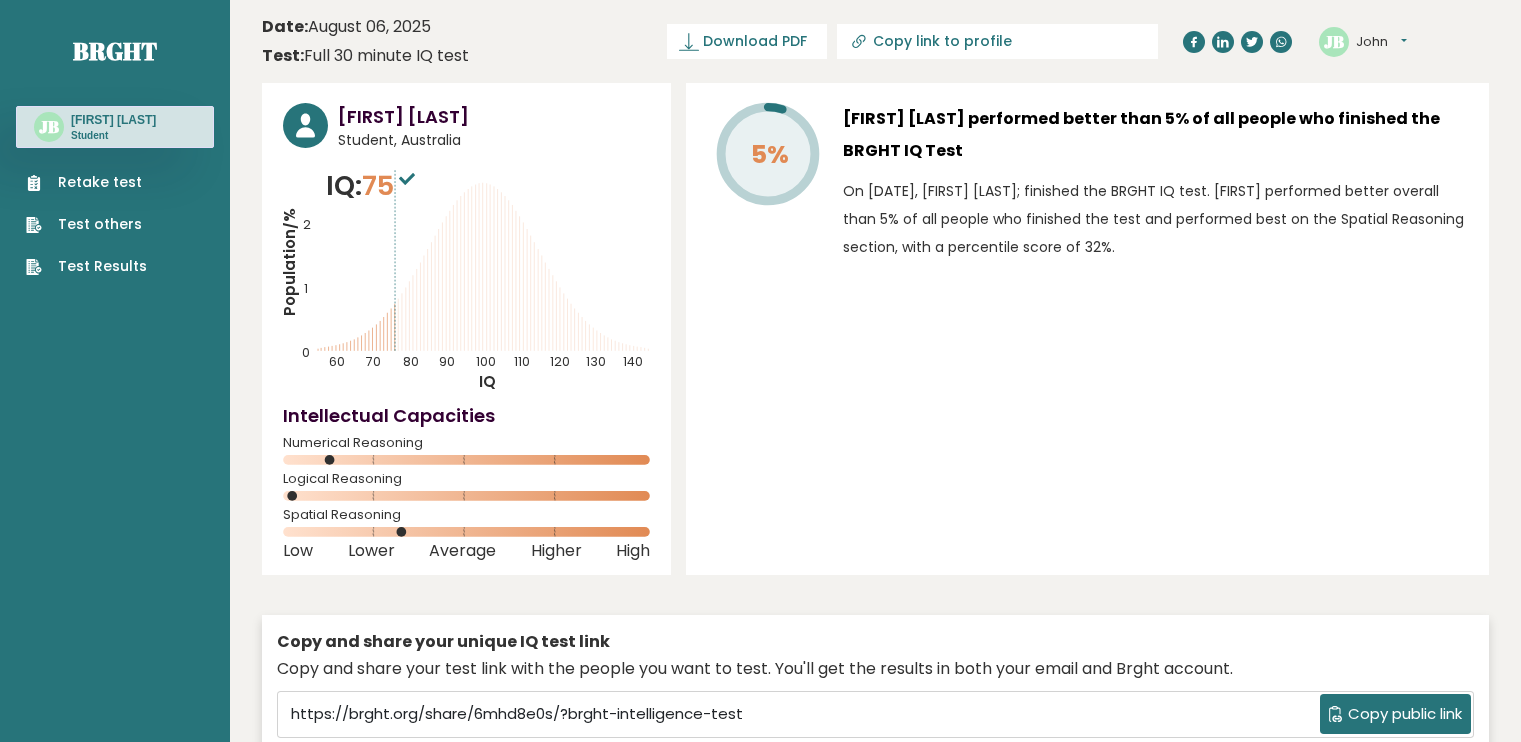 scroll, scrollTop: 0, scrollLeft: 0, axis: both 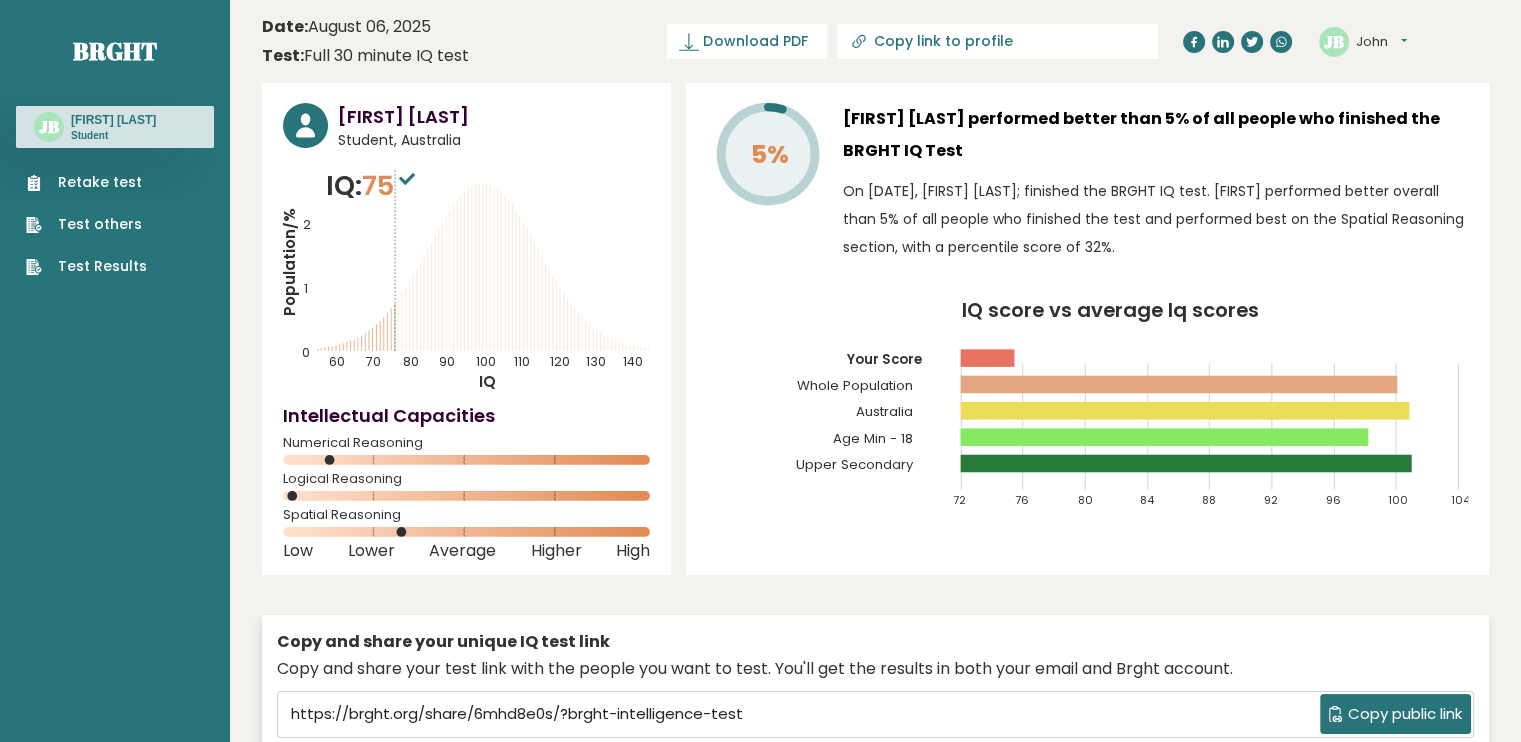 click on "75" at bounding box center [391, 185] 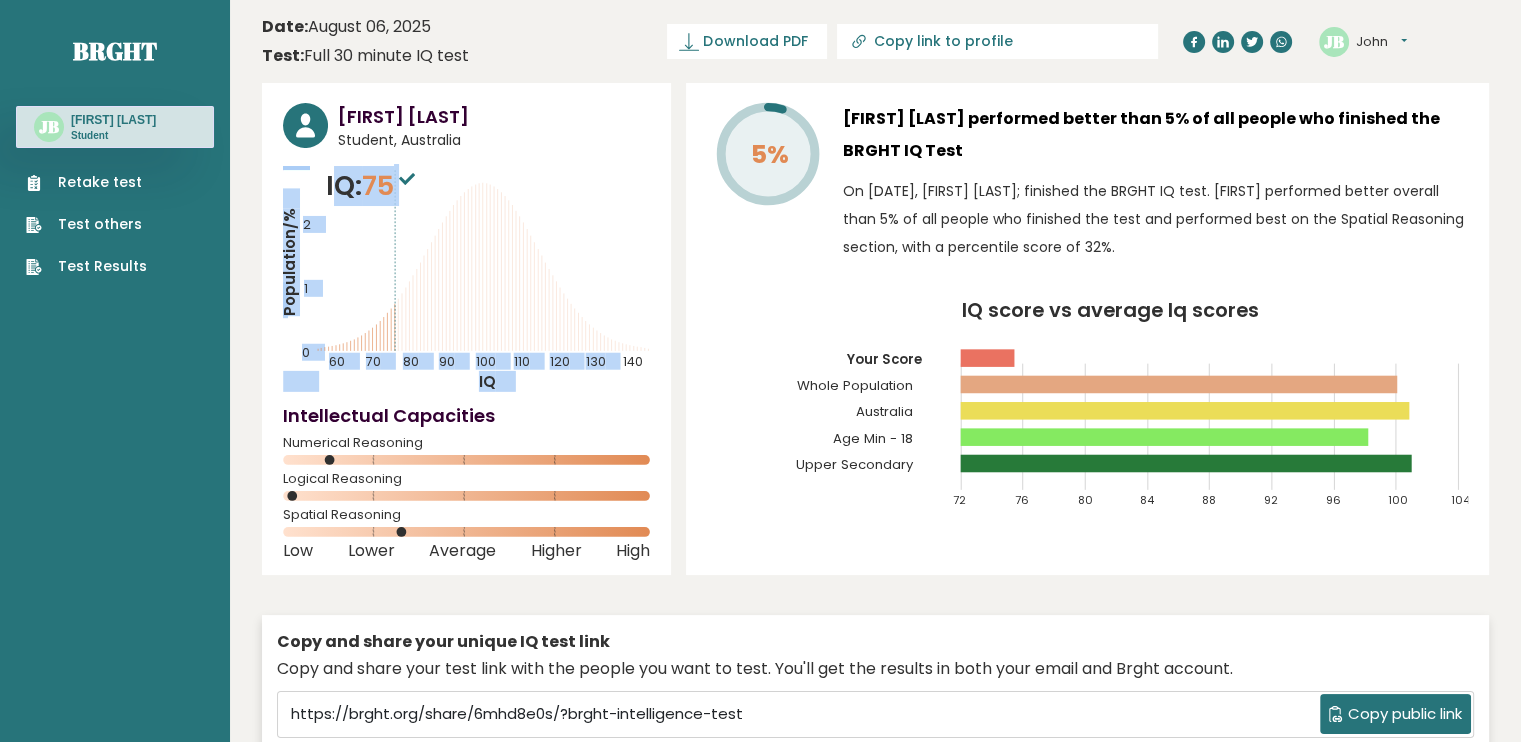 drag, startPoint x: 344, startPoint y: 183, endPoint x: 445, endPoint y: 180, distance: 101.04455 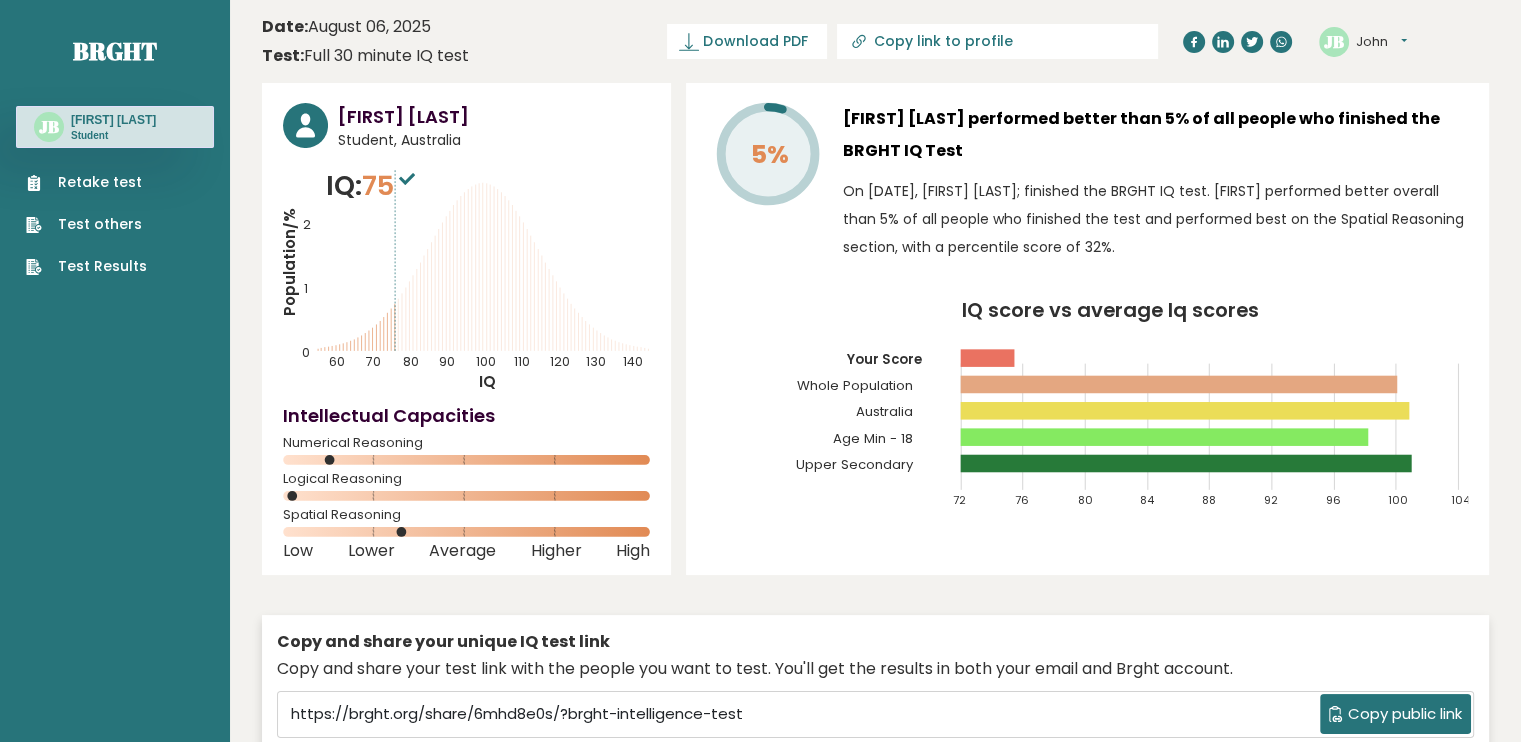 click on "Population/%
IQ
0
1
2
60
70
80
90
100
110
120
130
140" 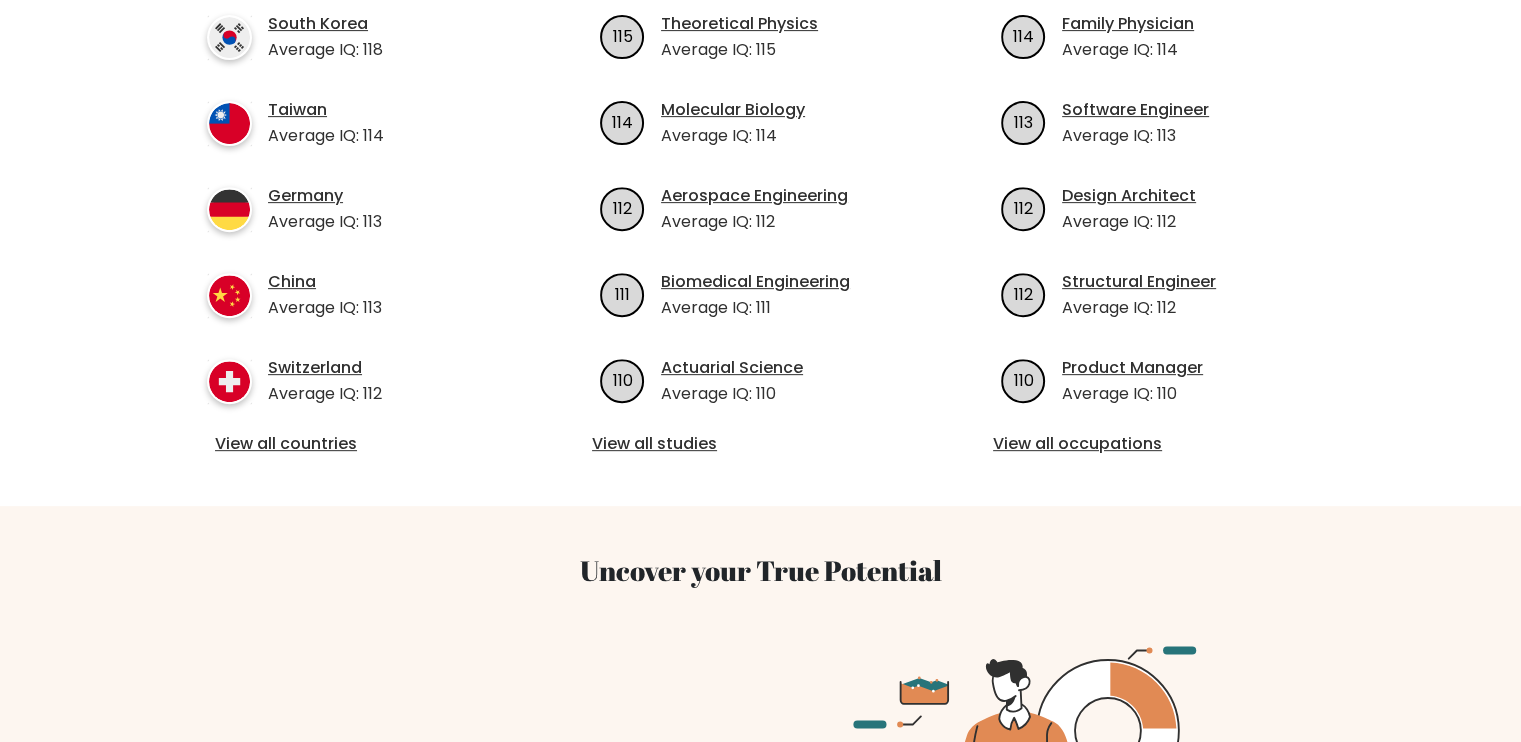 scroll, scrollTop: 800, scrollLeft: 0, axis: vertical 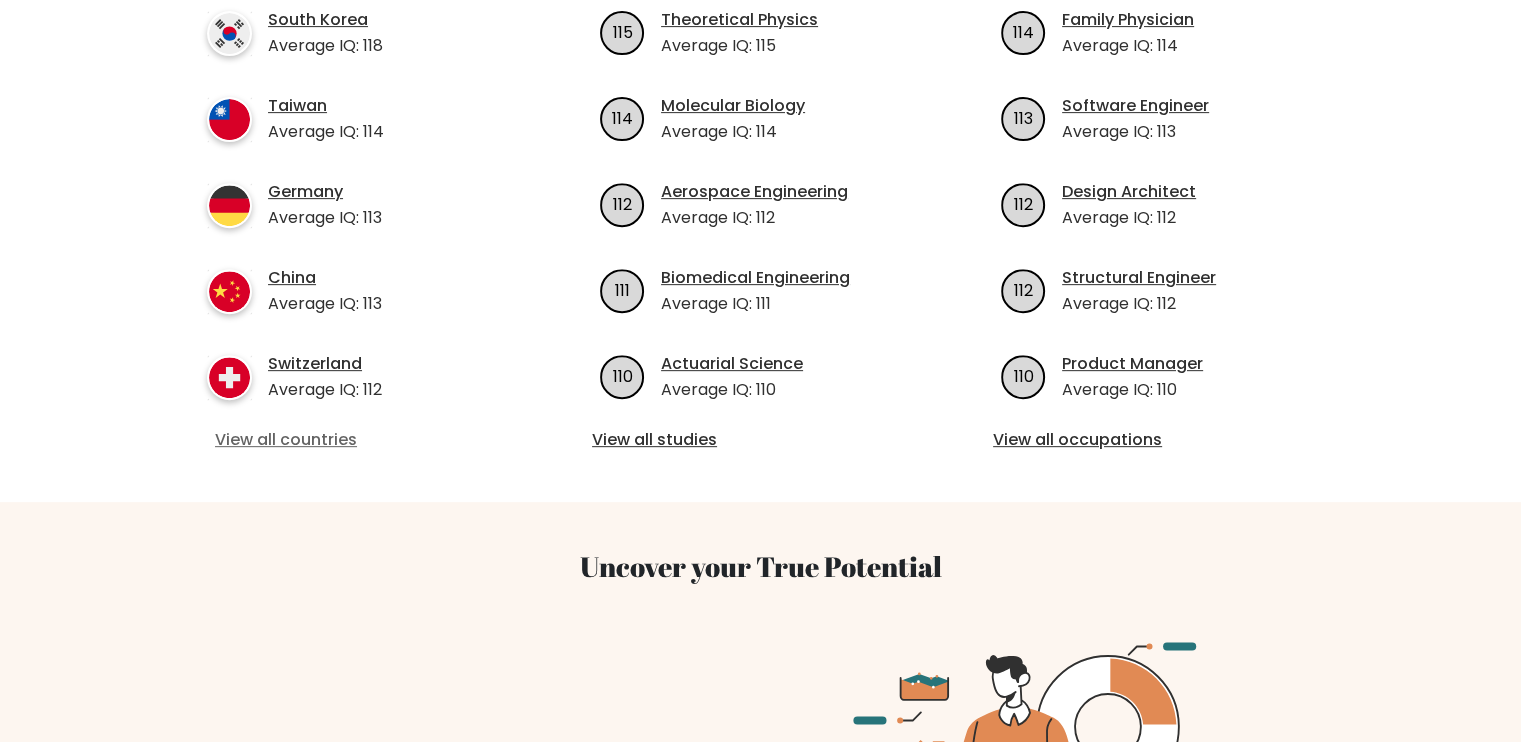 click on "View all countries" at bounding box center (359, 440) 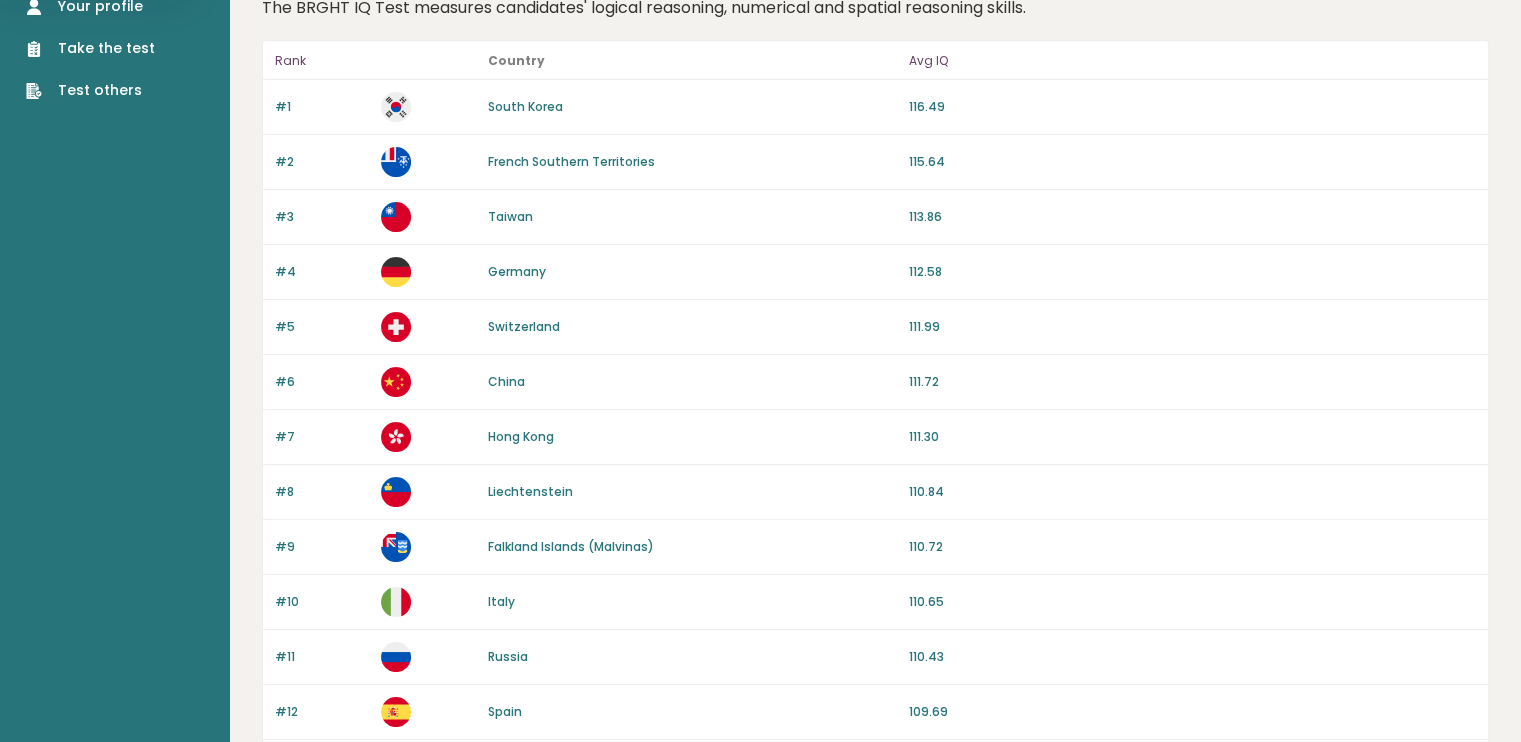 scroll, scrollTop: 0, scrollLeft: 0, axis: both 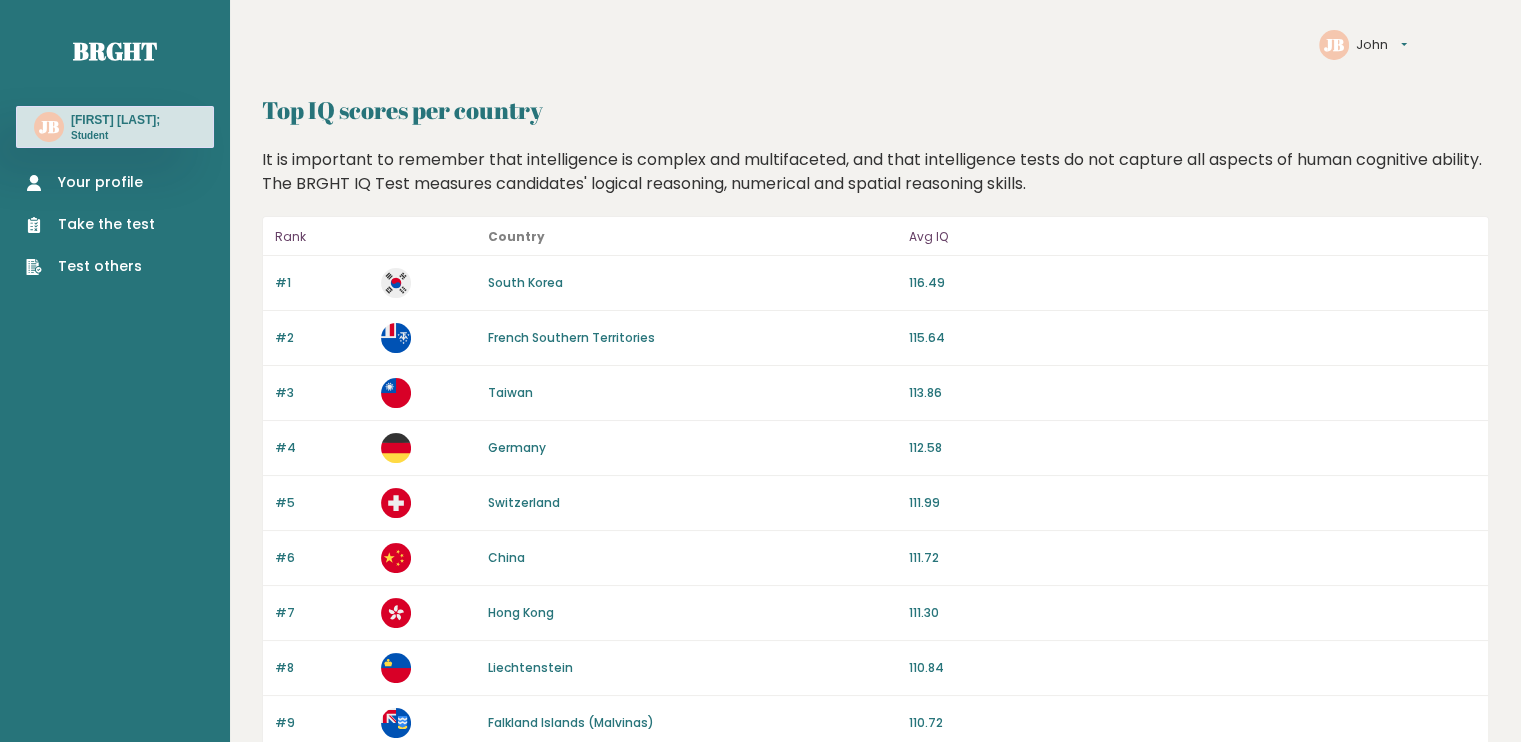 click on "[FIRST] [LAST];" at bounding box center [115, 120] 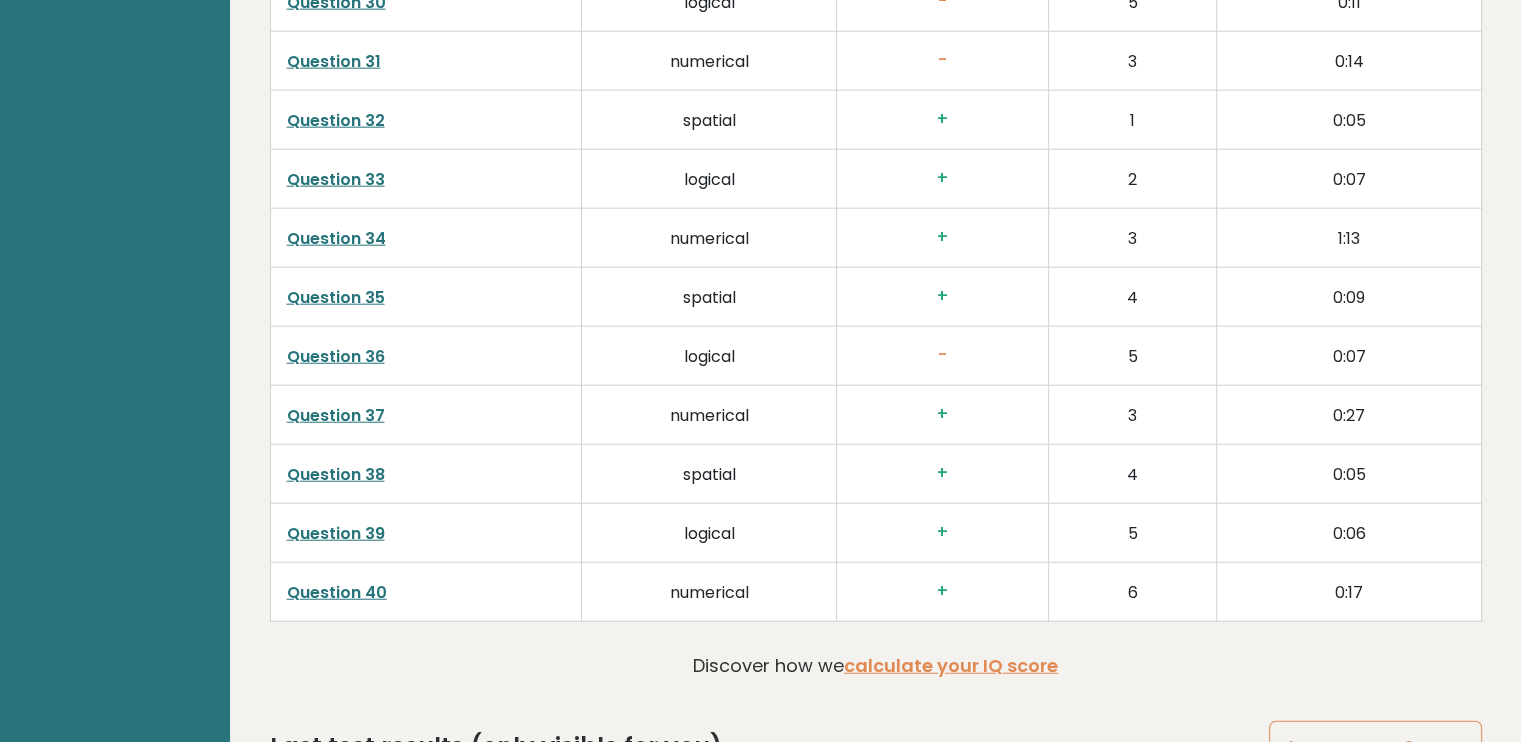 scroll, scrollTop: 5095, scrollLeft: 0, axis: vertical 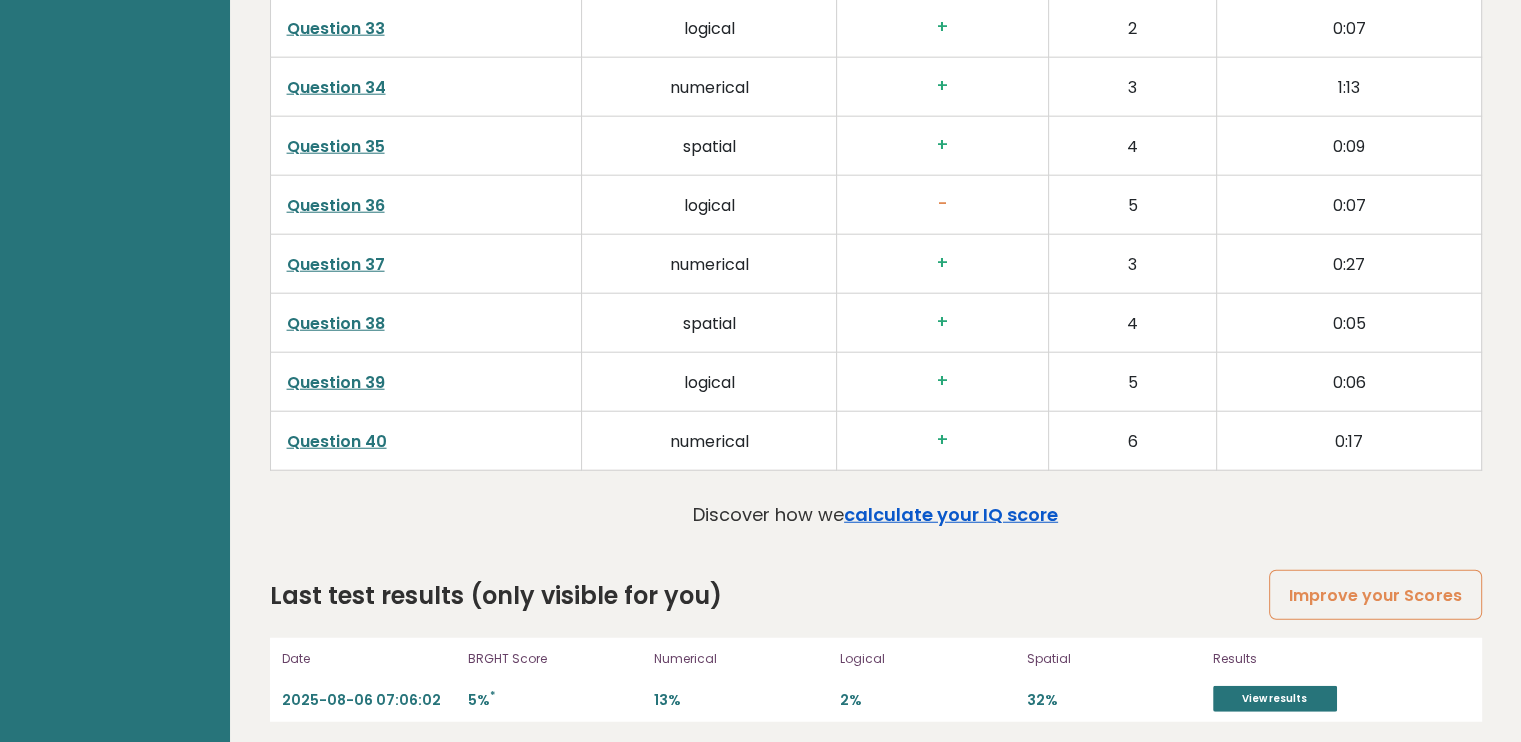 click on "calculate your IQ score" at bounding box center [951, 514] 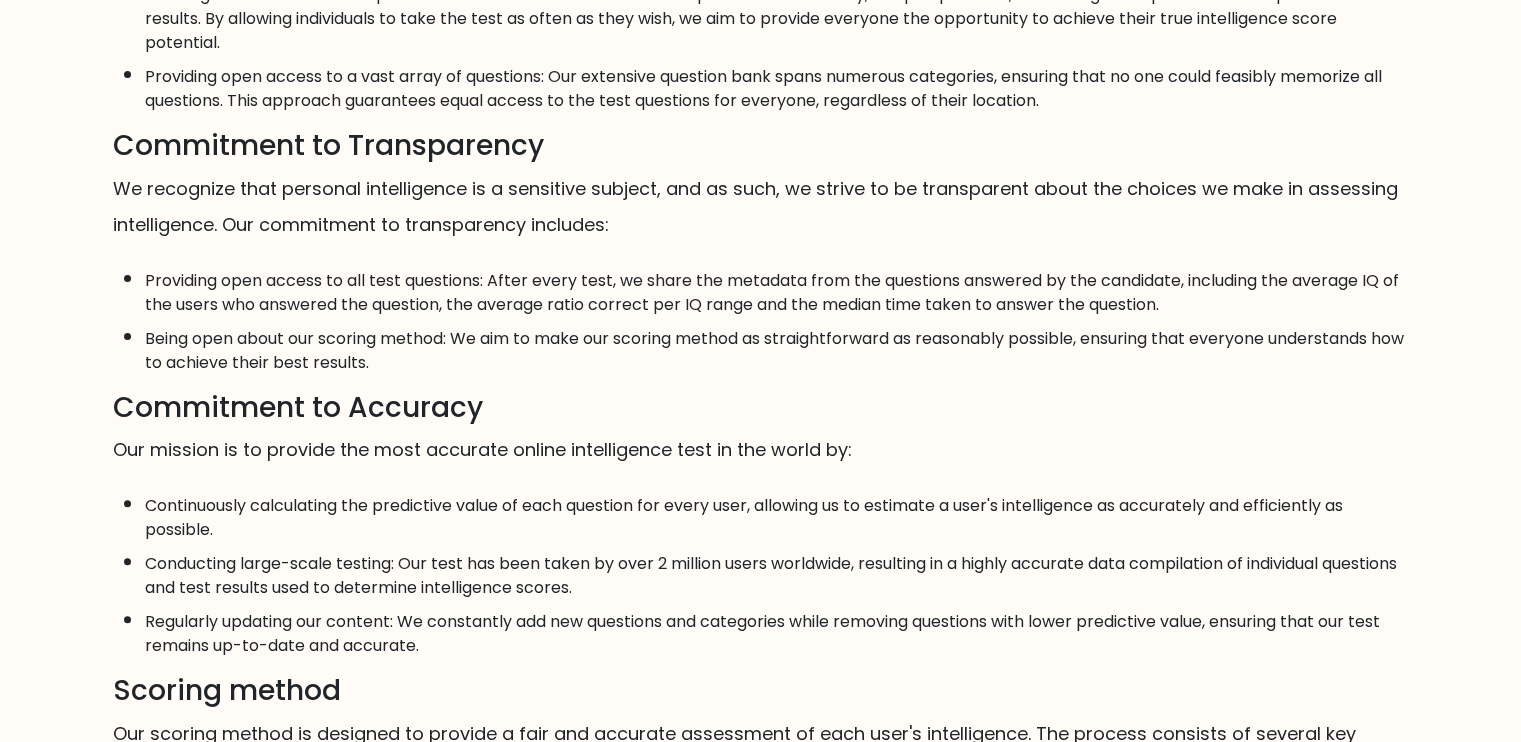 scroll, scrollTop: 700, scrollLeft: 0, axis: vertical 